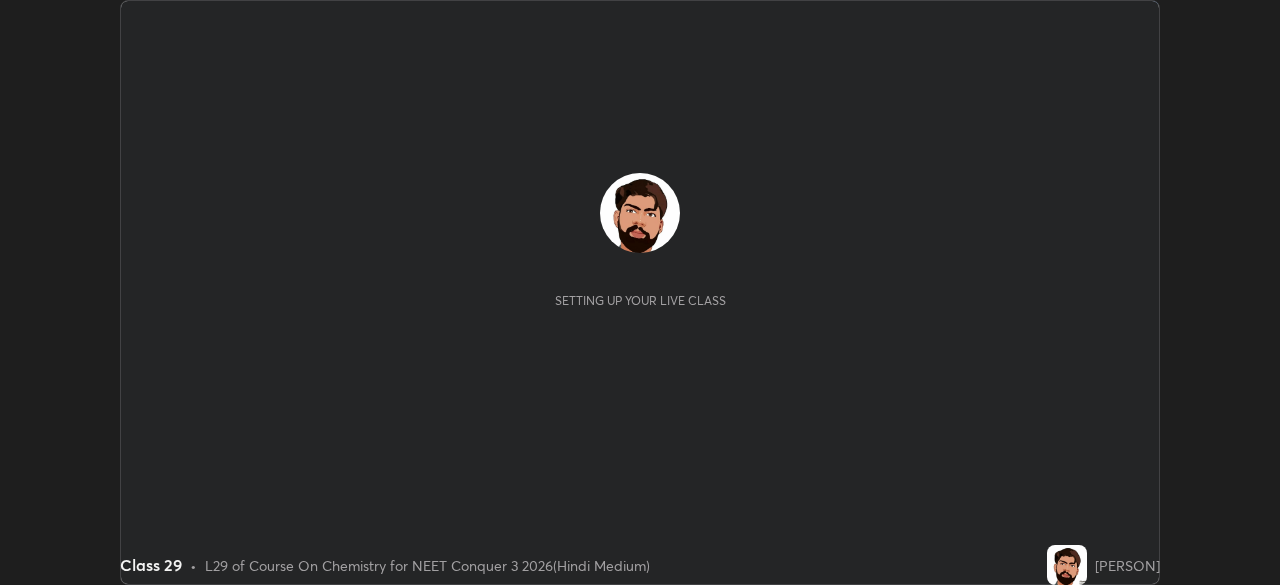 scroll, scrollTop: 0, scrollLeft: 0, axis: both 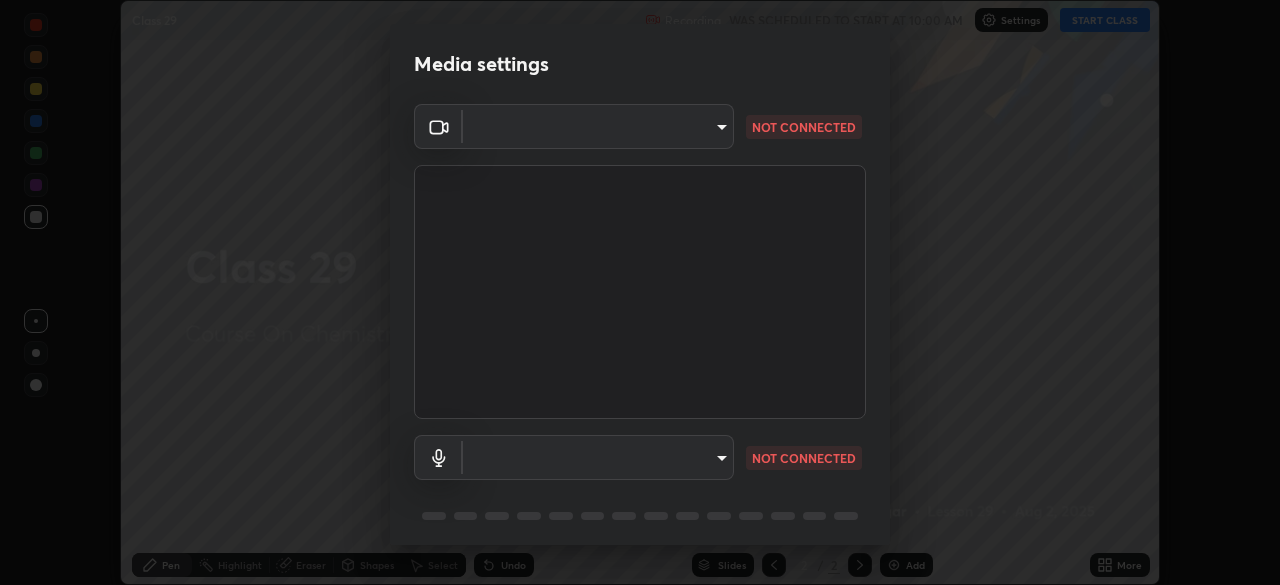 type on "434497d134e022bfe69f56caa8aa94ca7390994208081c595a03479da225093f" 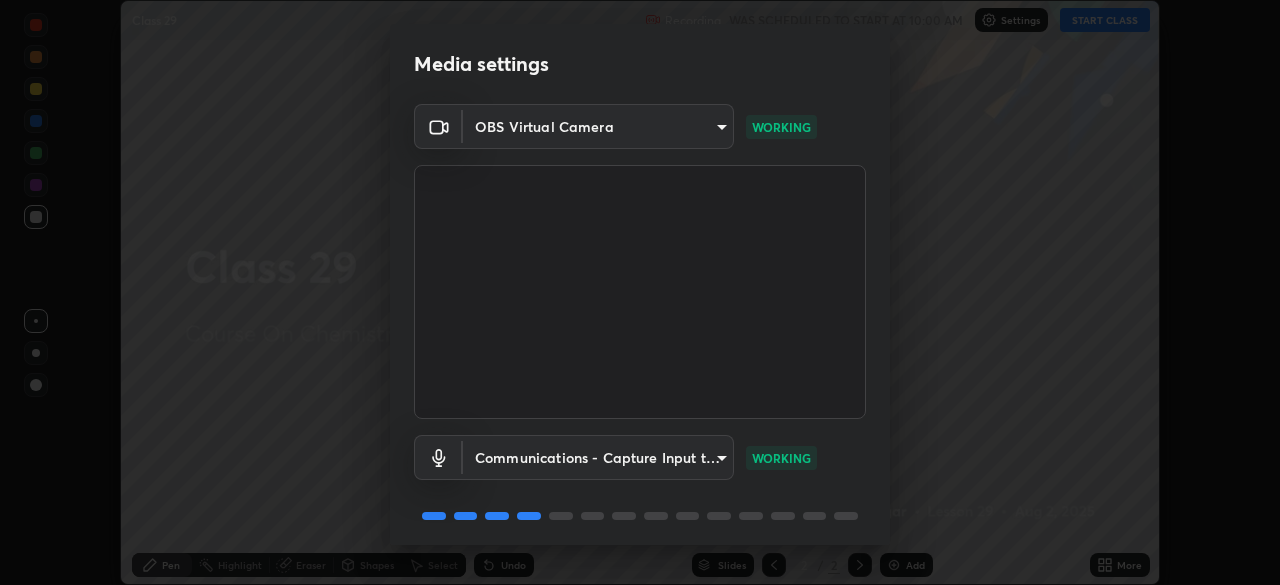 scroll, scrollTop: 71, scrollLeft: 0, axis: vertical 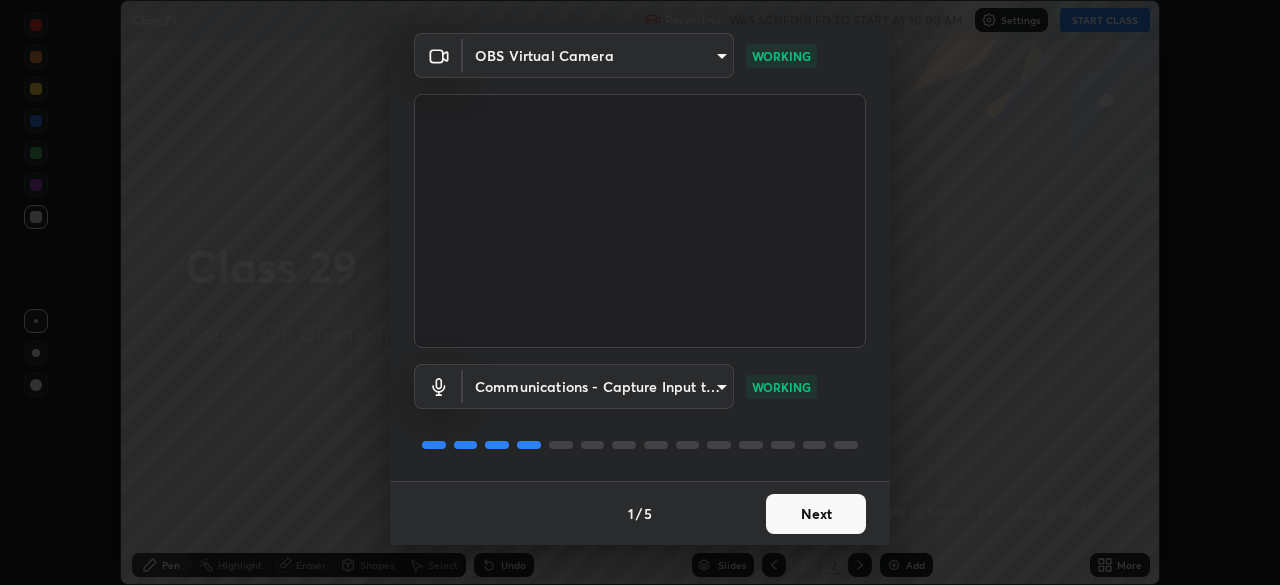 click on "Next" at bounding box center [816, 514] 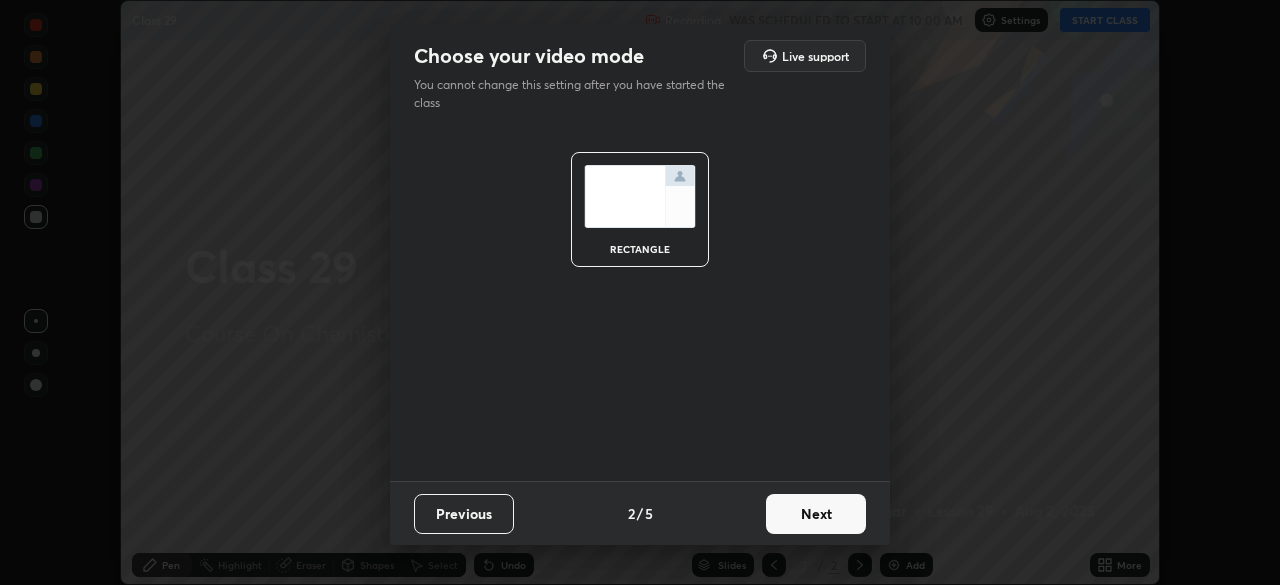 scroll, scrollTop: 0, scrollLeft: 0, axis: both 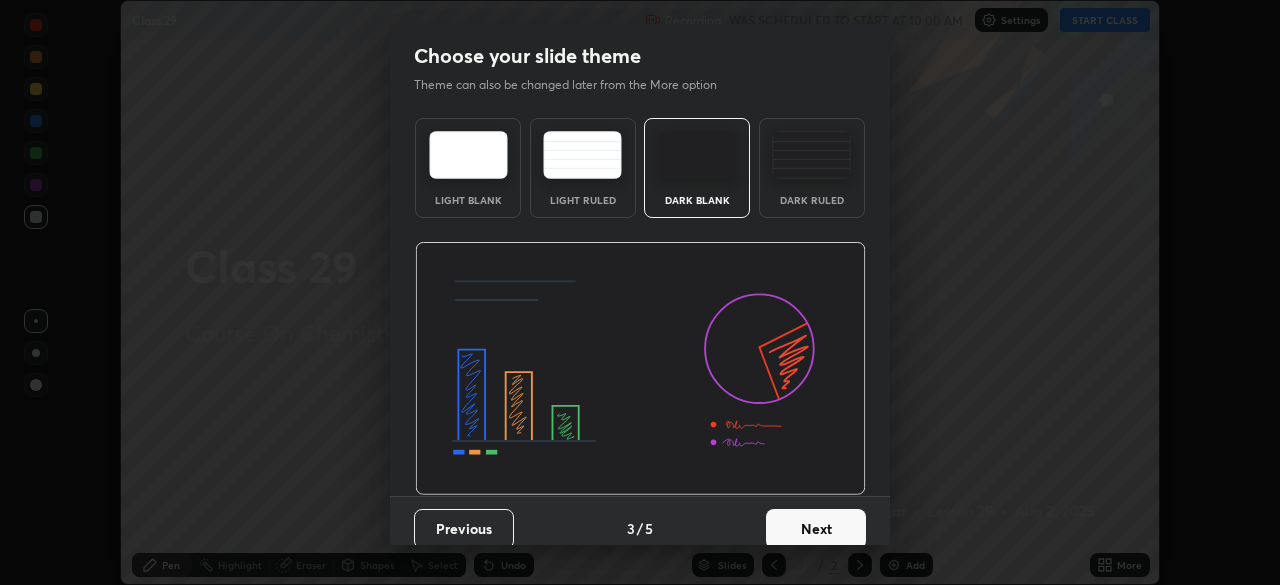 click on "Next" at bounding box center [816, 529] 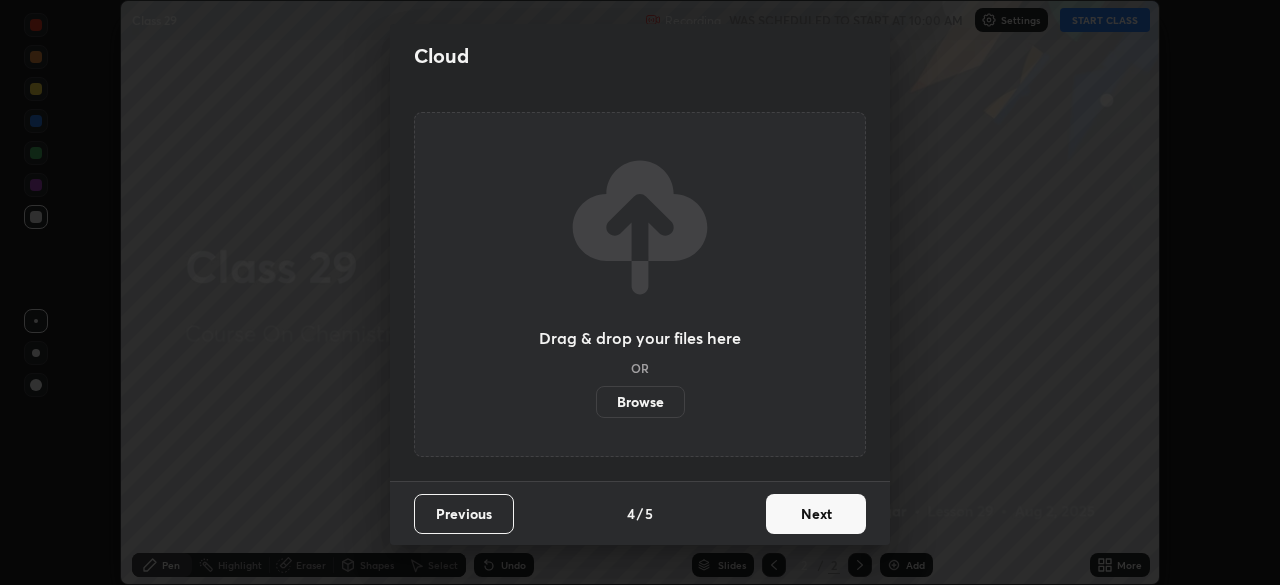 click on "Next" at bounding box center (816, 514) 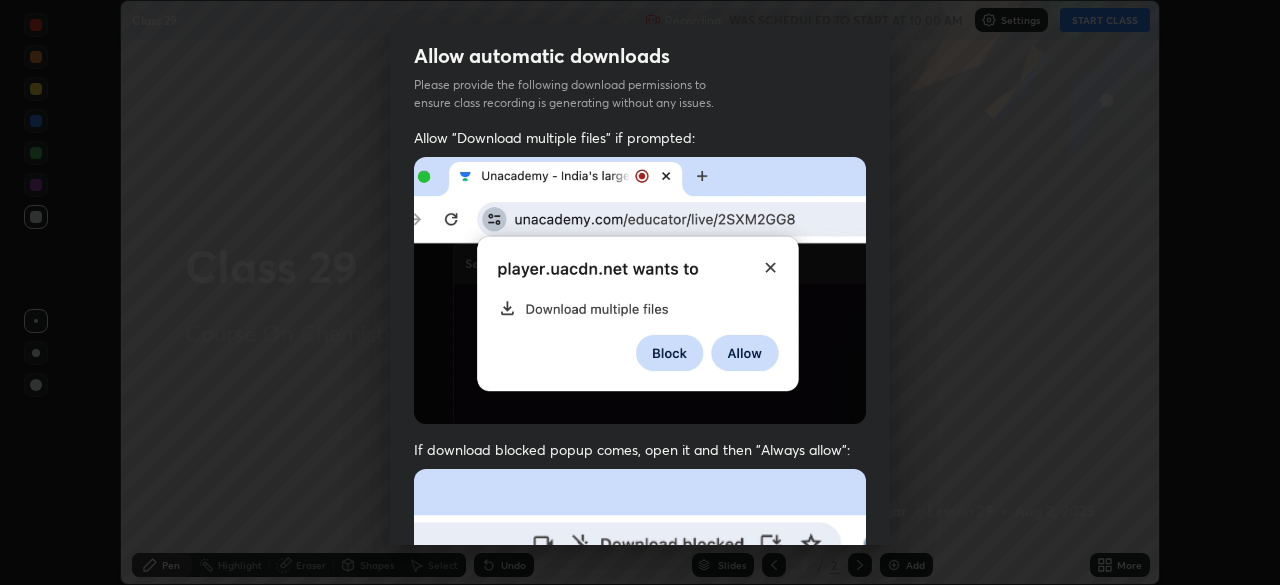 click on "I agree that if I don't provide required permissions, class recording will not be generated" at bounding box center [657, 934] 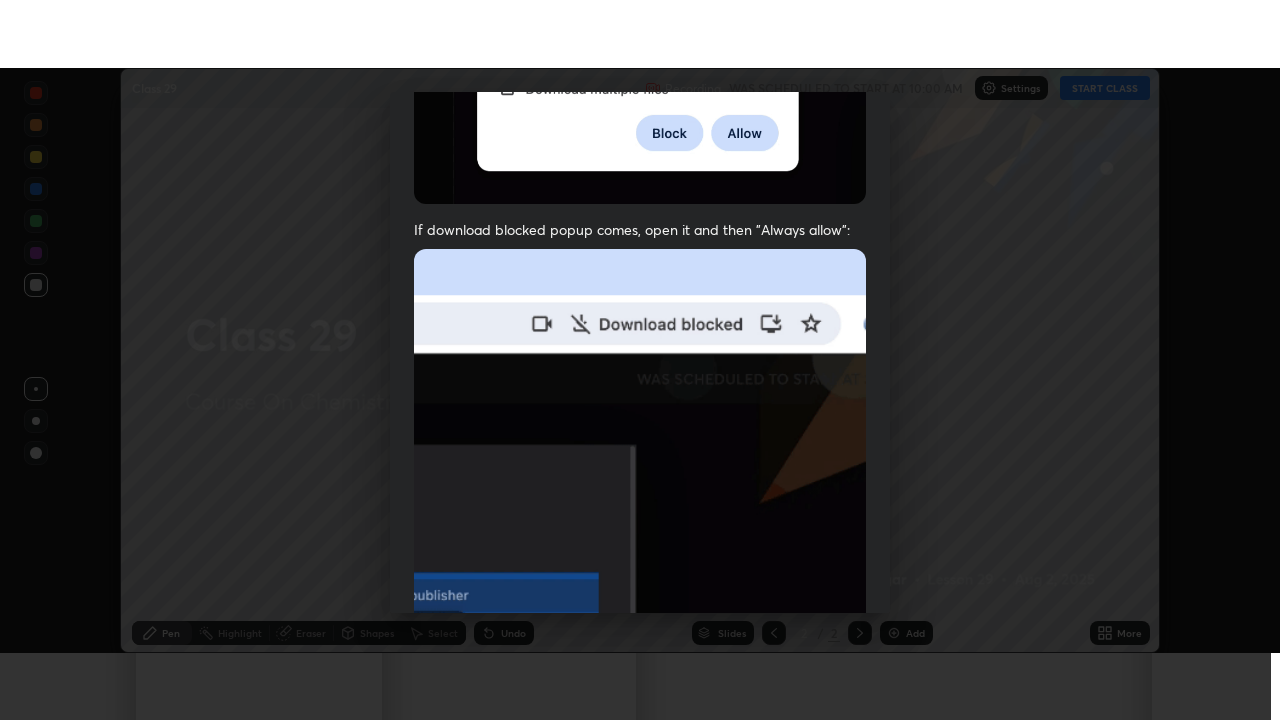 scroll, scrollTop: 479, scrollLeft: 0, axis: vertical 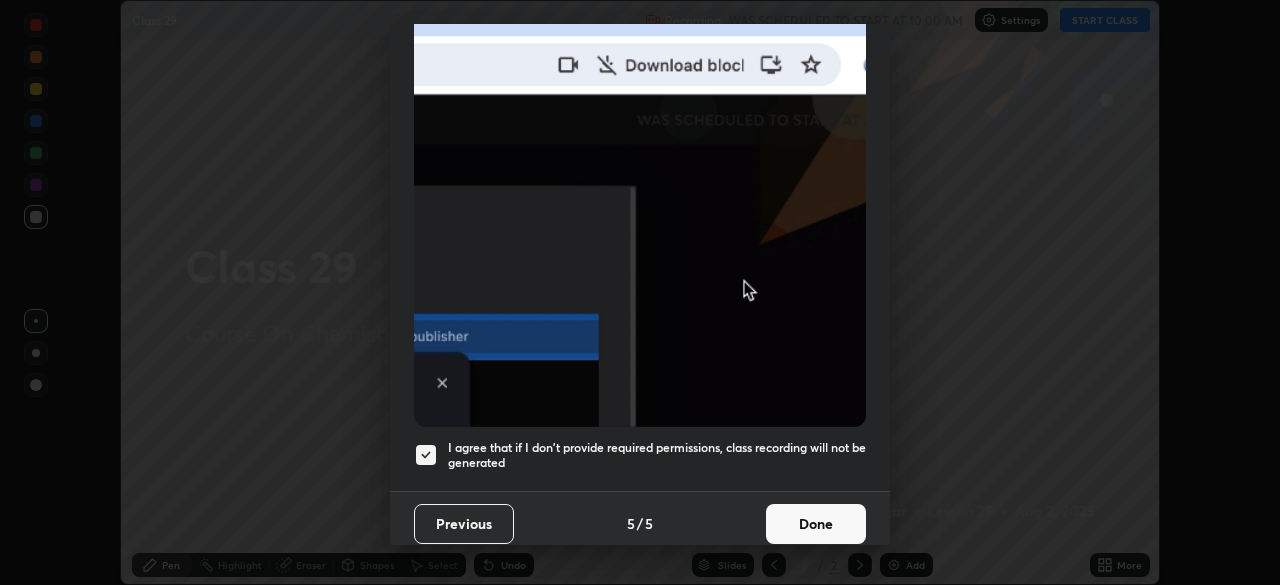 click on "I agree that if I don't provide required permissions, class recording will not be generated" at bounding box center [657, 455] 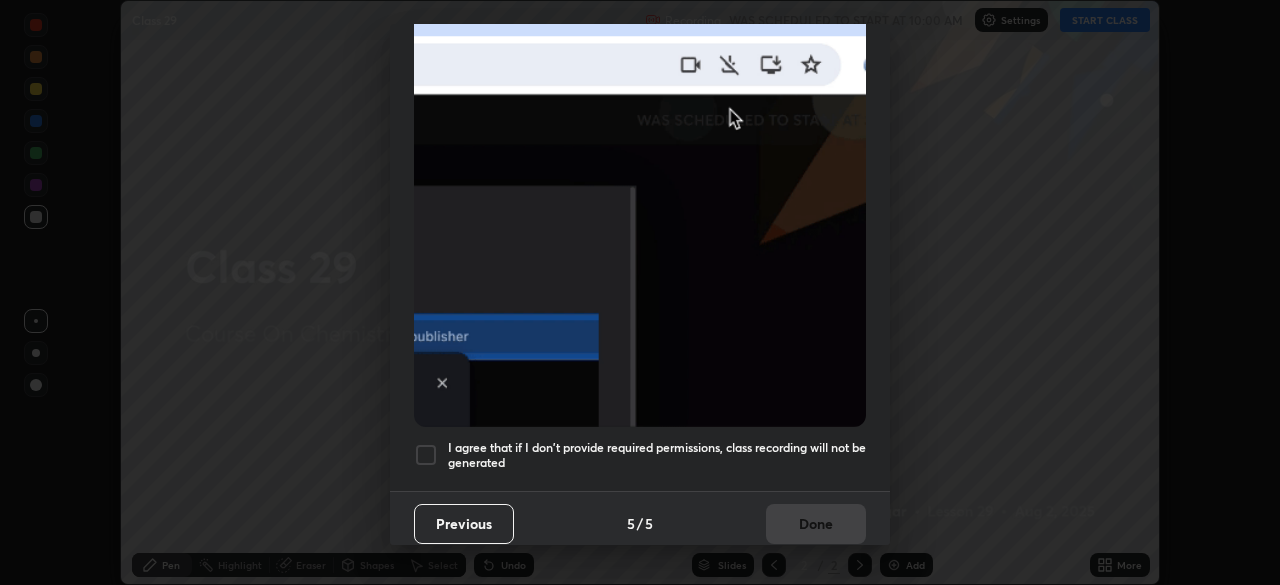 click on "I agree that if I don't provide required permissions, class recording will not be generated" at bounding box center [657, 455] 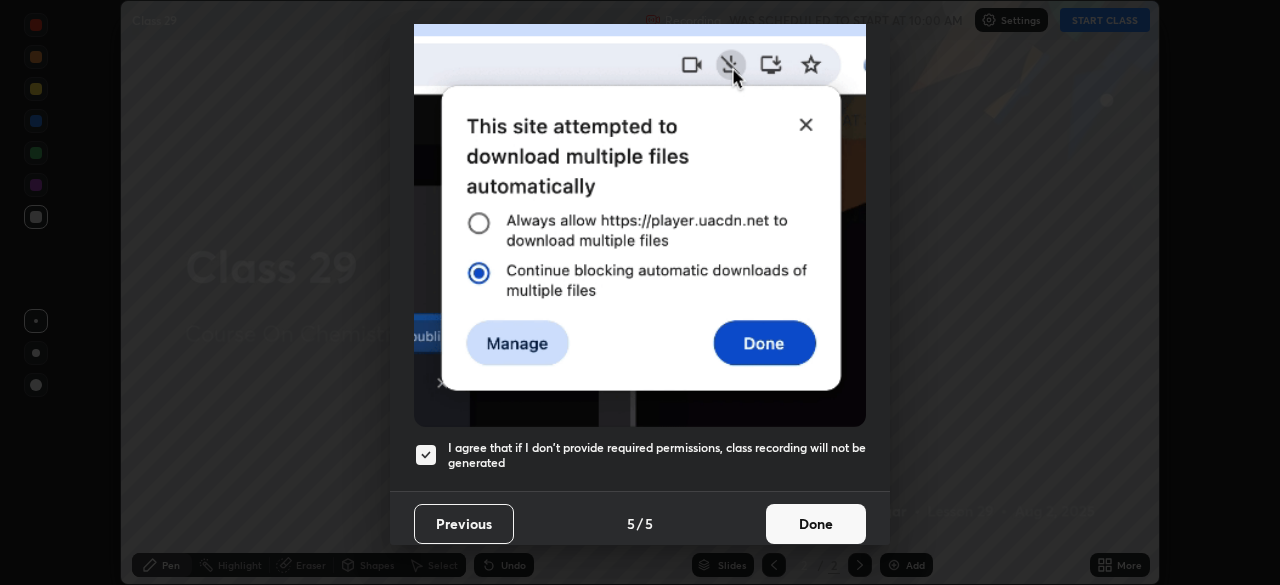 click on "Done" at bounding box center (816, 524) 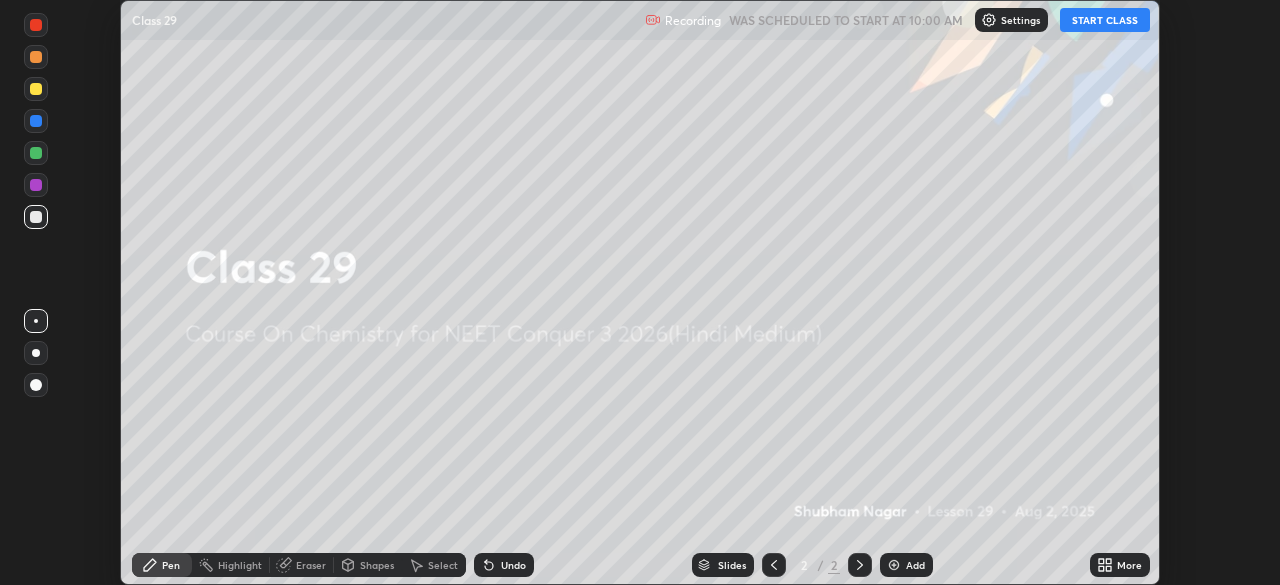 click on "More" at bounding box center (1129, 565) 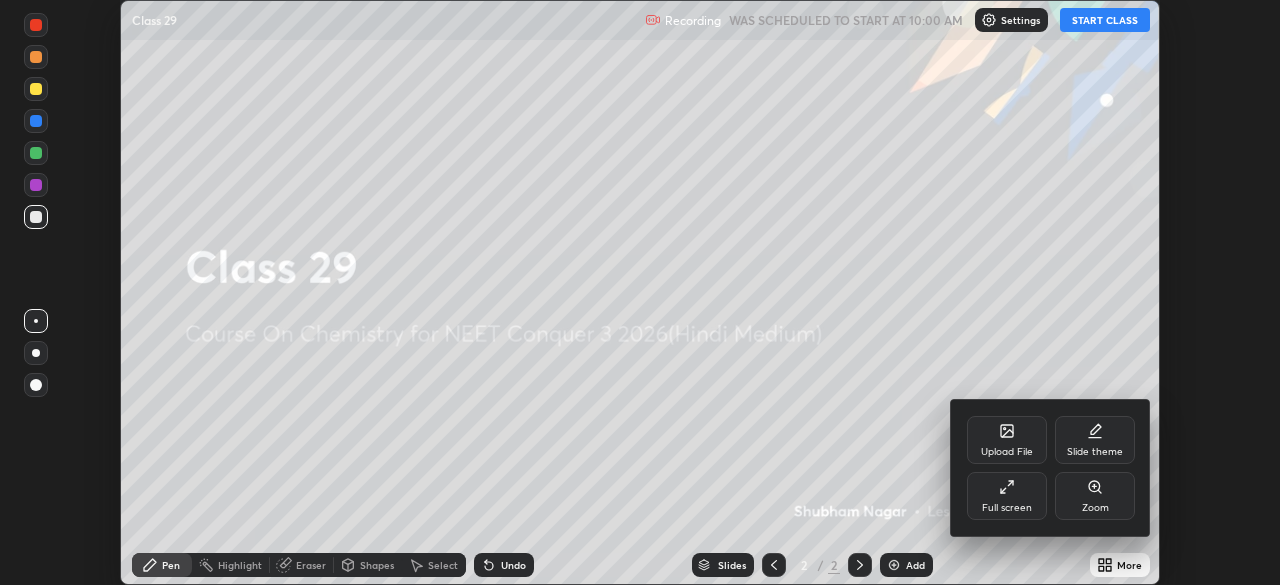 click on "Full screen" at bounding box center (1007, 496) 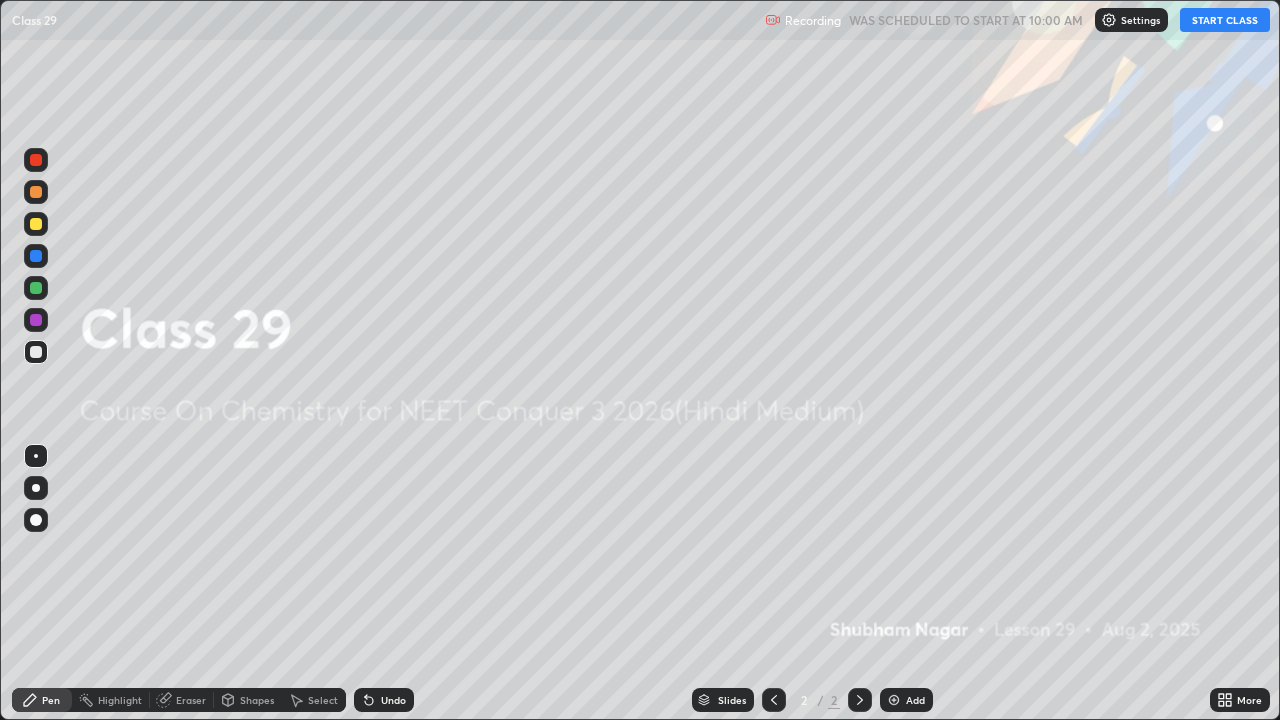 scroll, scrollTop: 99280, scrollLeft: 98720, axis: both 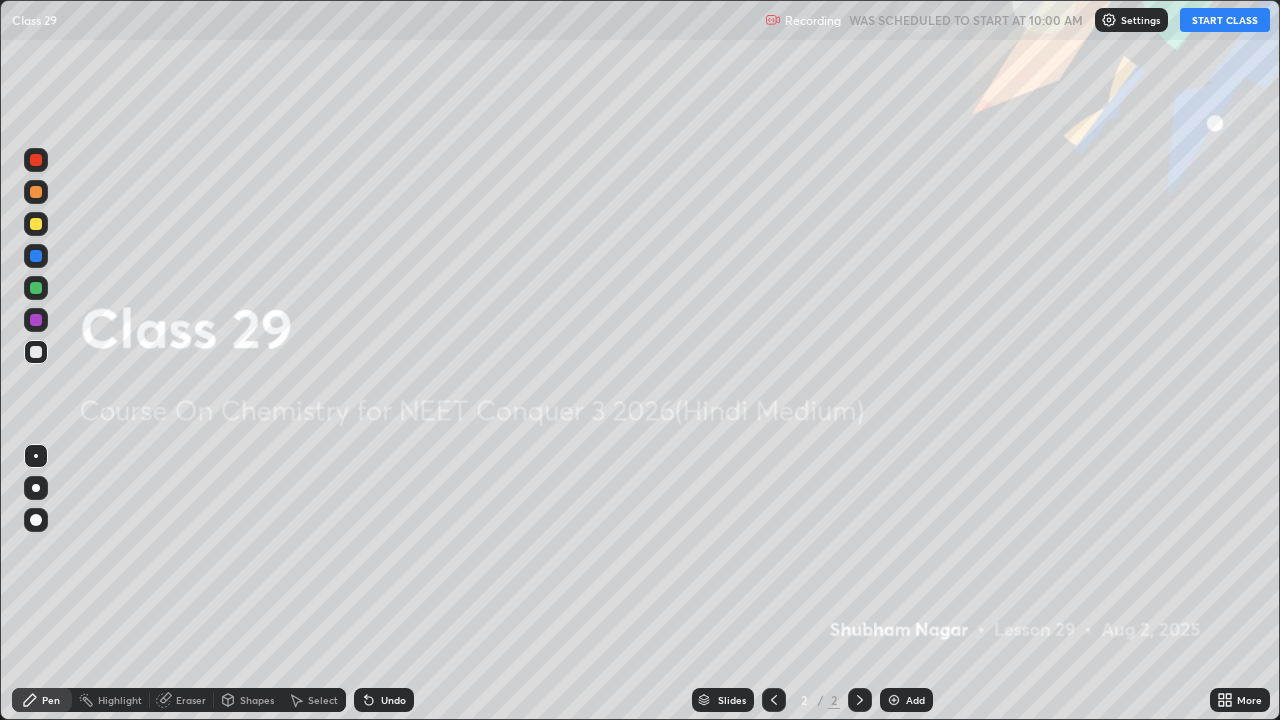 click on "START CLASS" at bounding box center (1225, 20) 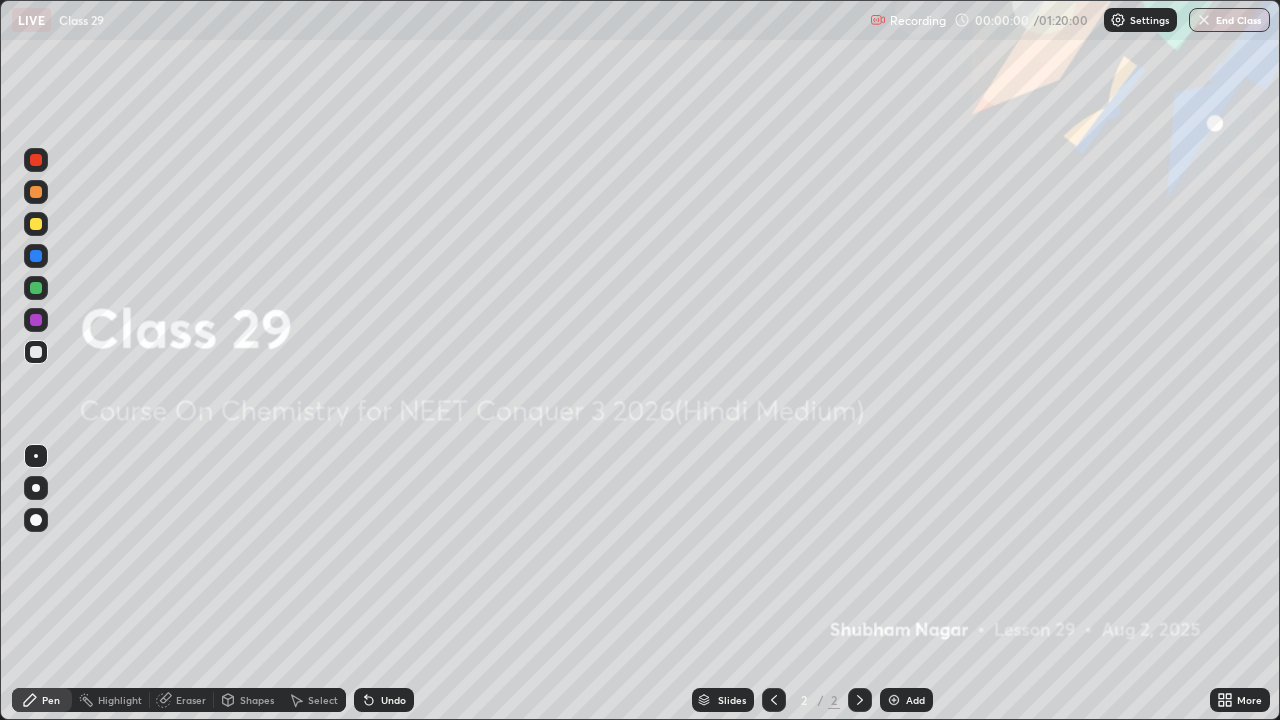 click 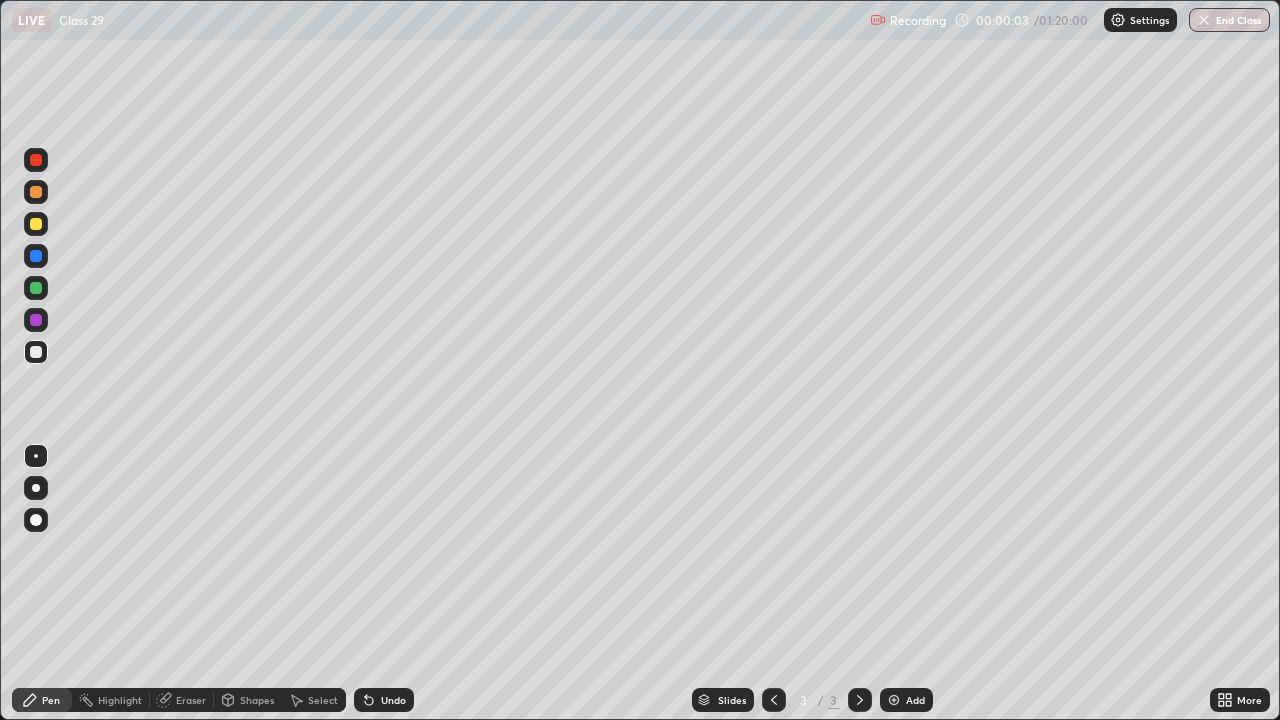 click at bounding box center [36, 488] 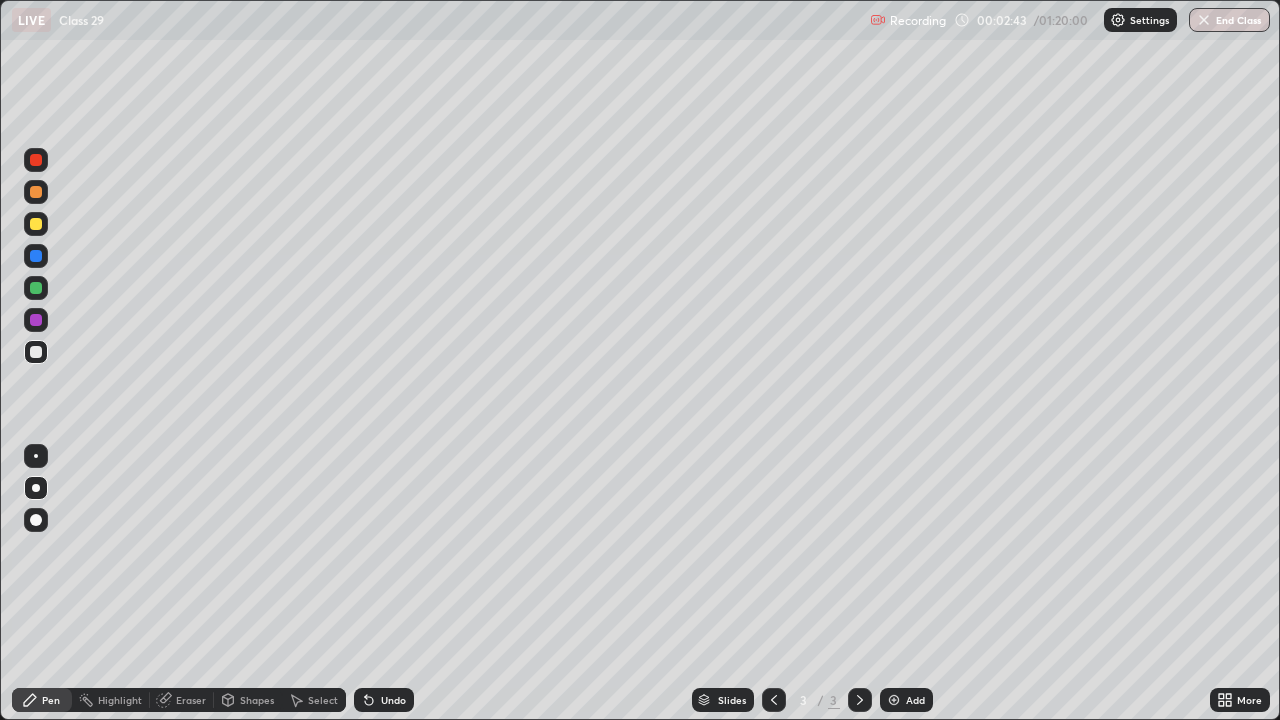 click 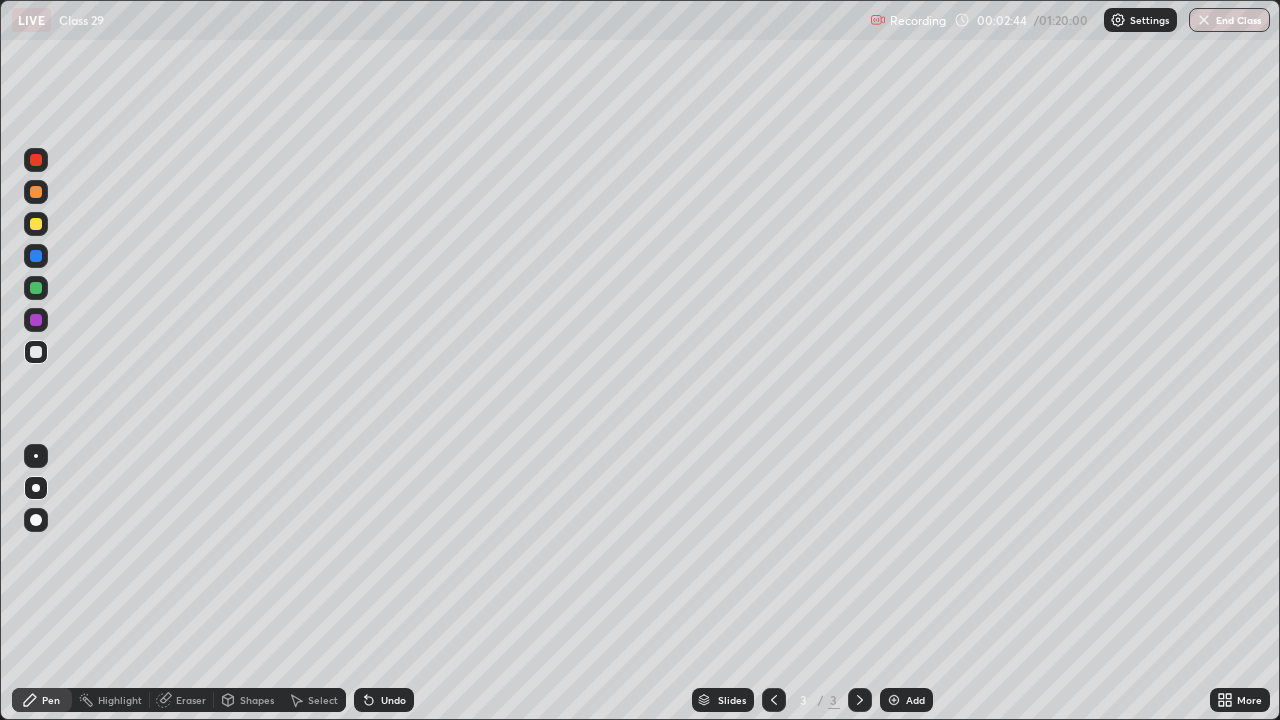 click 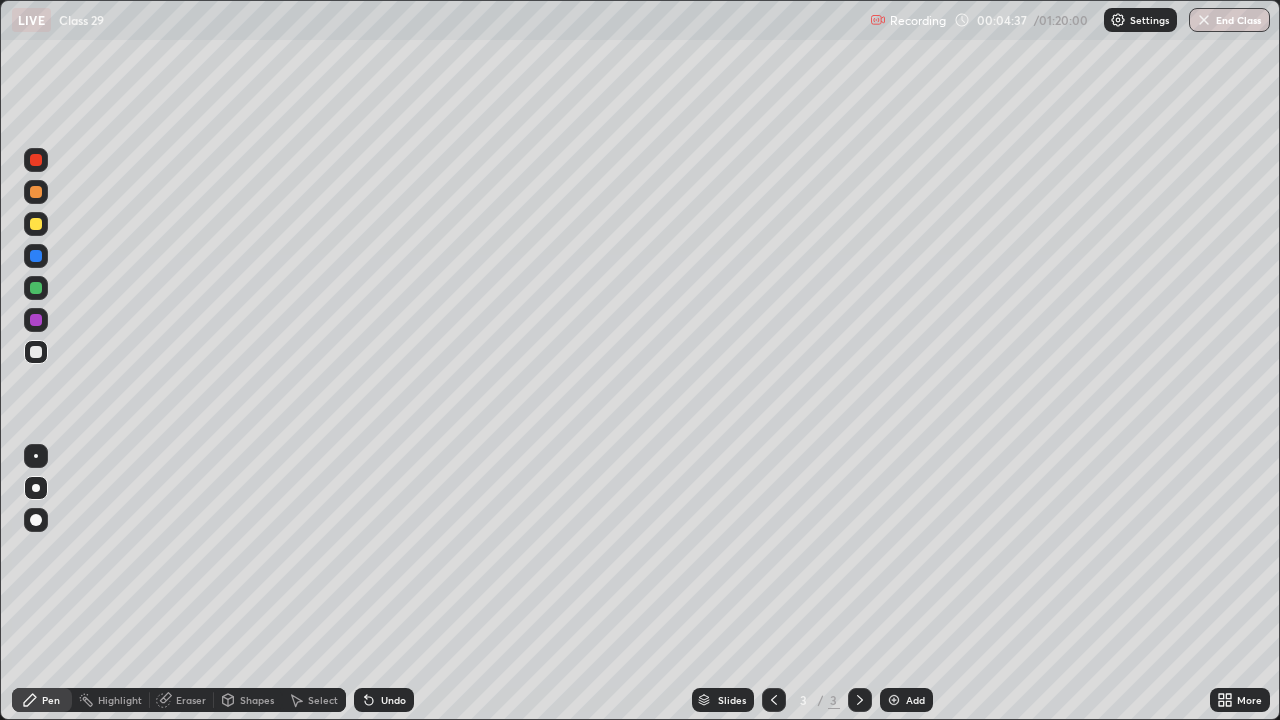 click at bounding box center (36, 288) 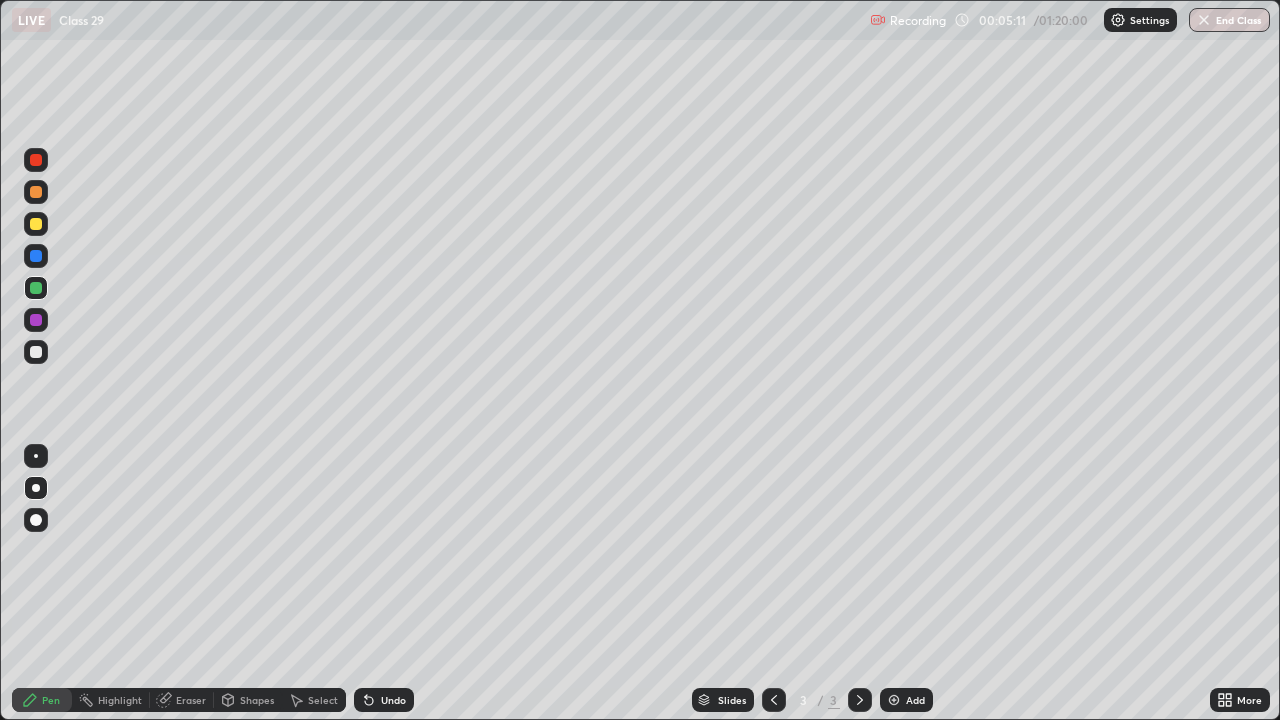 click at bounding box center (36, 224) 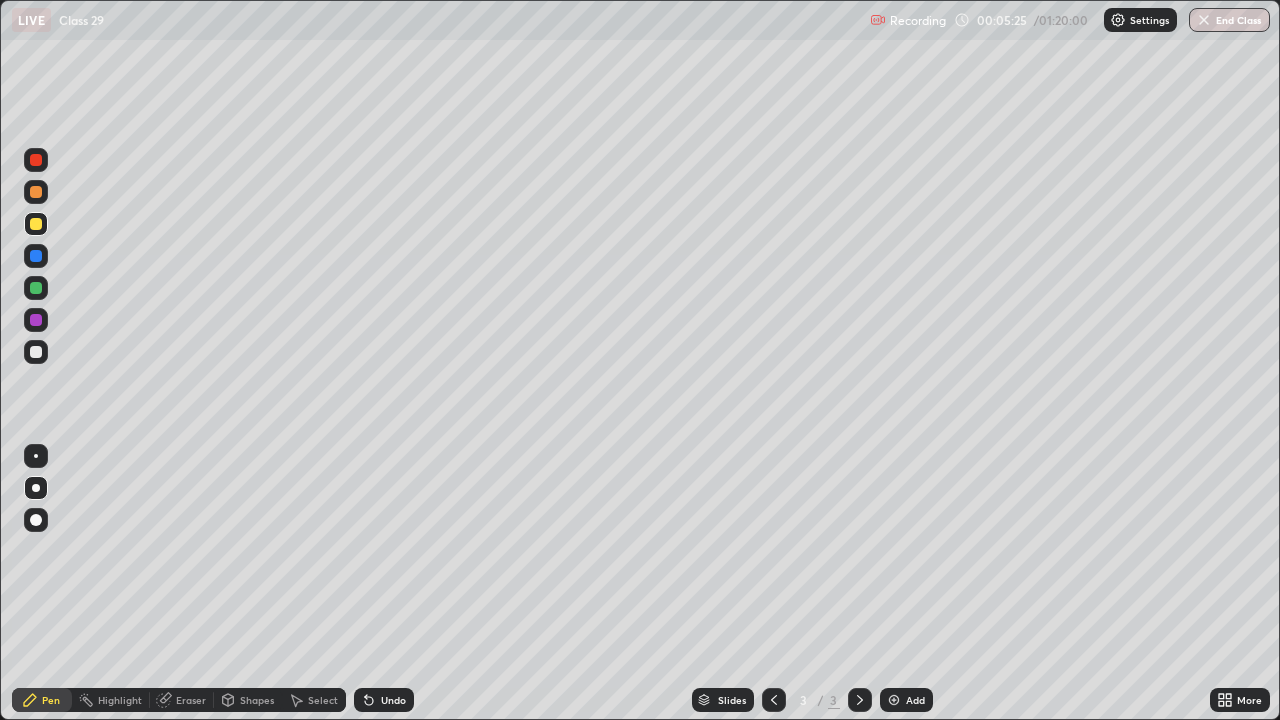 click on "Add" at bounding box center (906, 700) 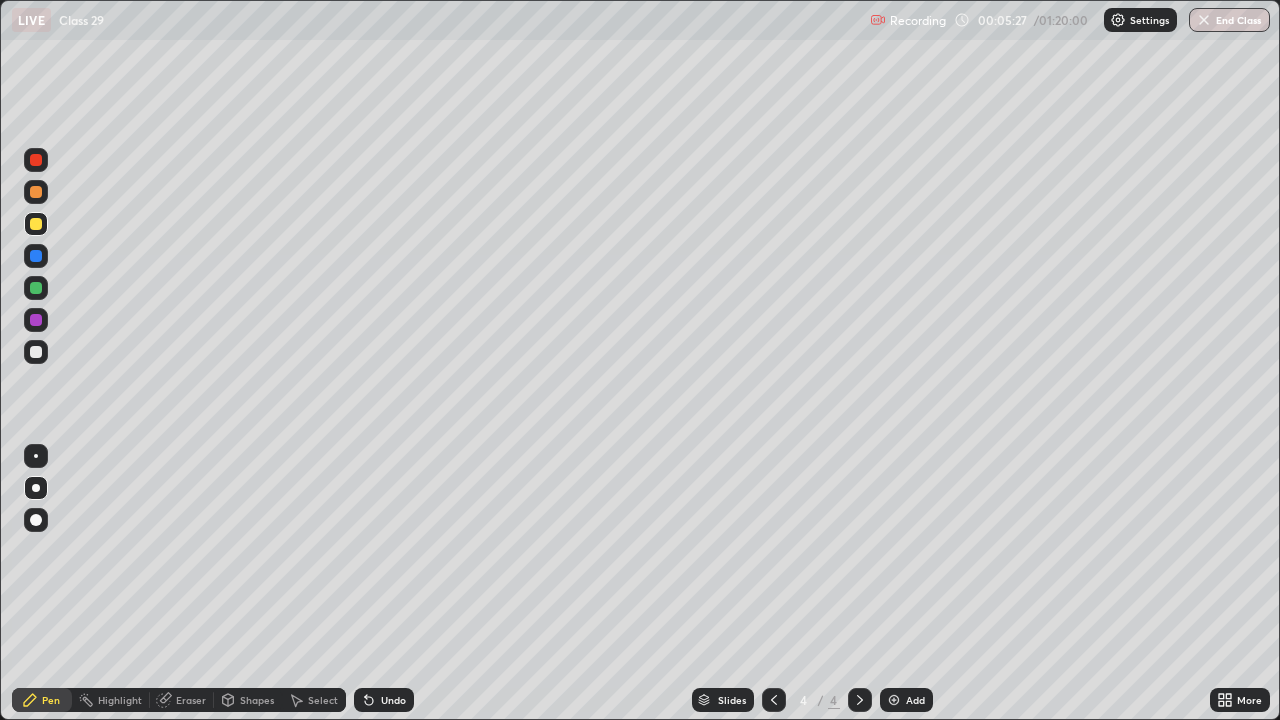 click at bounding box center (36, 352) 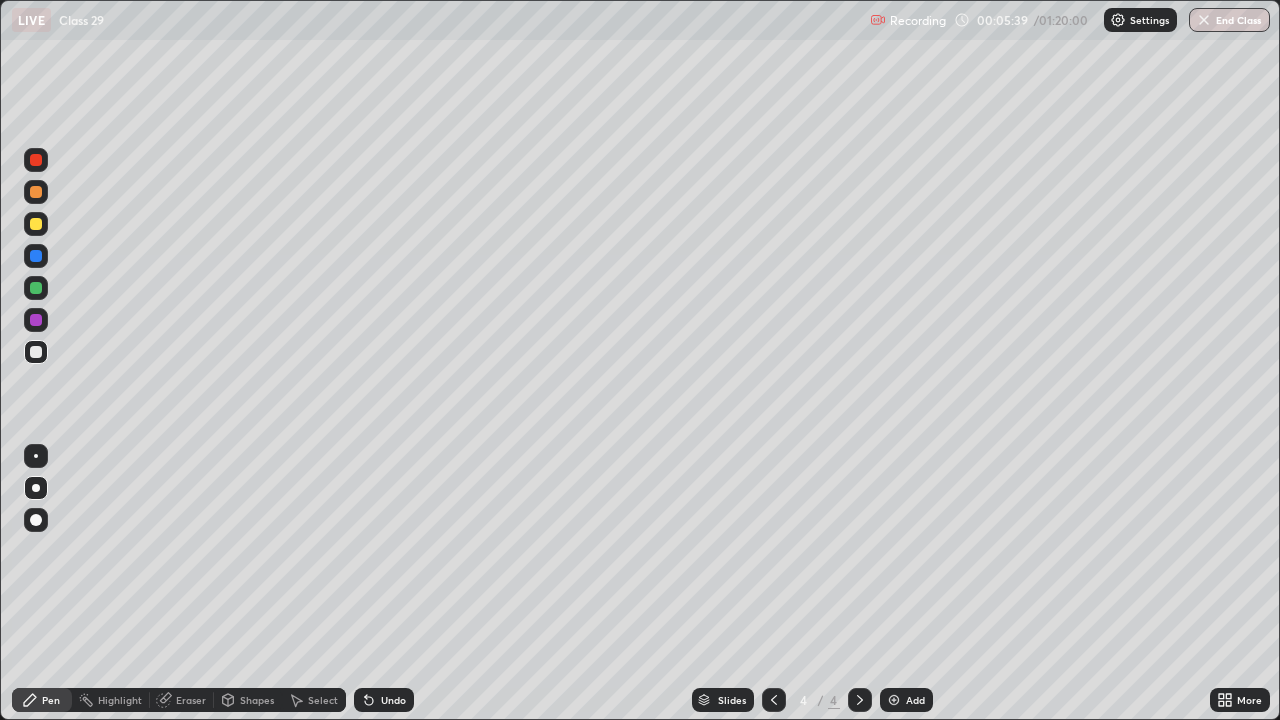 click at bounding box center [36, 288] 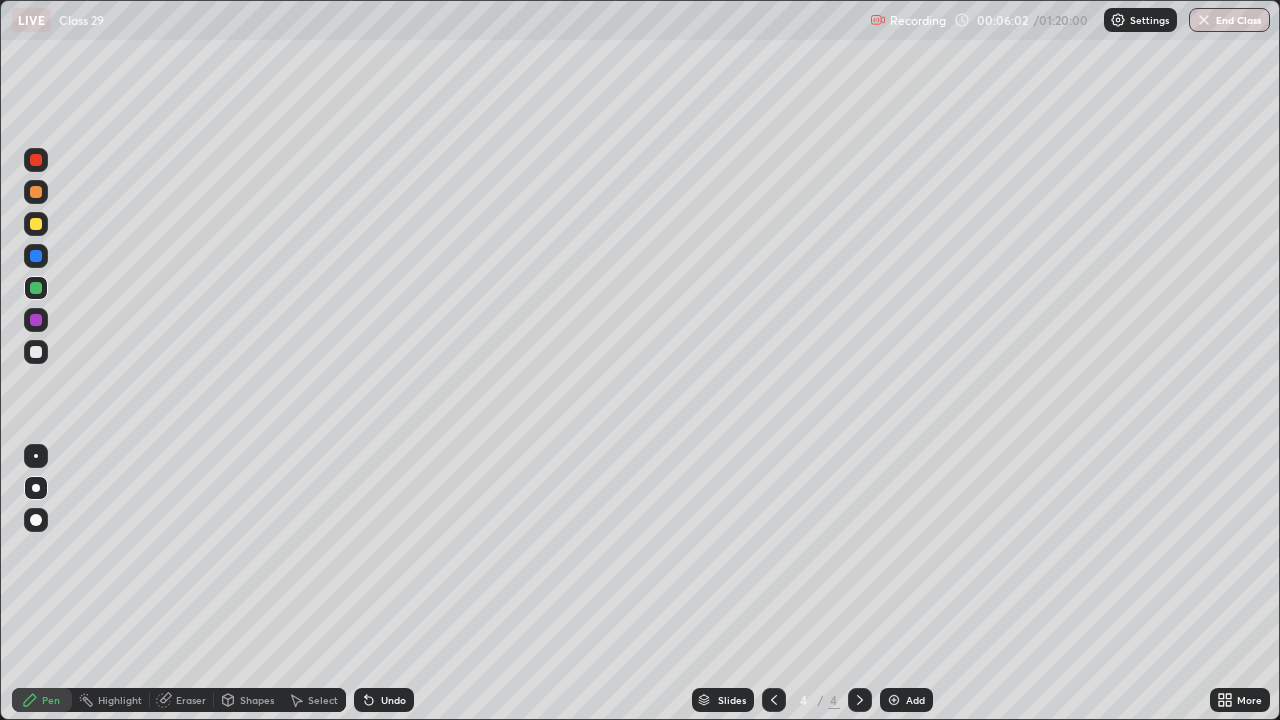 click at bounding box center (36, 352) 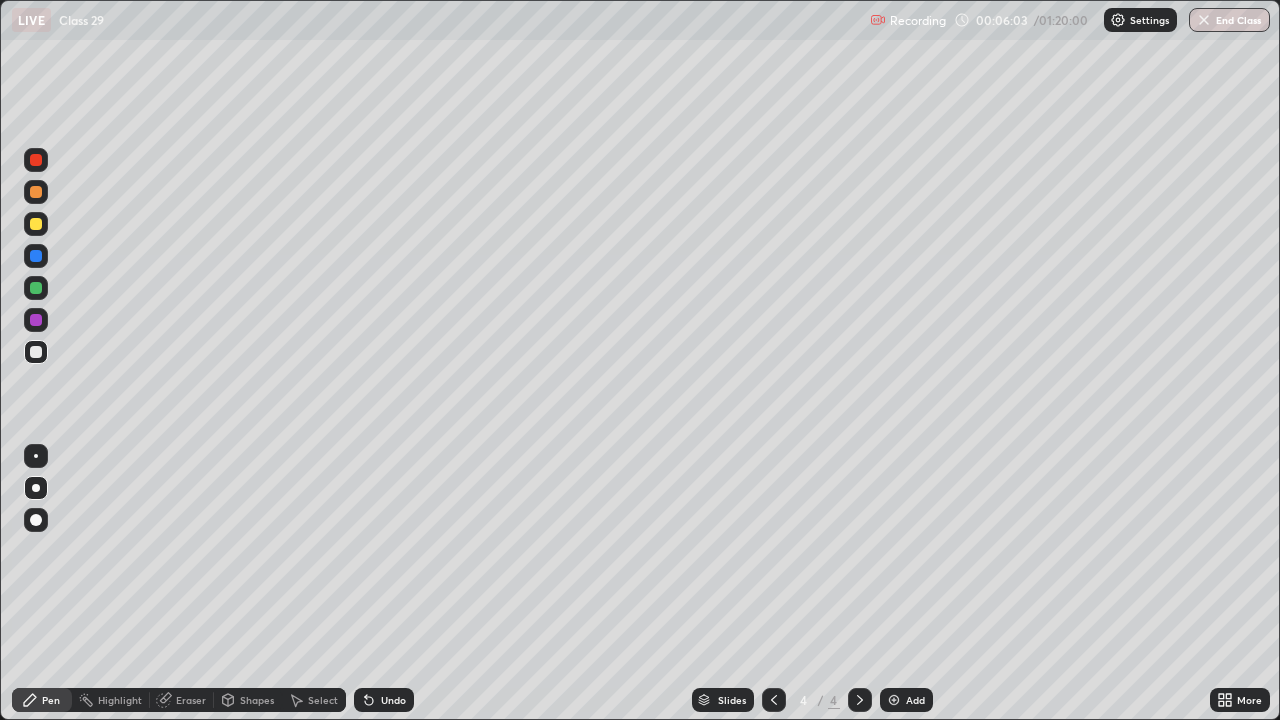 click at bounding box center (36, 320) 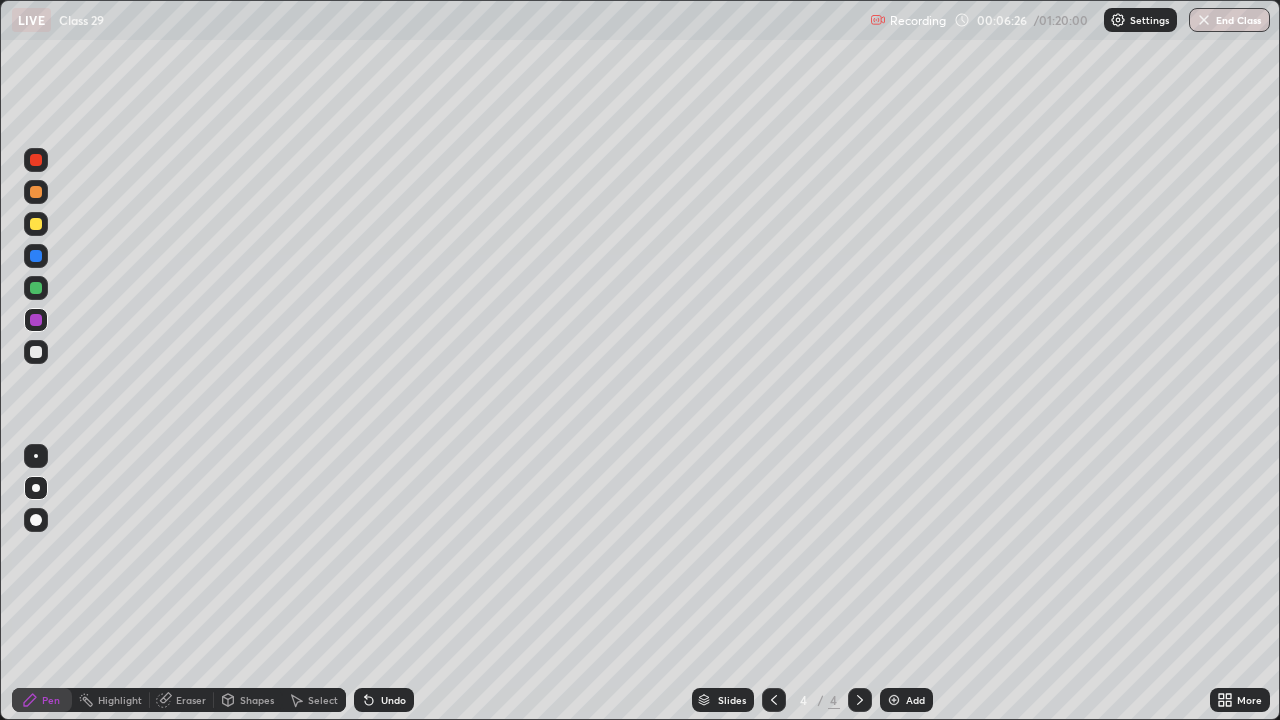 click 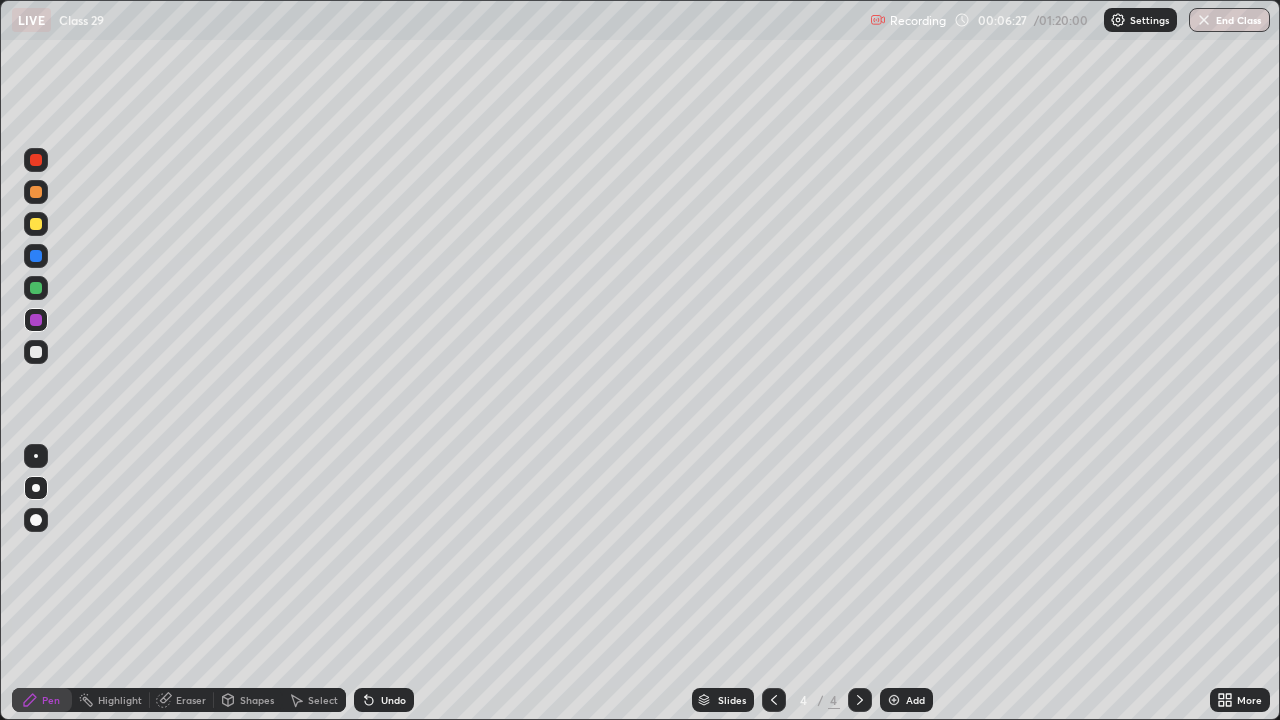 click 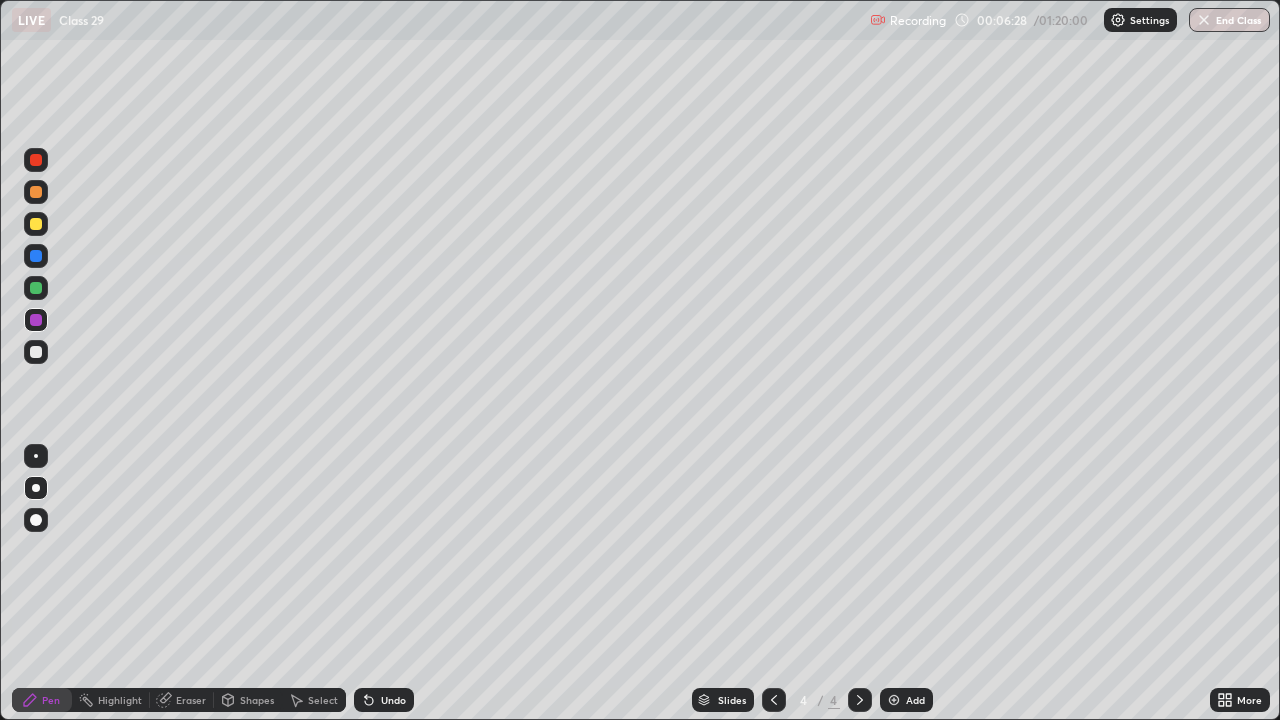 click 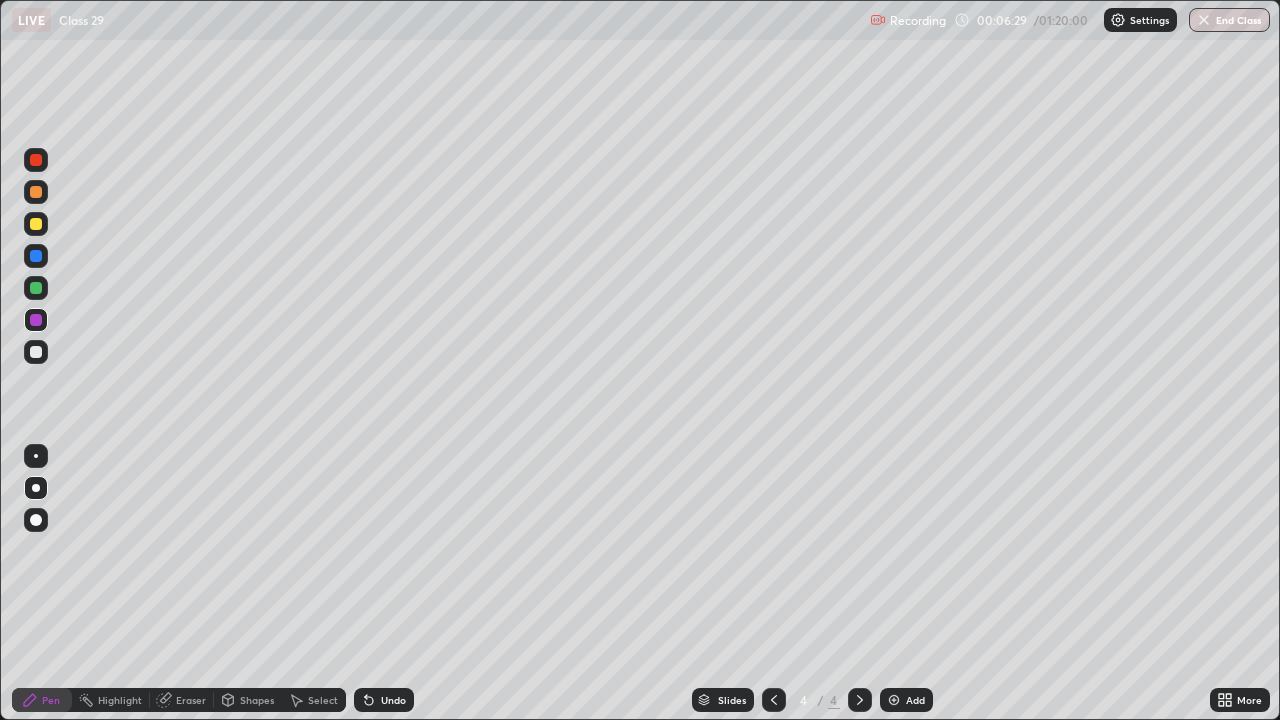 click 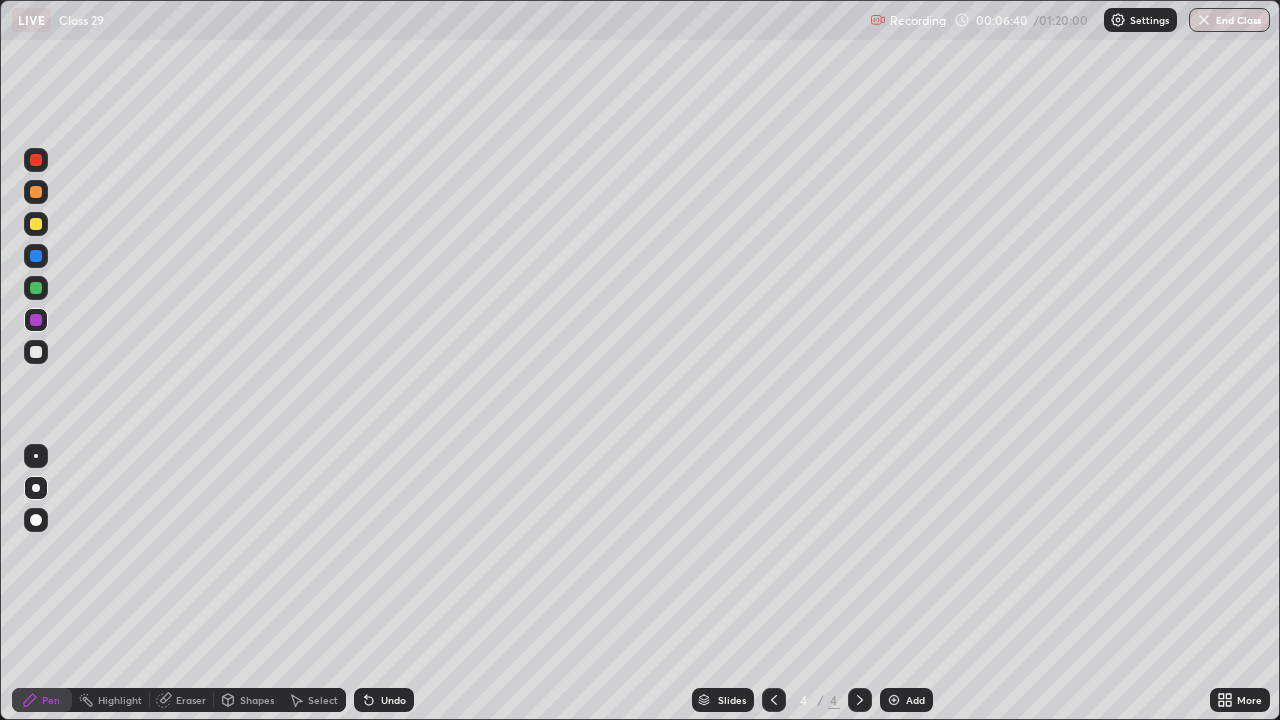click at bounding box center (36, 352) 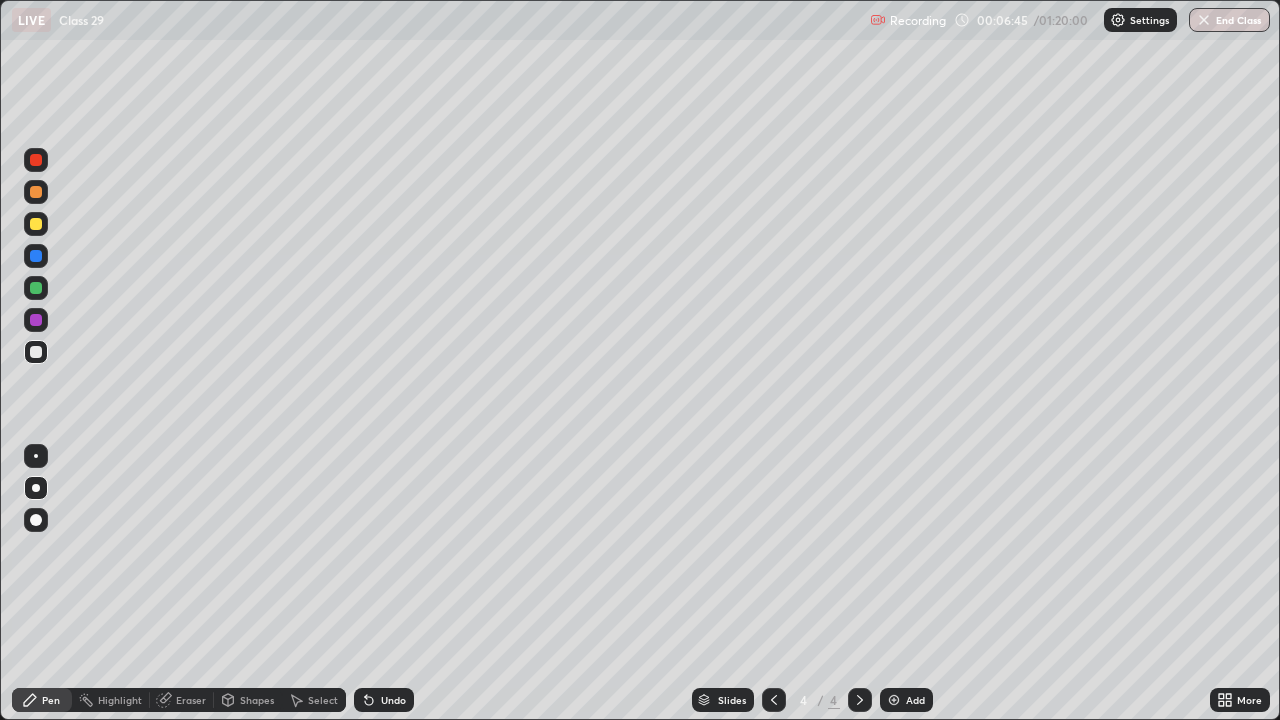 click at bounding box center [36, 224] 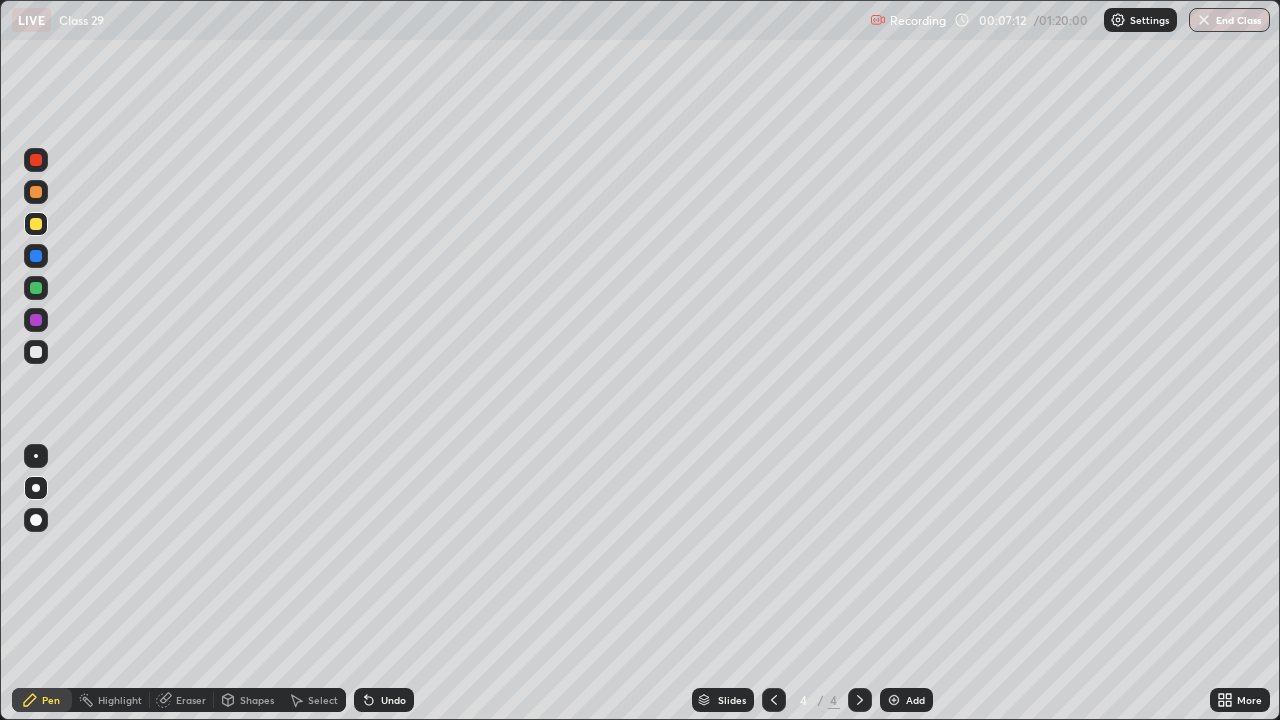 click at bounding box center (36, 352) 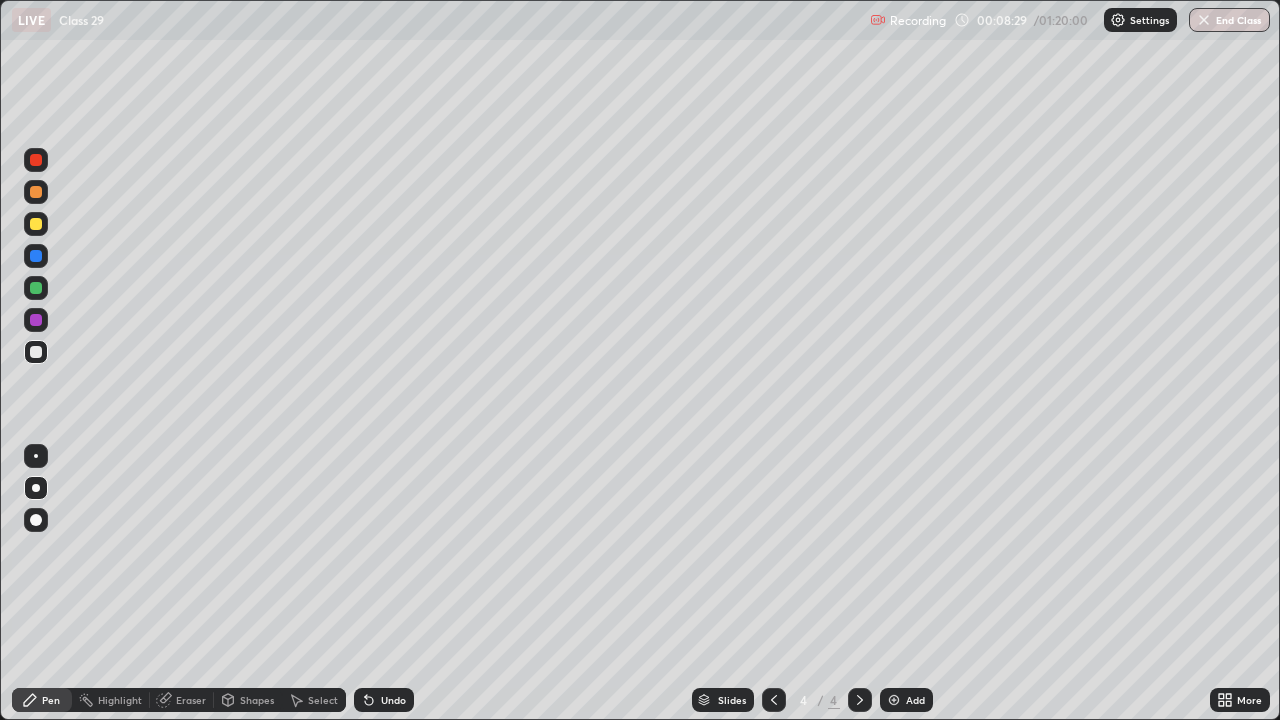 click at bounding box center (36, 288) 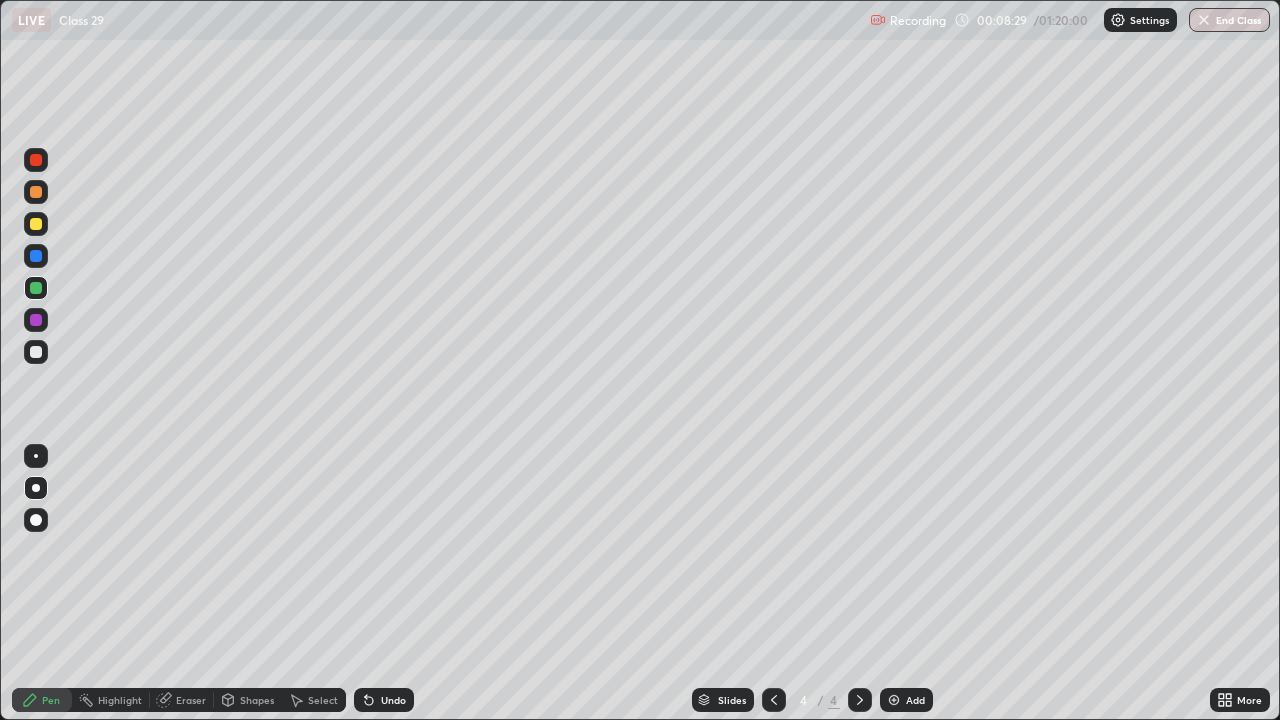 click at bounding box center [36, 256] 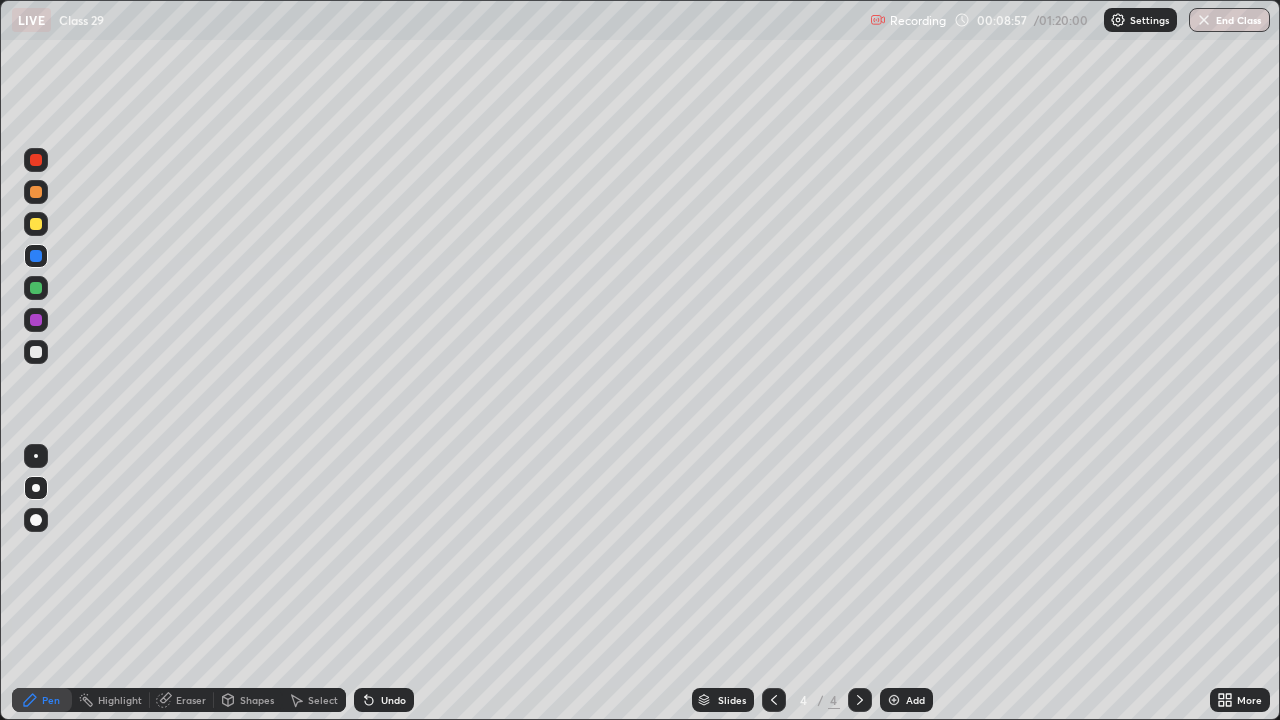 click at bounding box center [36, 192] 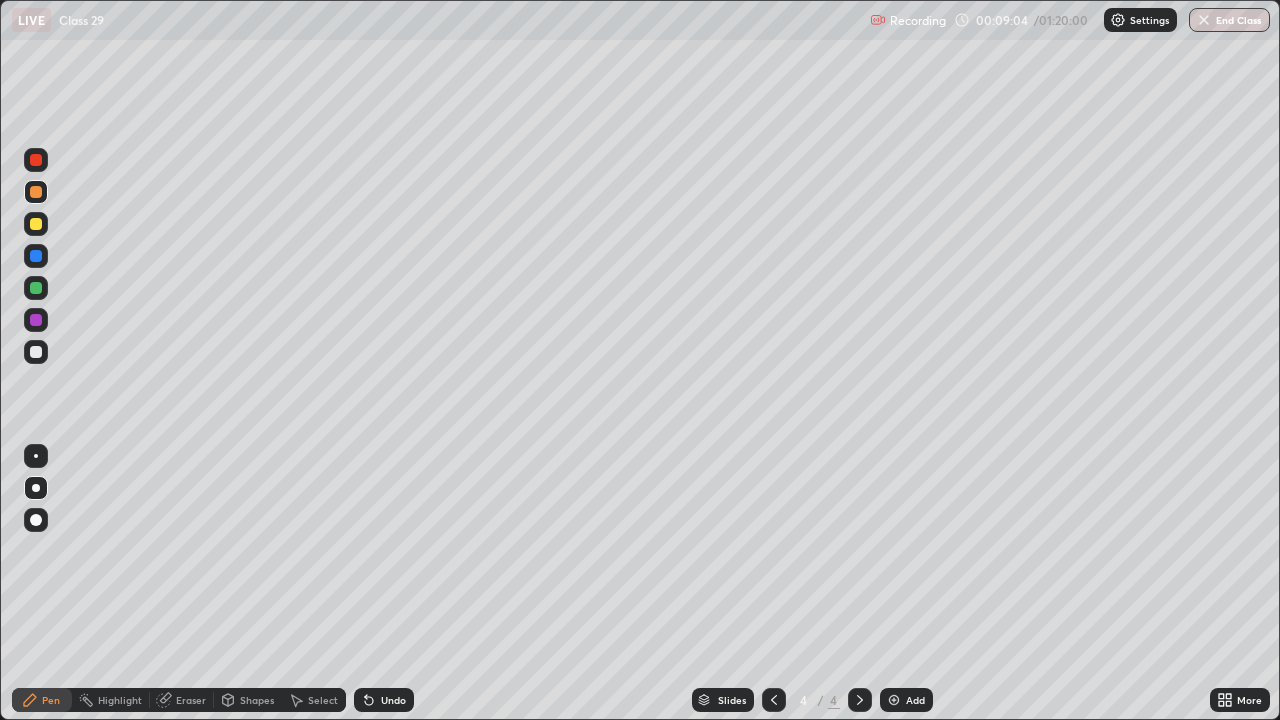 click at bounding box center [36, 192] 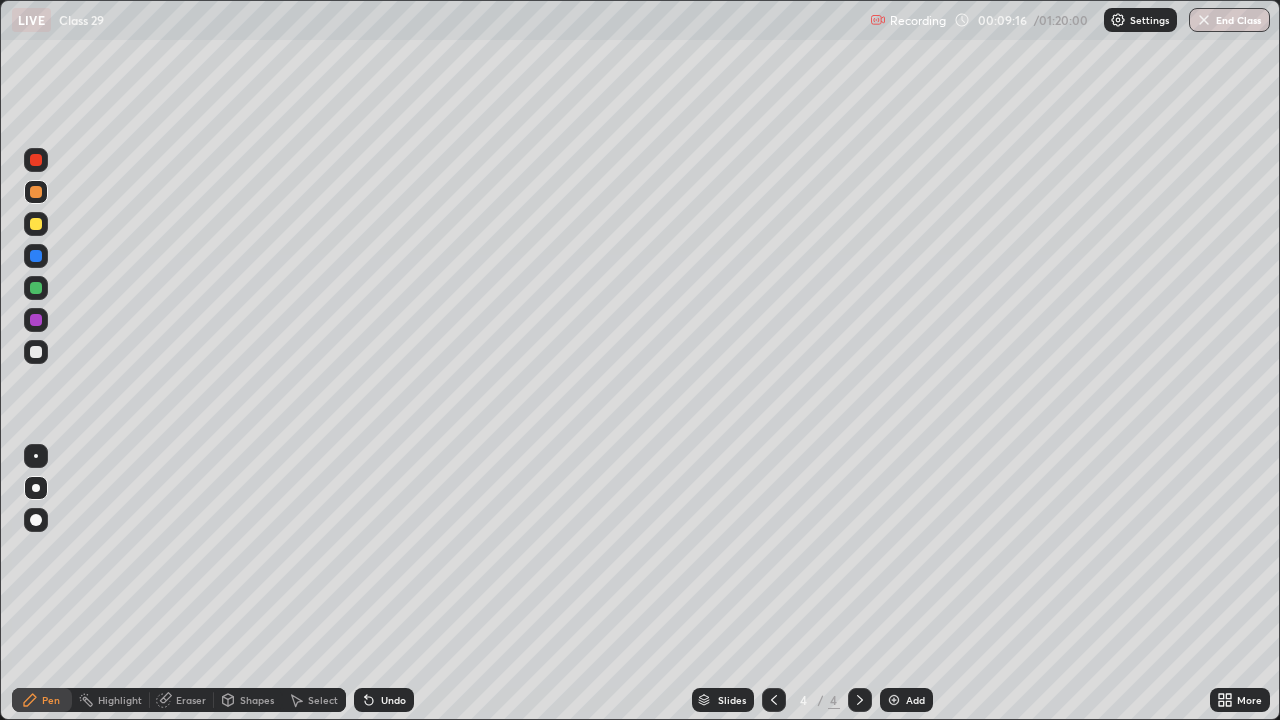 click at bounding box center (36, 352) 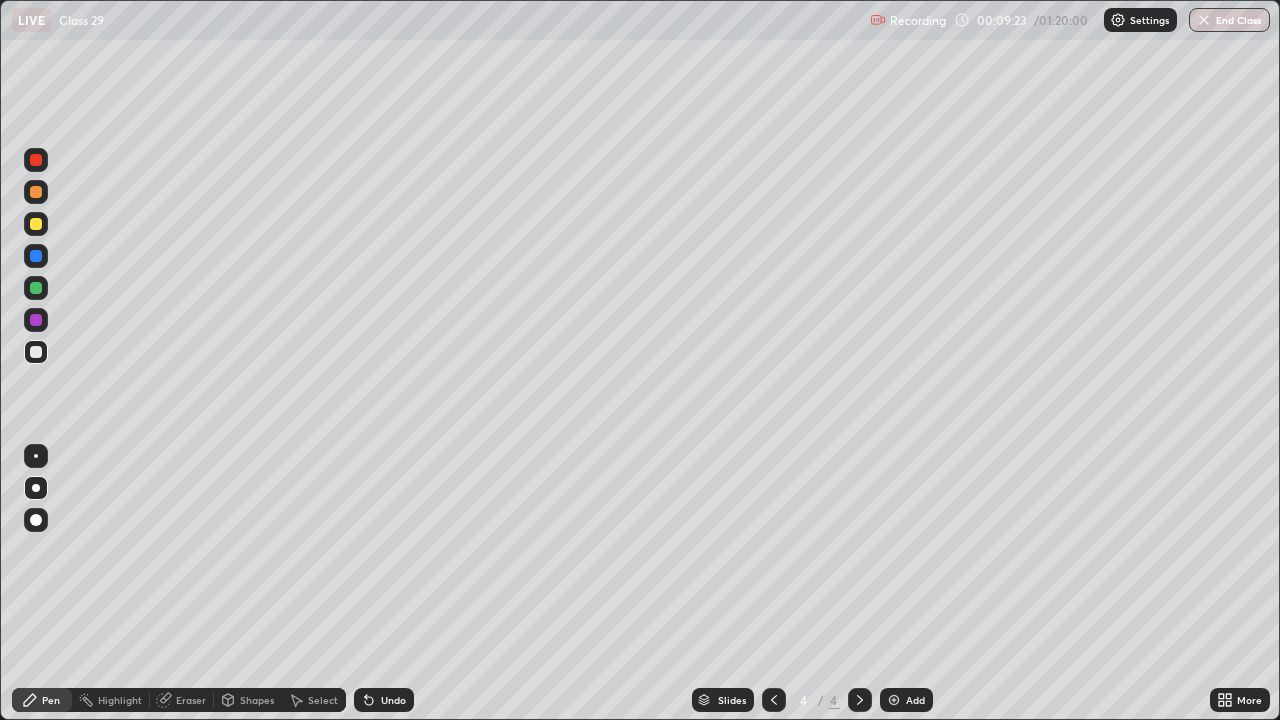 click on "Undo" at bounding box center (393, 700) 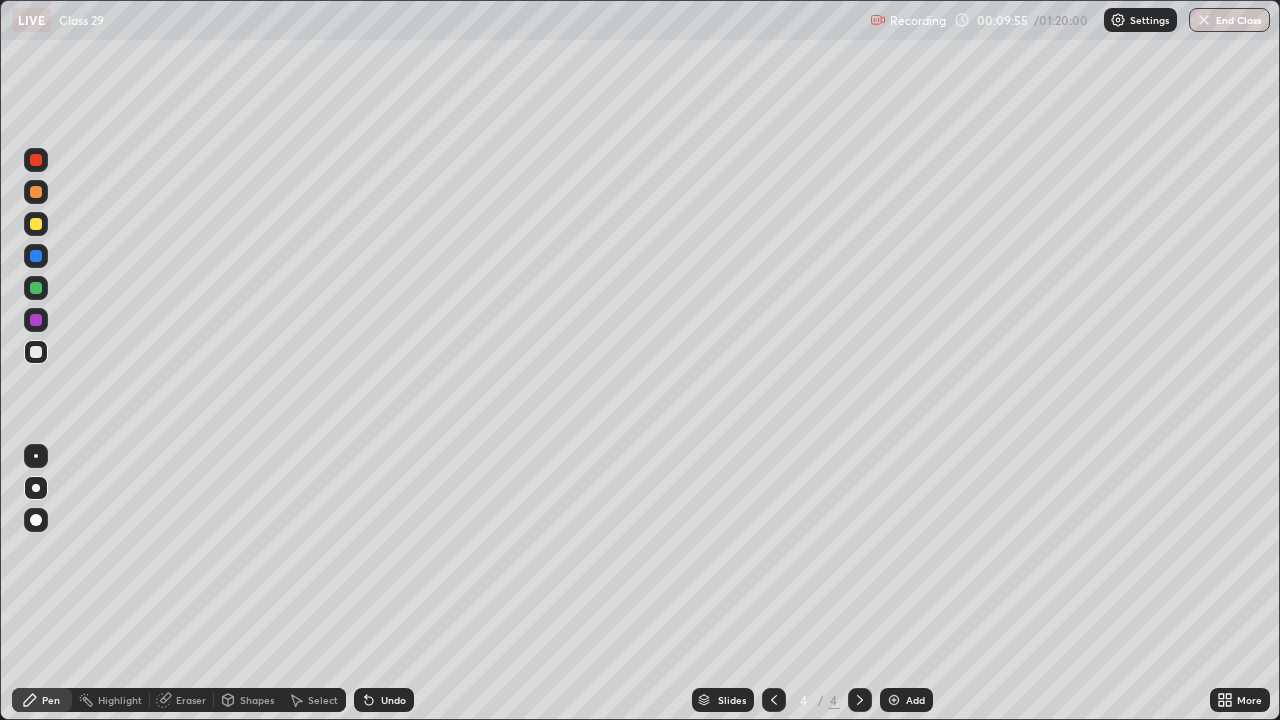 click on "Undo" at bounding box center [393, 700] 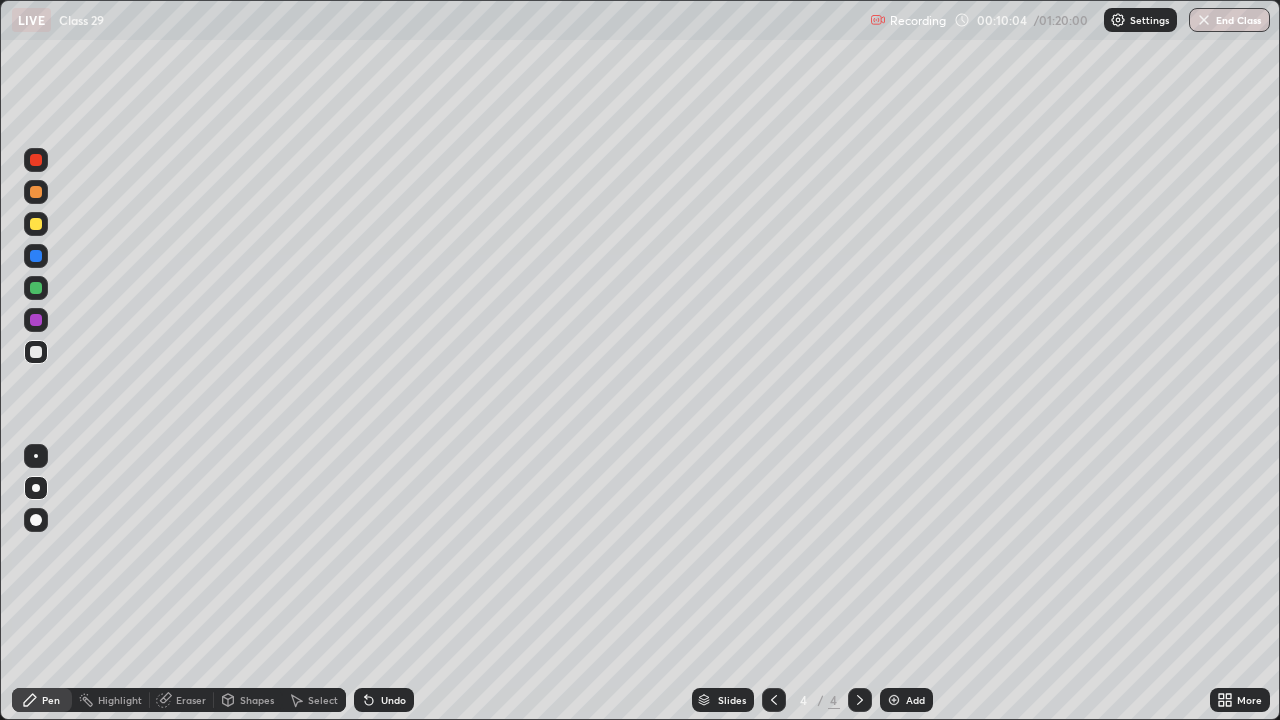 click at bounding box center (860, 700) 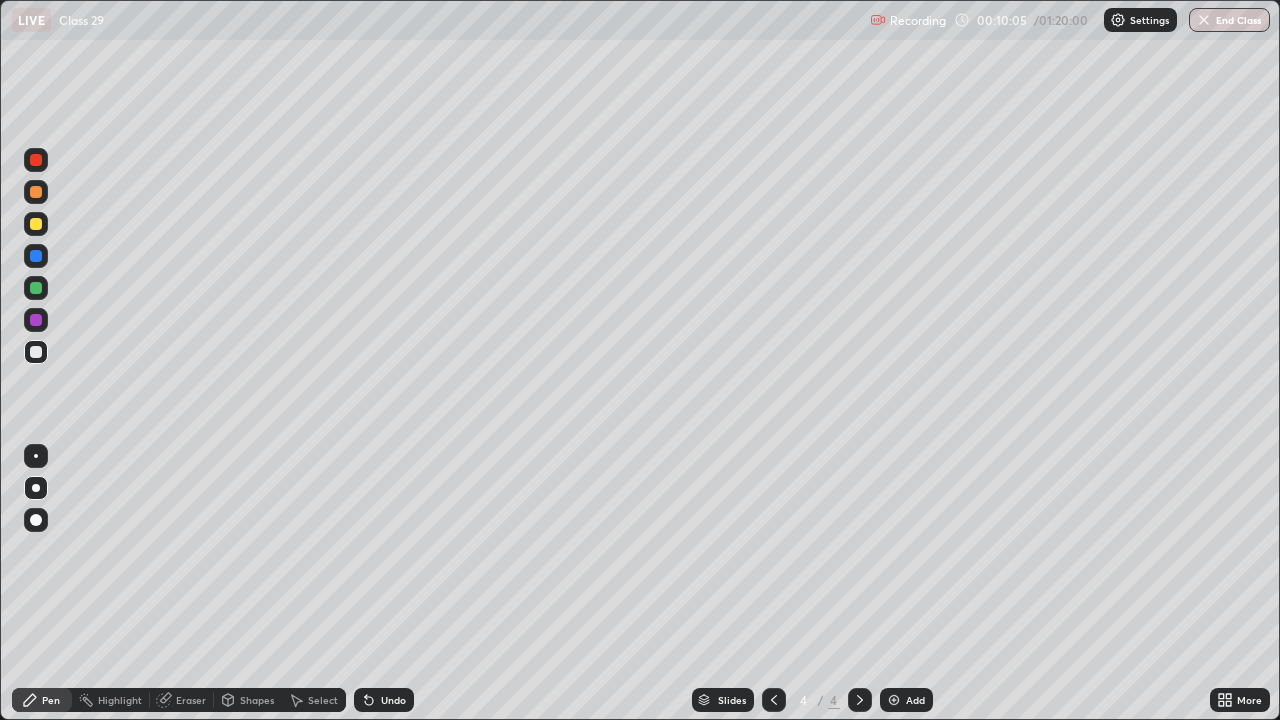 click 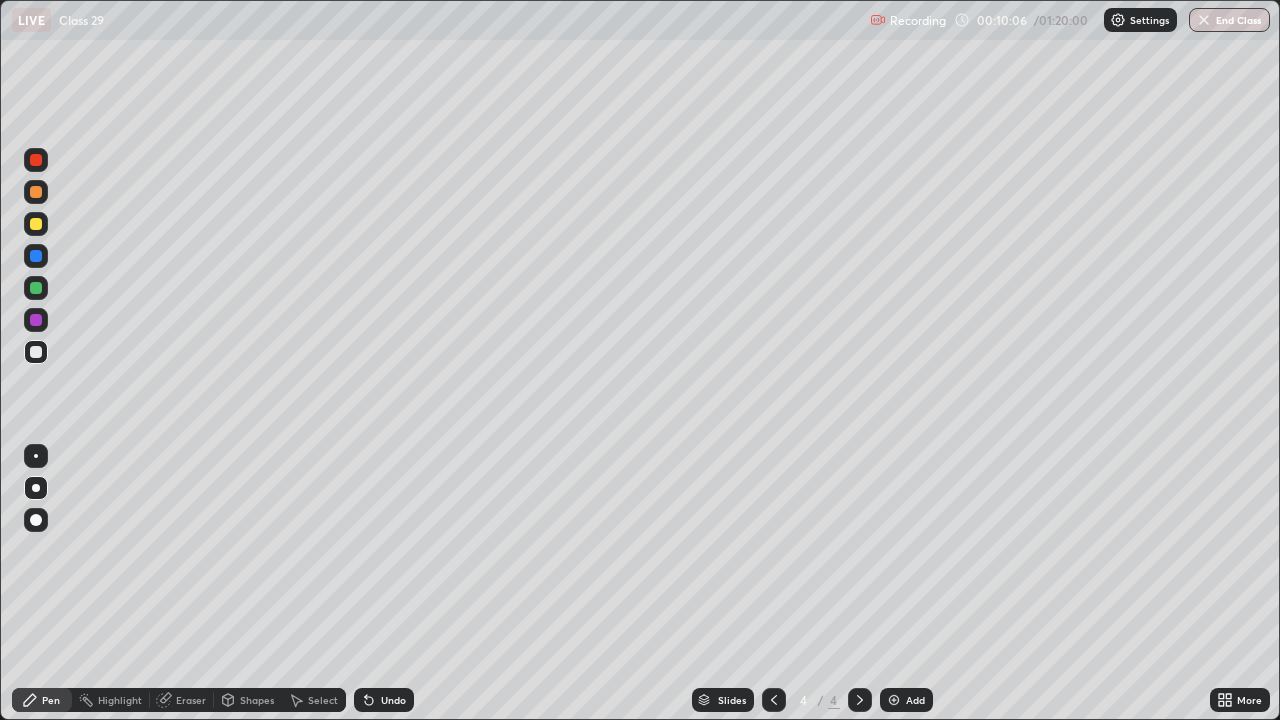 click 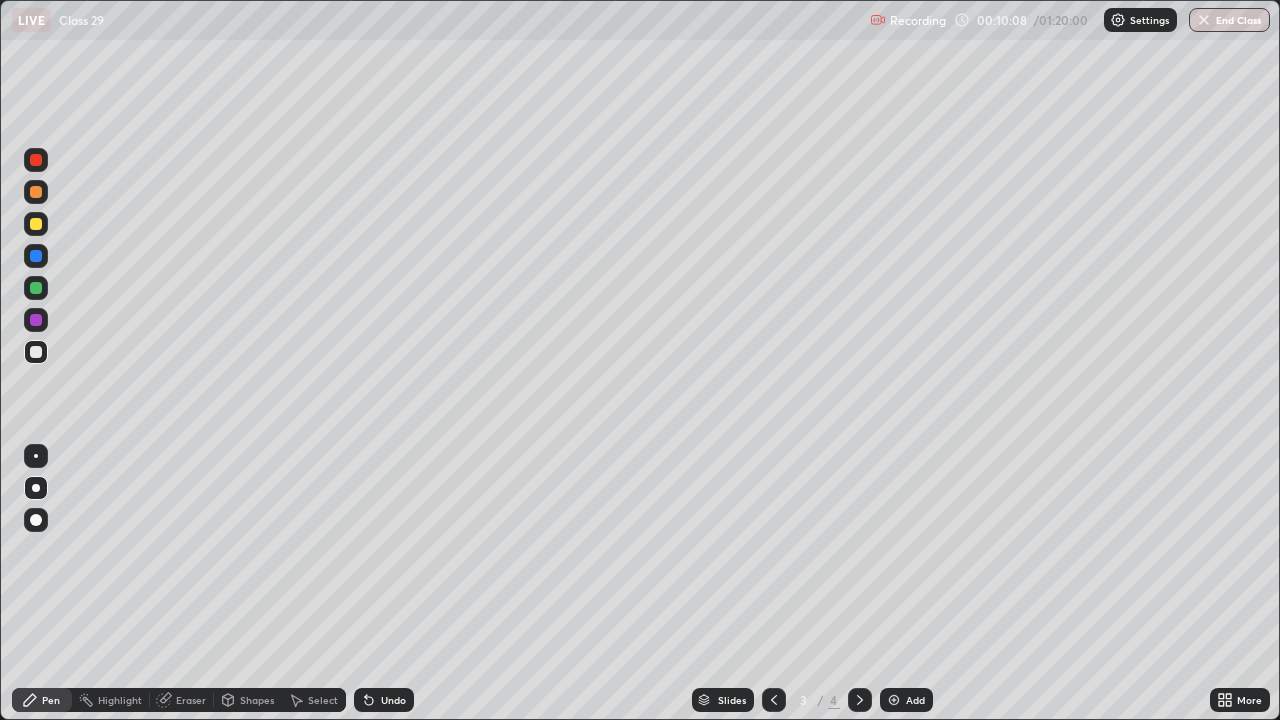 click at bounding box center (36, 288) 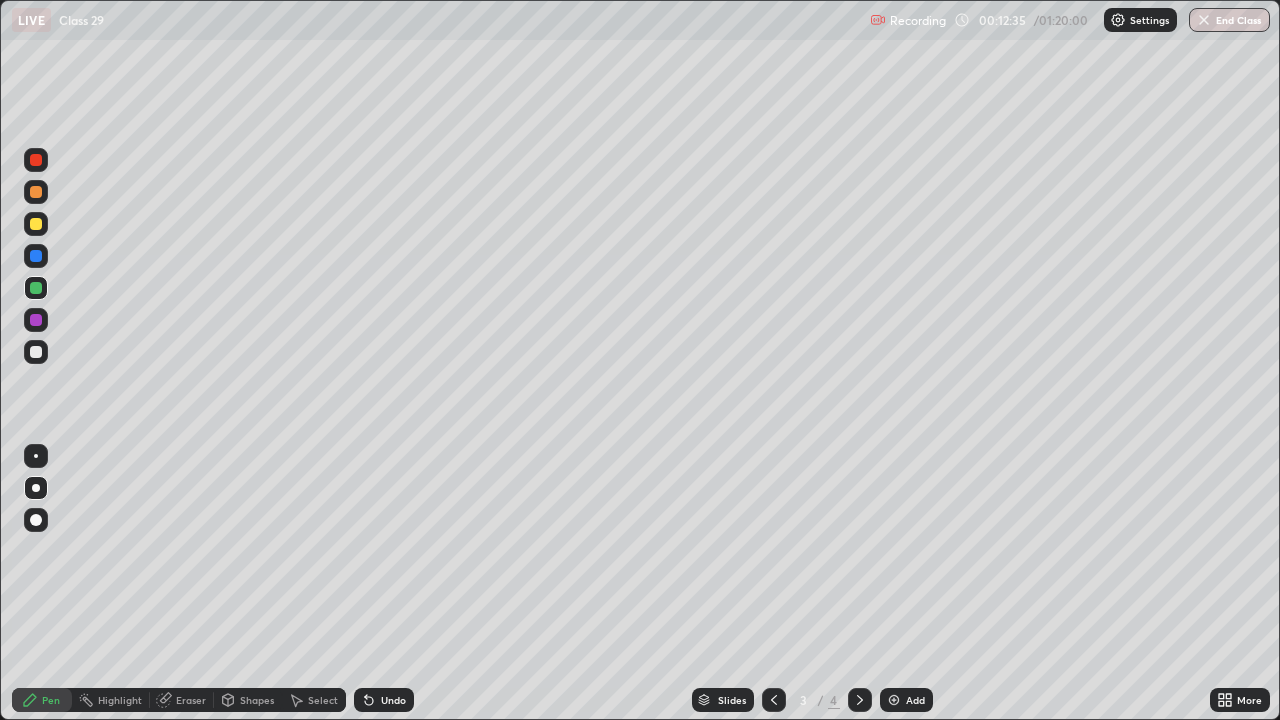 click 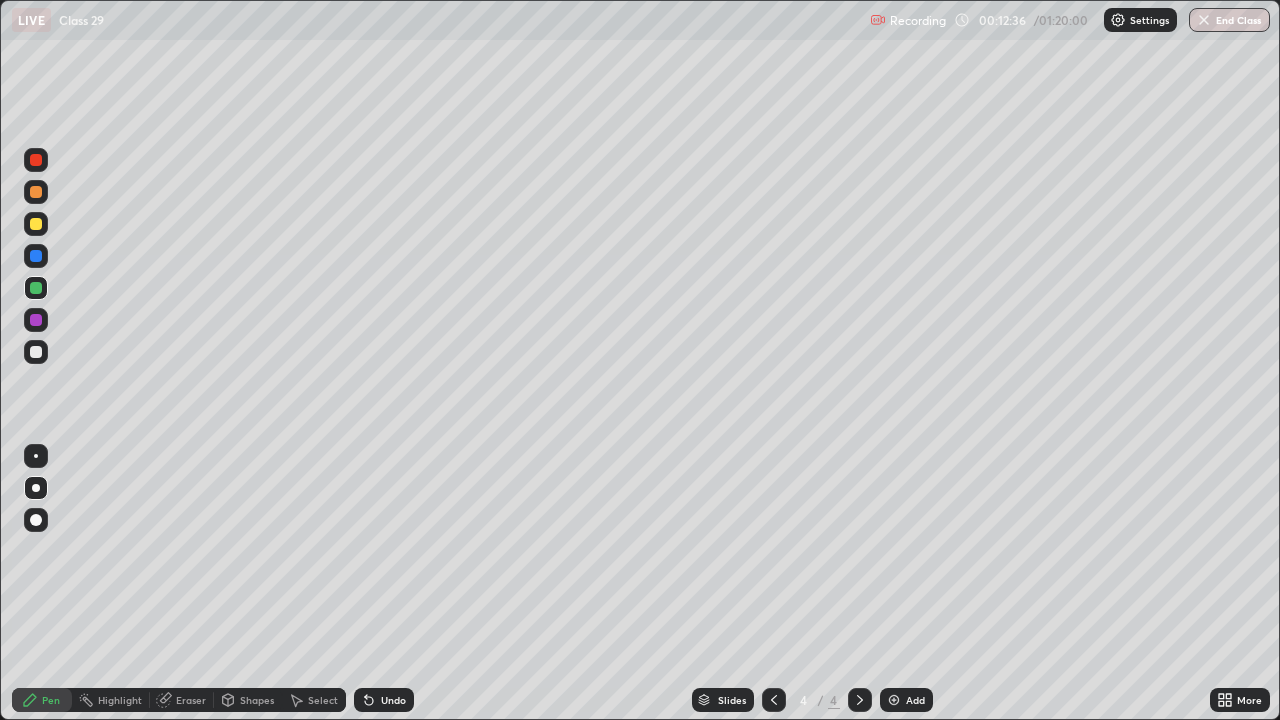 click at bounding box center (894, 700) 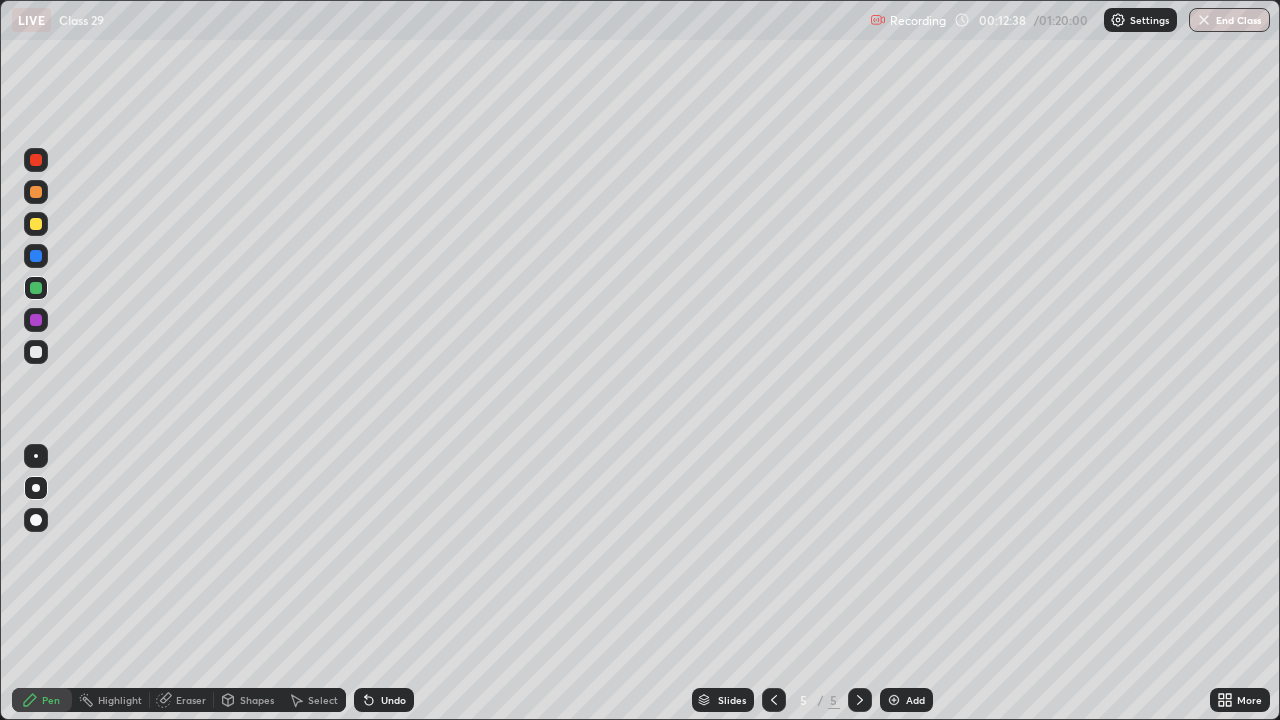click at bounding box center (36, 352) 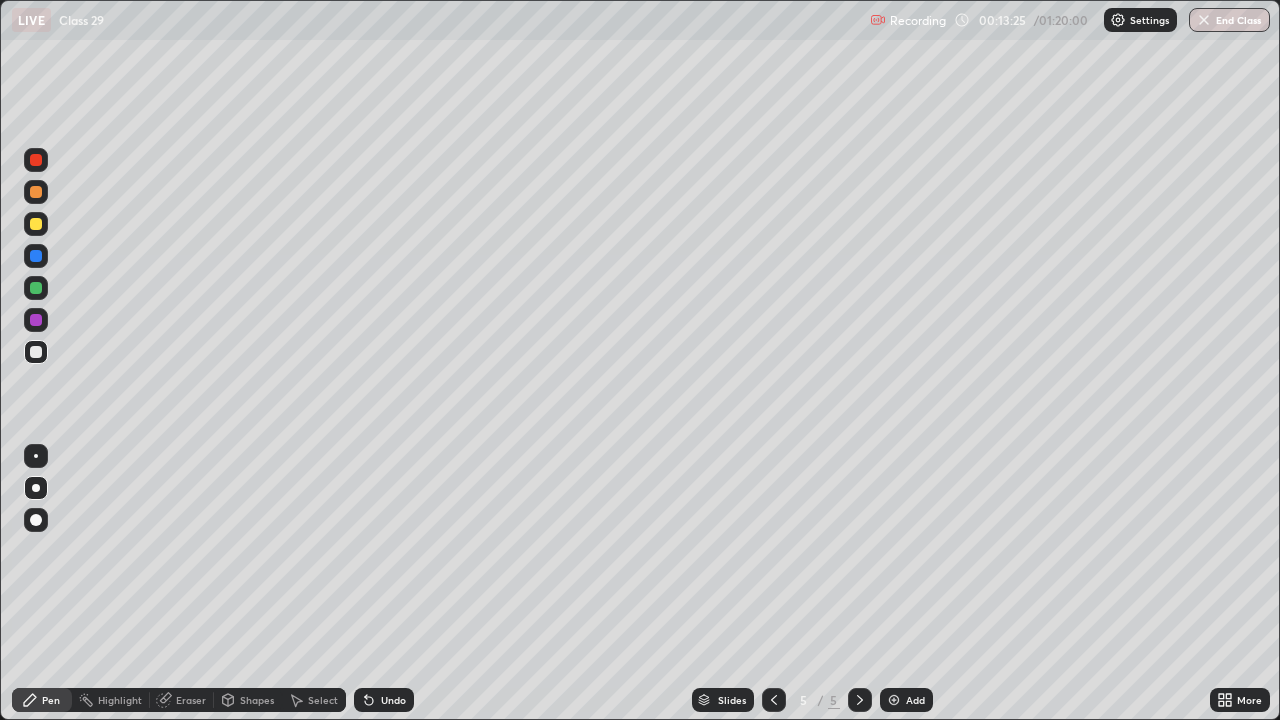 click on "Eraser" at bounding box center (191, 700) 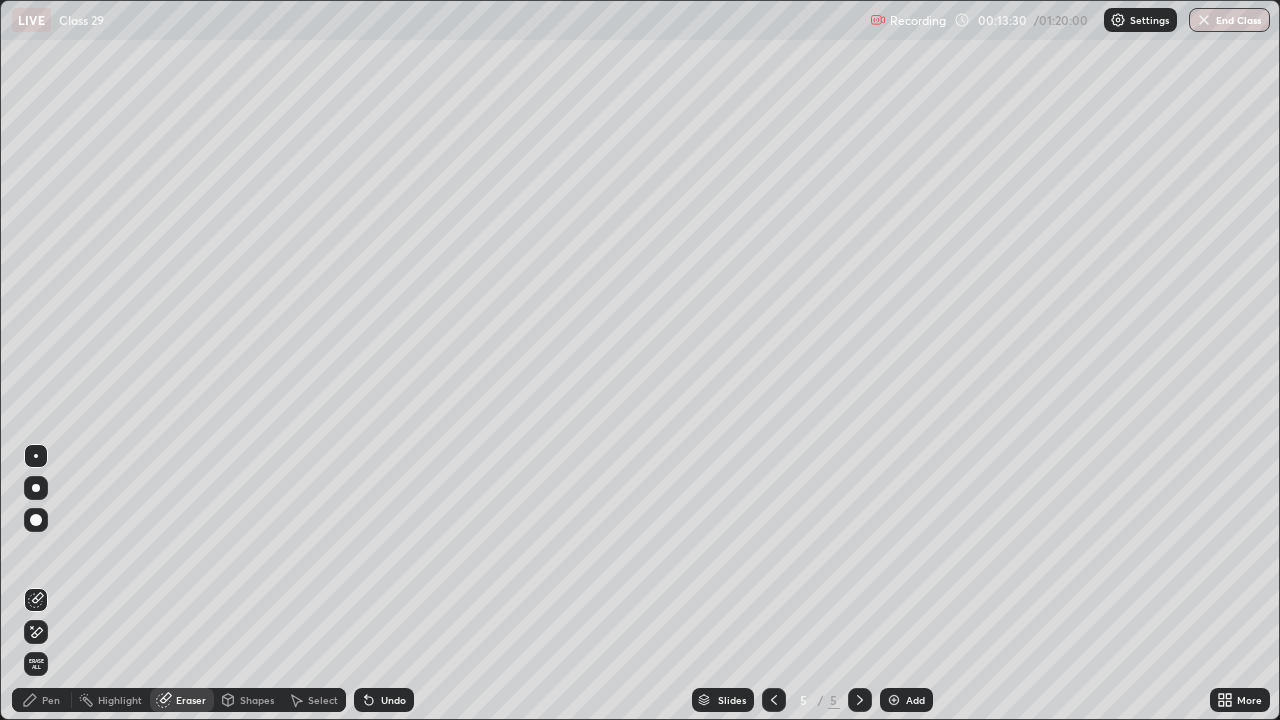 click at bounding box center [36, 520] 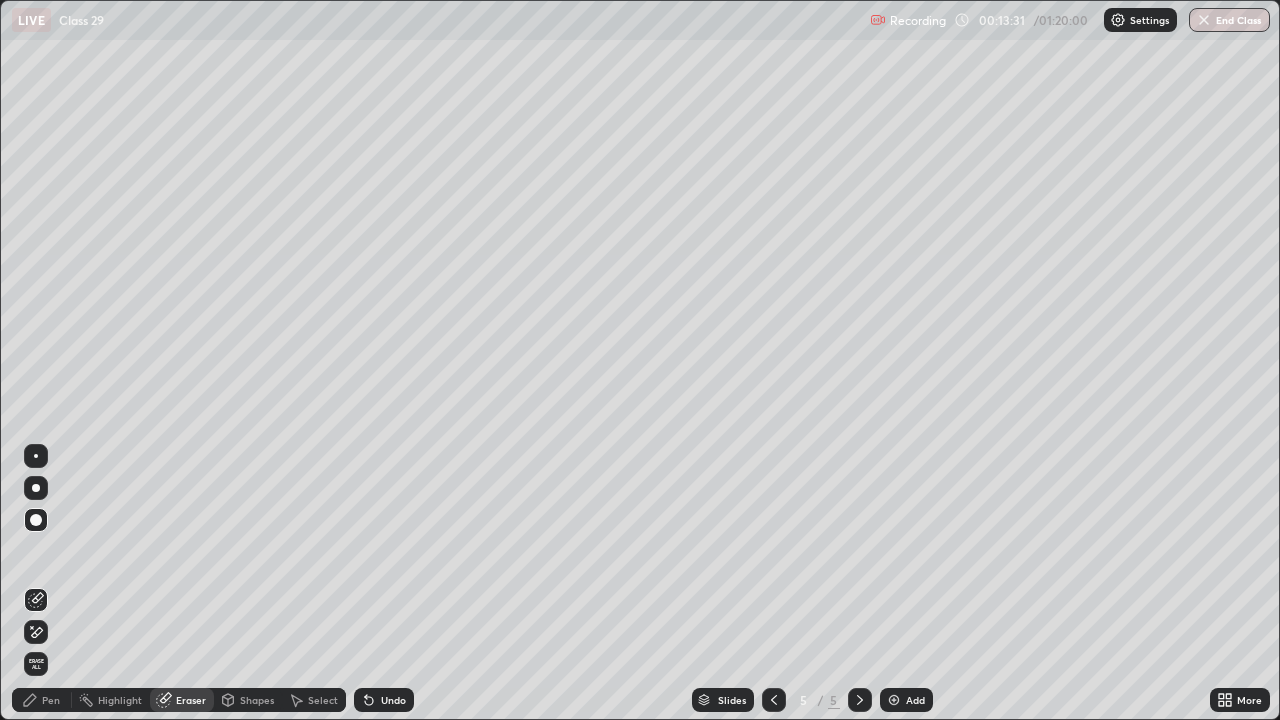 click on "Pen" at bounding box center [51, 700] 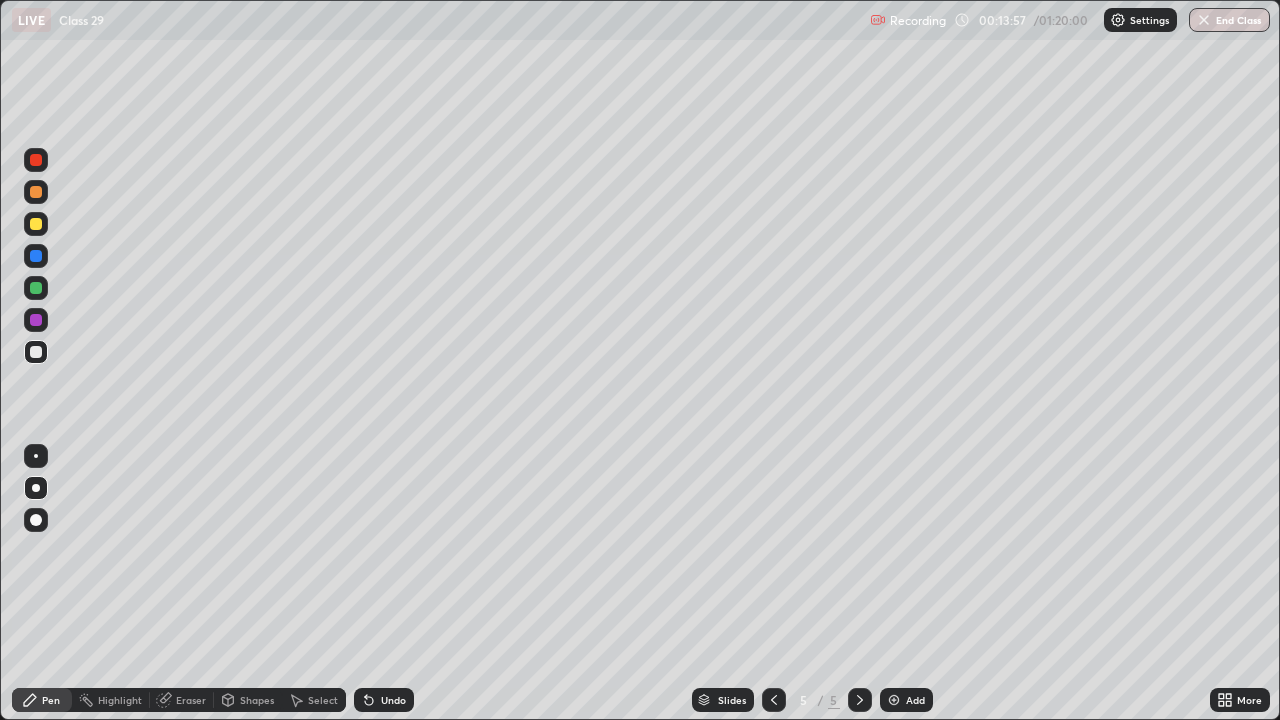 click at bounding box center (36, 288) 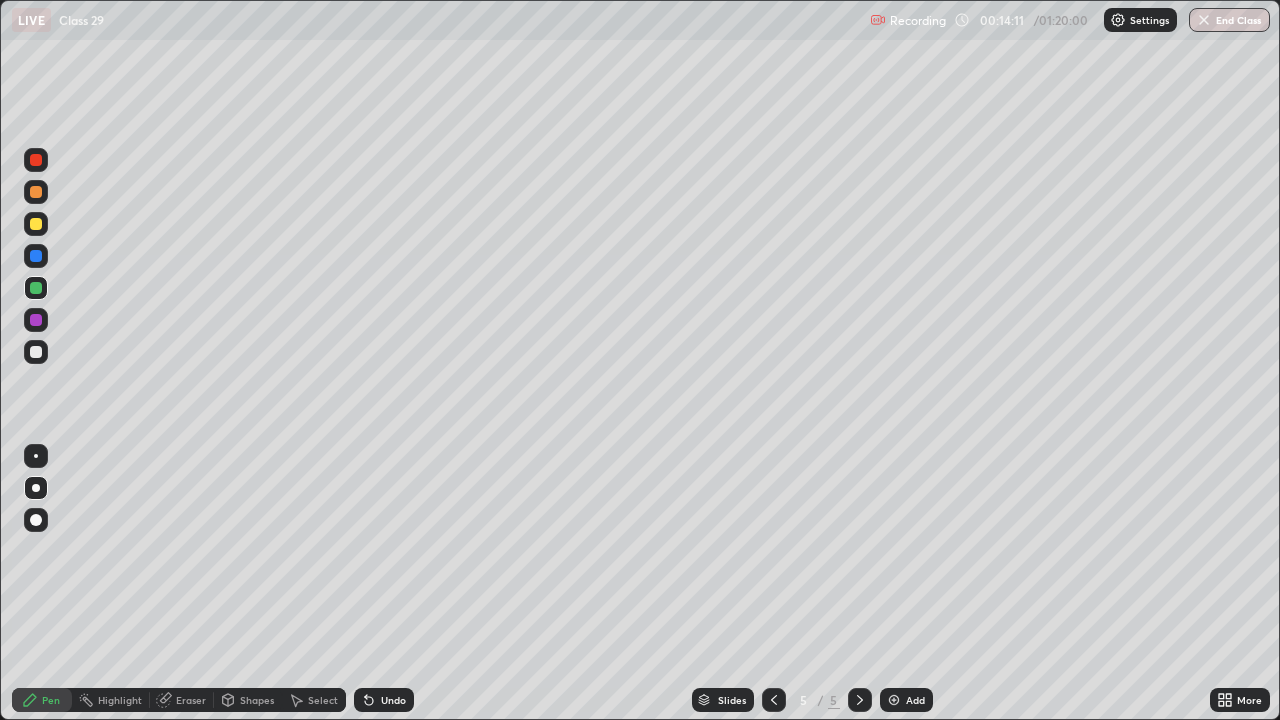 click at bounding box center [36, 224] 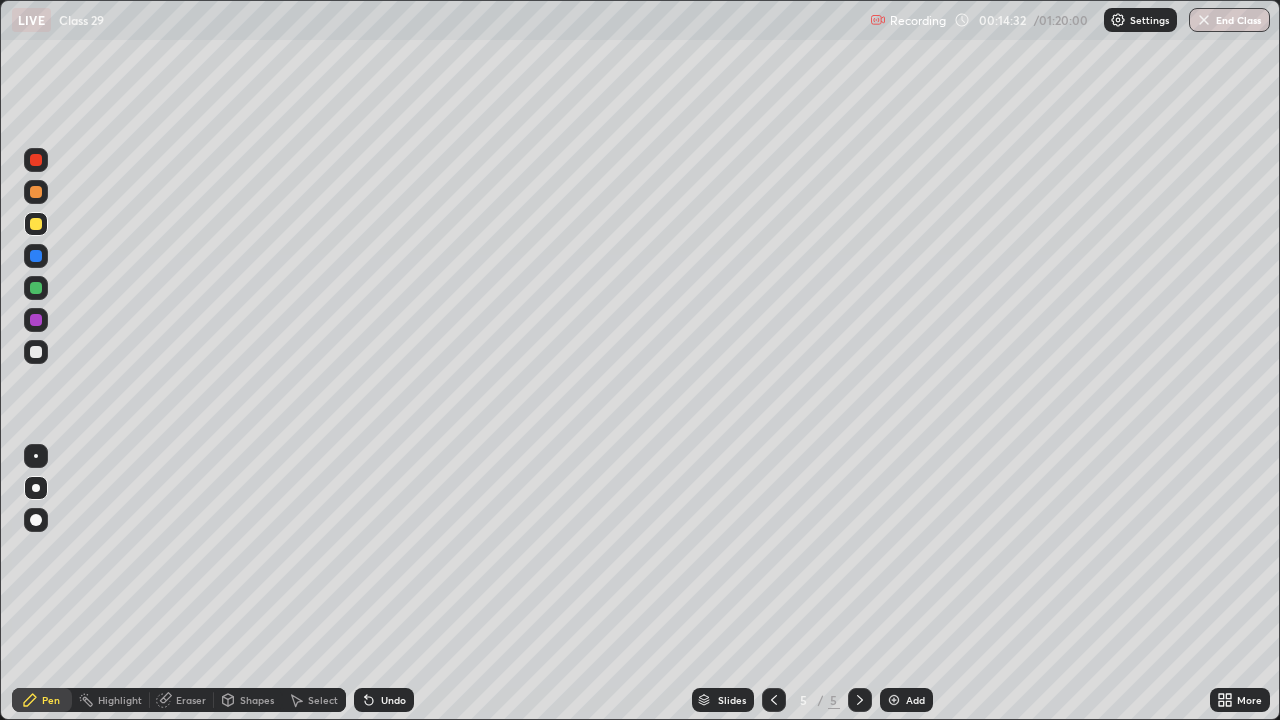 click at bounding box center (36, 320) 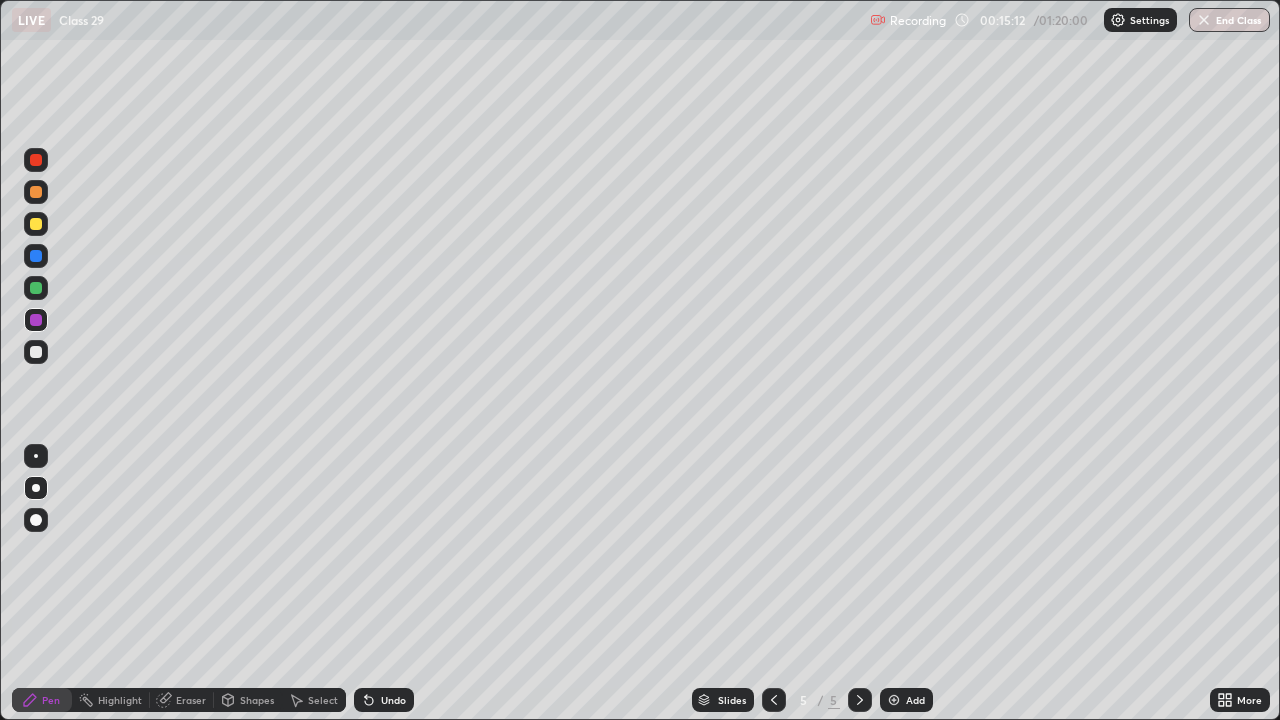 click 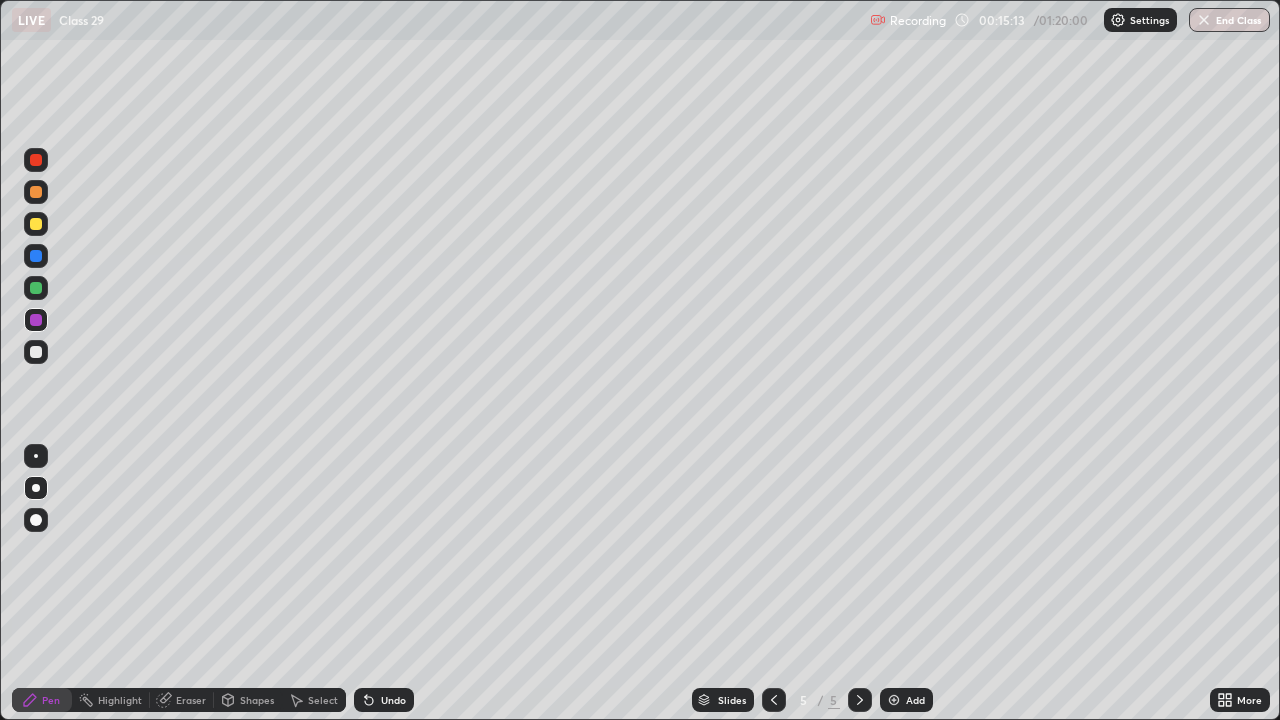 click 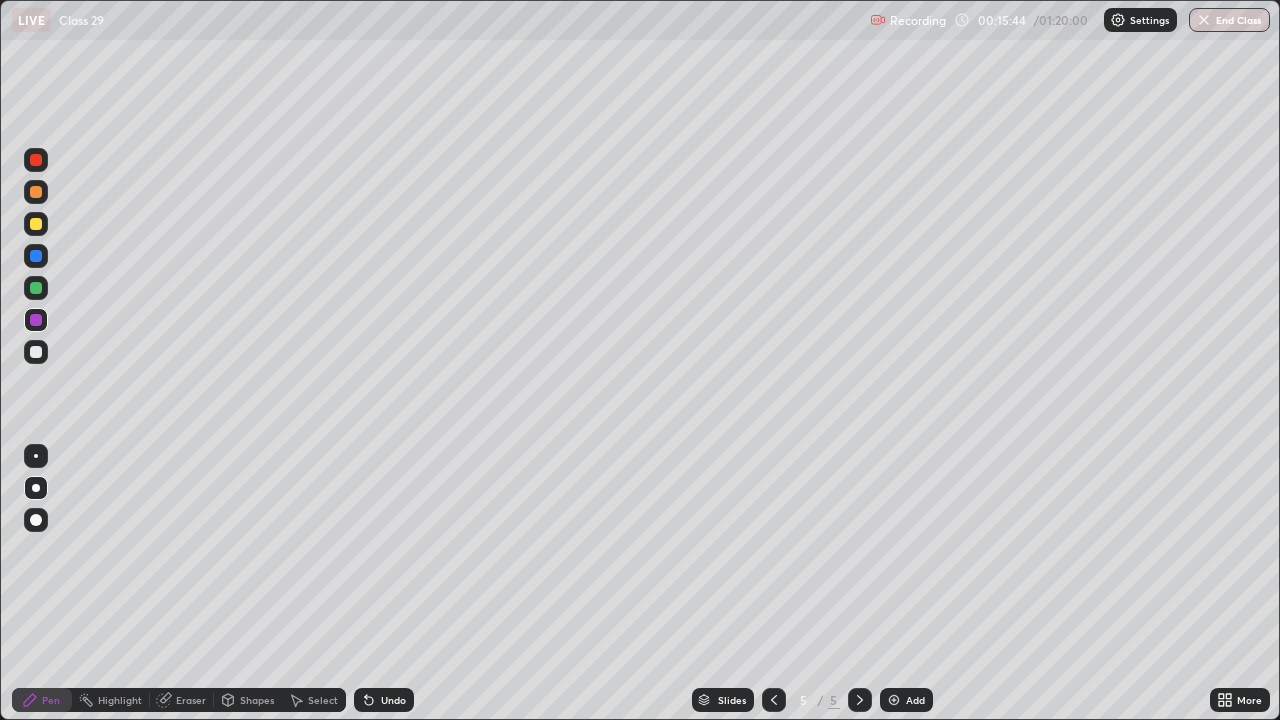 click at bounding box center (36, 288) 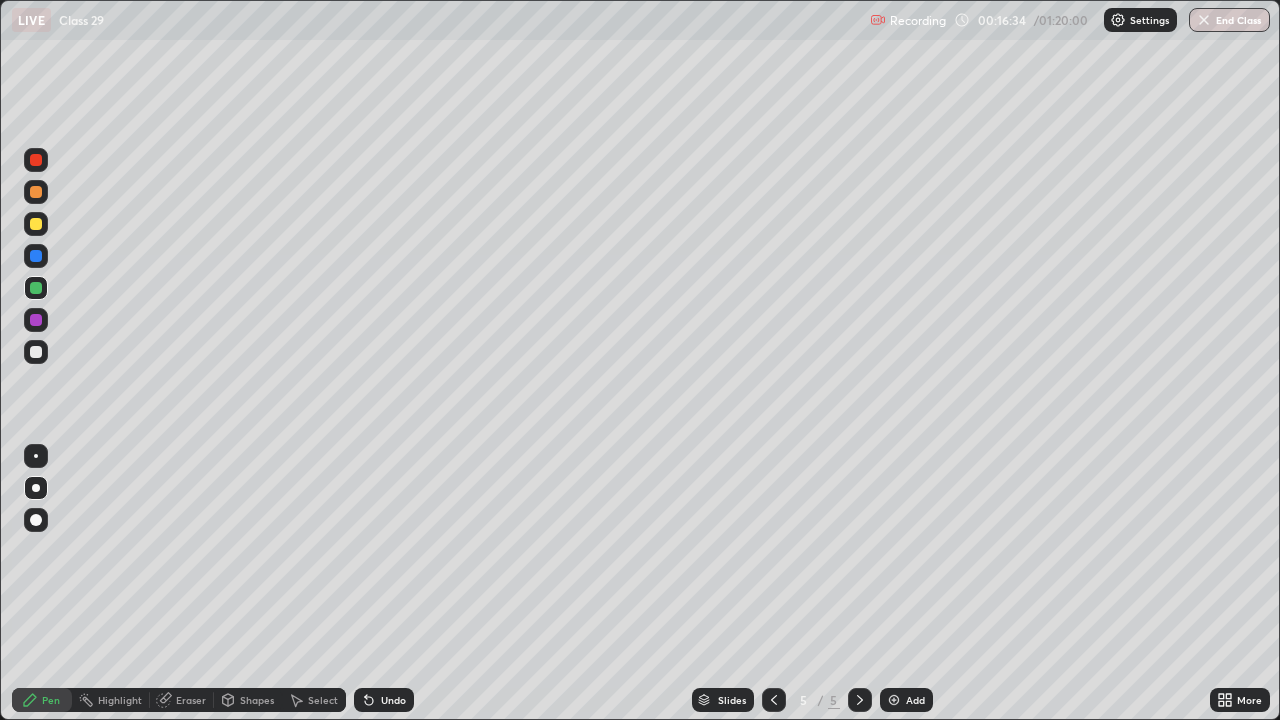 click at bounding box center [36, 256] 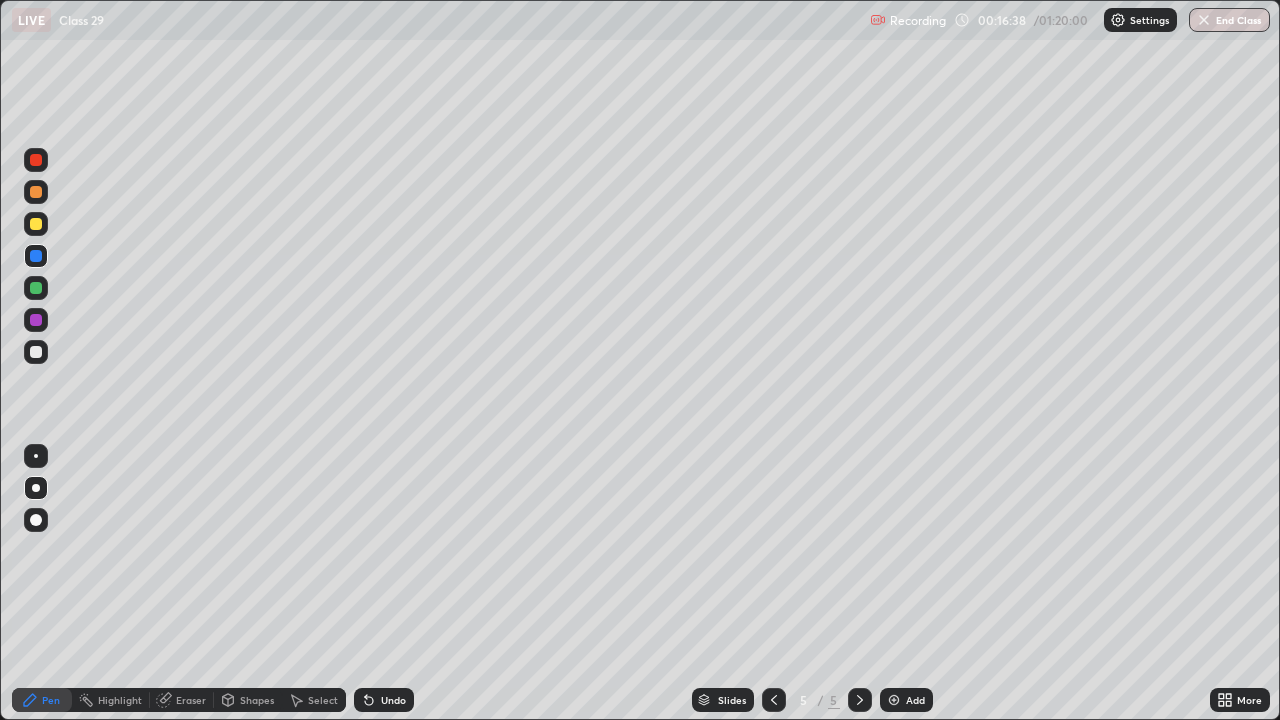 click 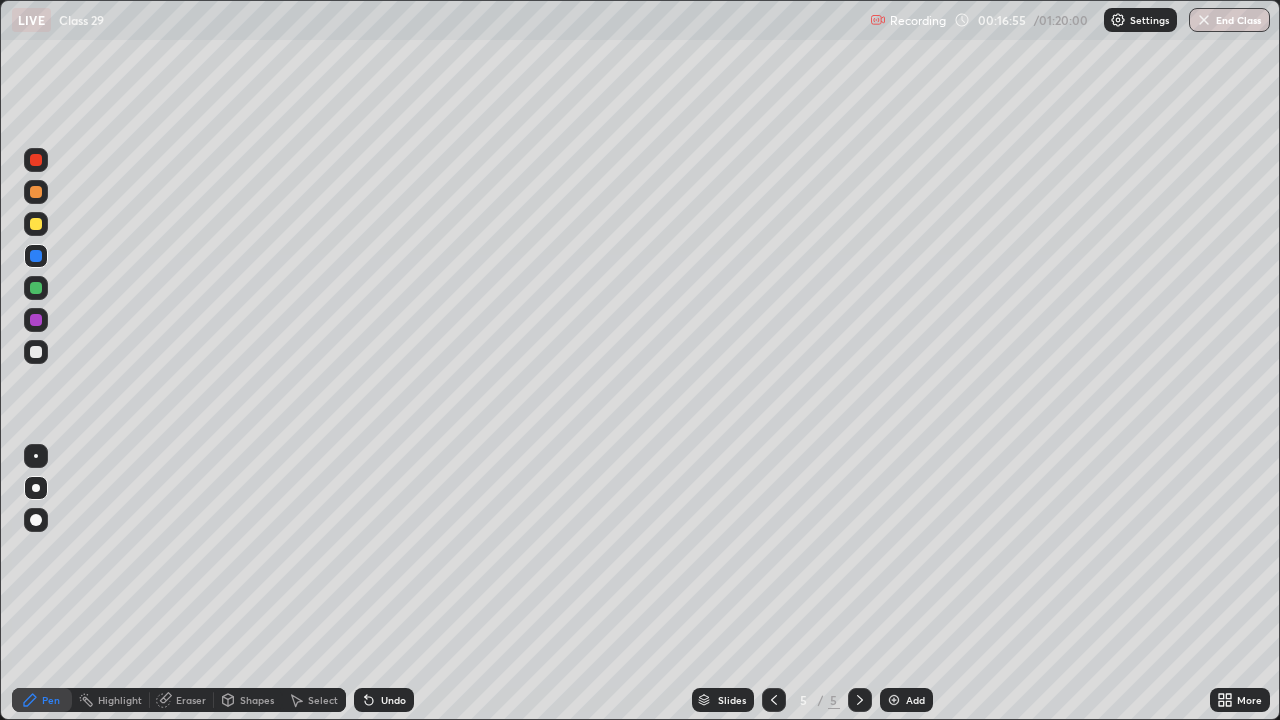 click on "Eraser" at bounding box center [182, 700] 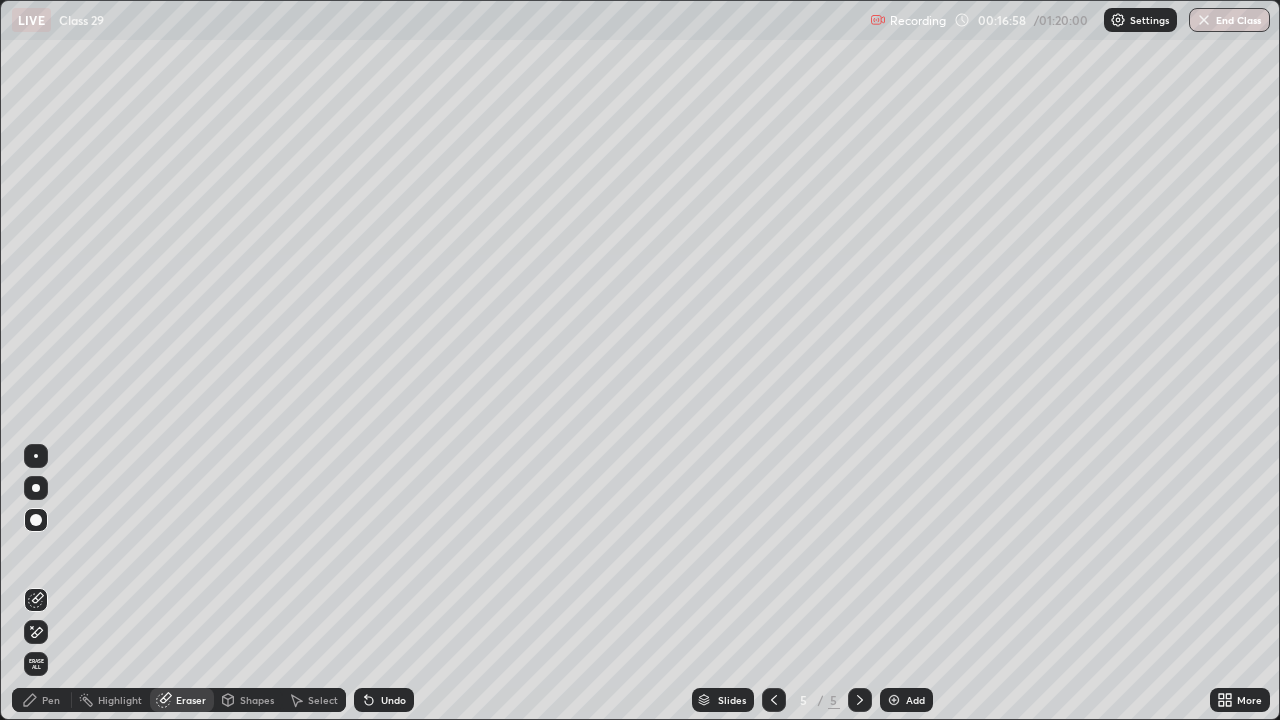 click on "Pen" at bounding box center (51, 700) 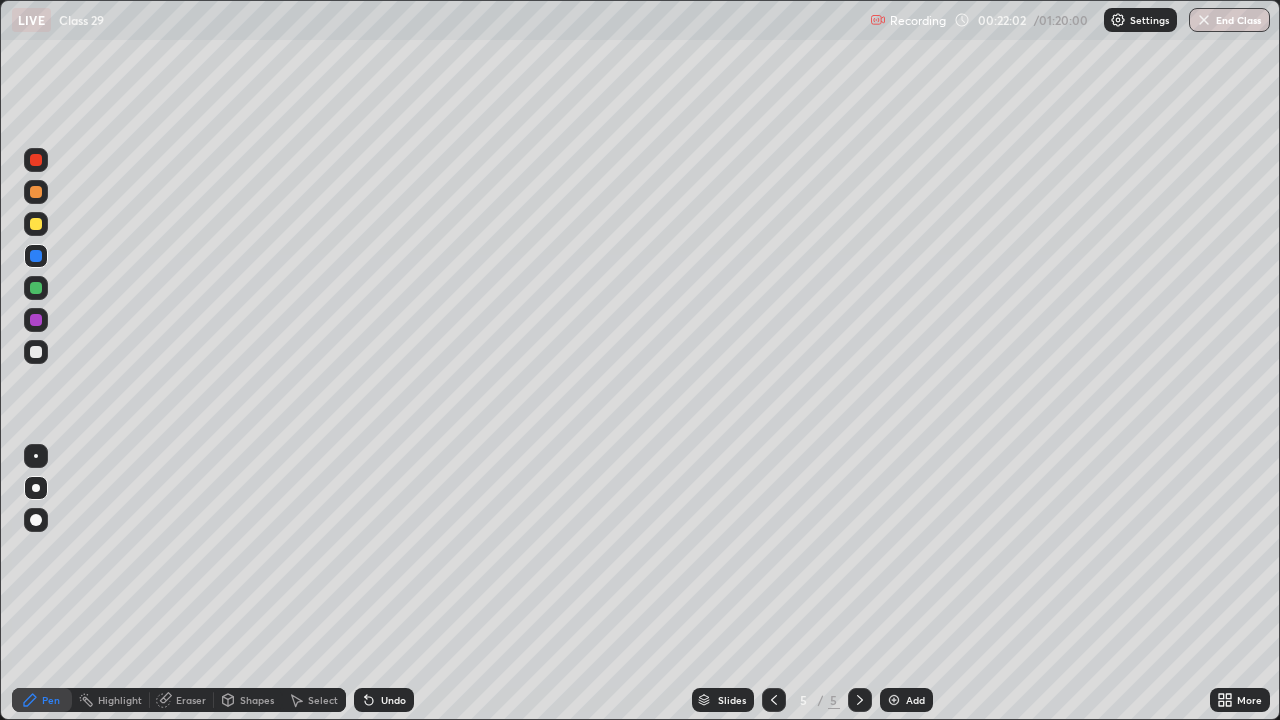 click 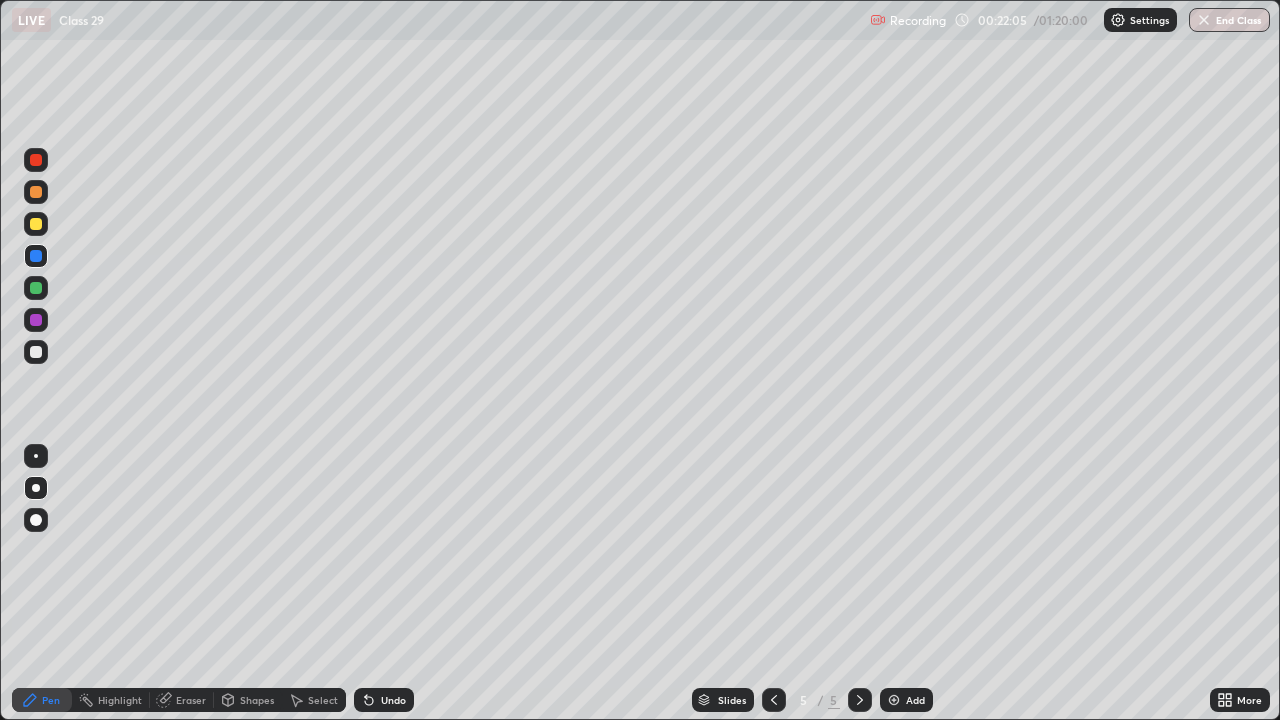 click on "Add" at bounding box center (906, 700) 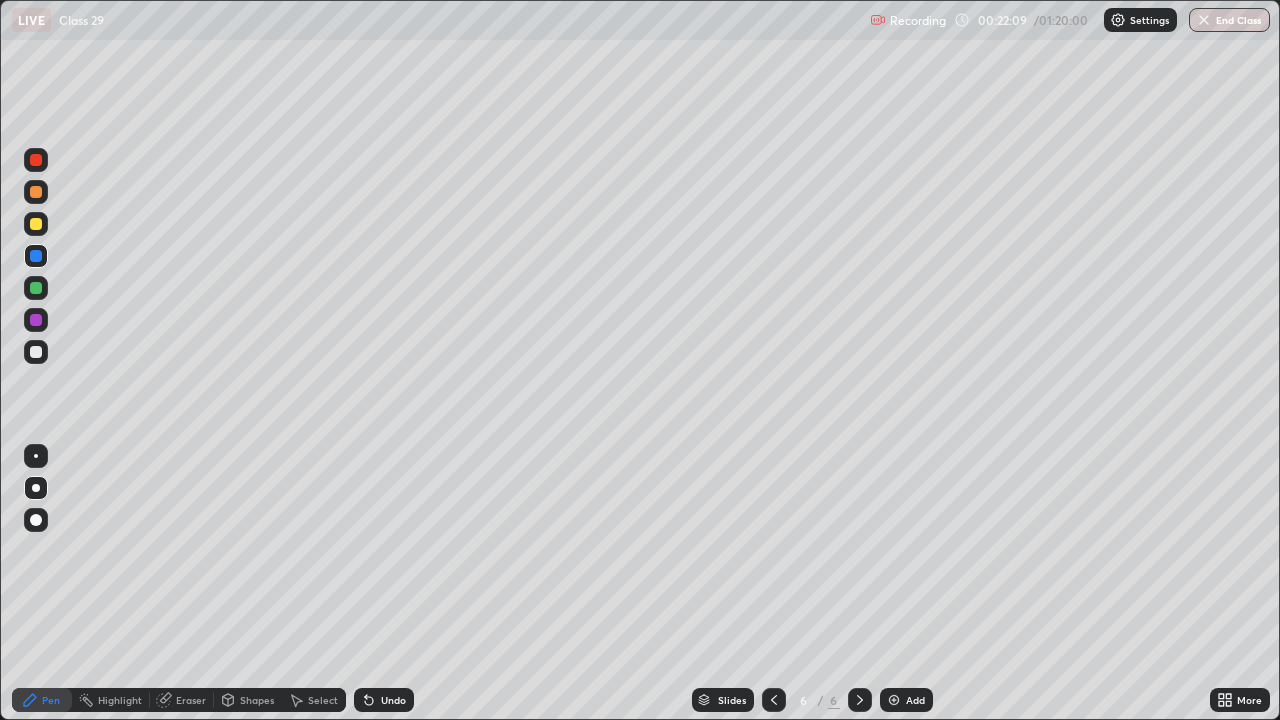 click at bounding box center [36, 224] 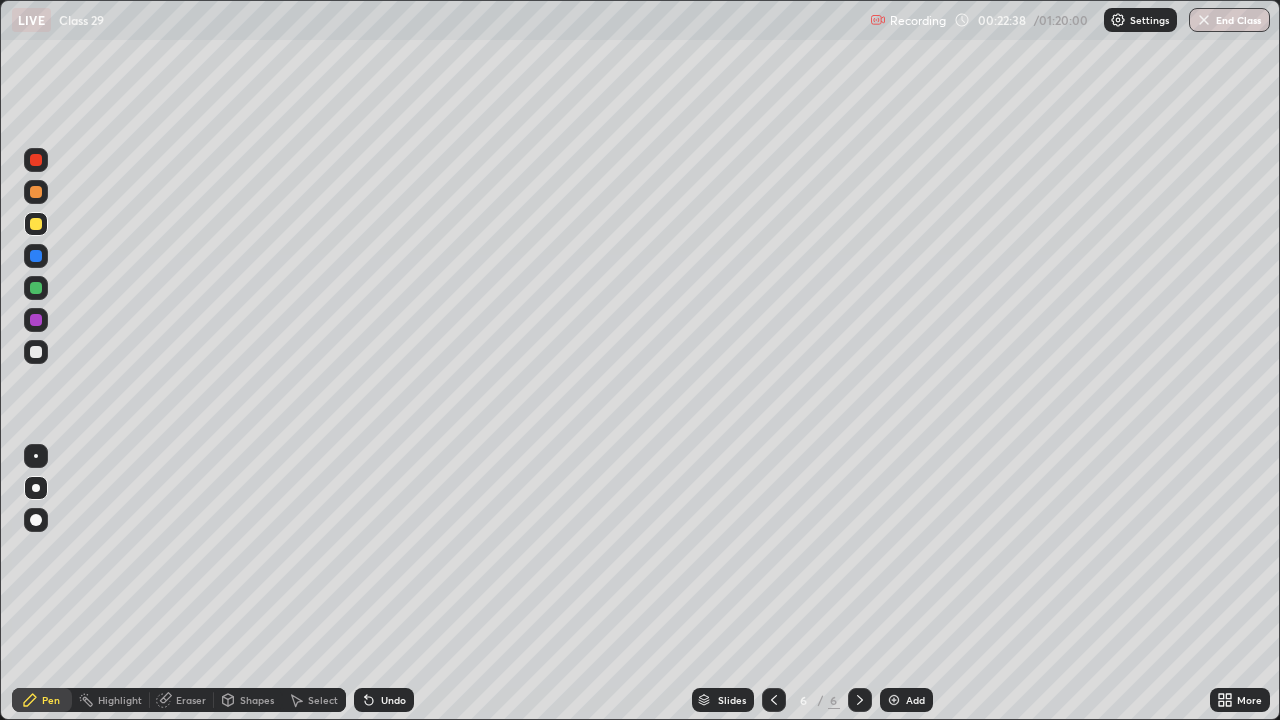 click at bounding box center [36, 352] 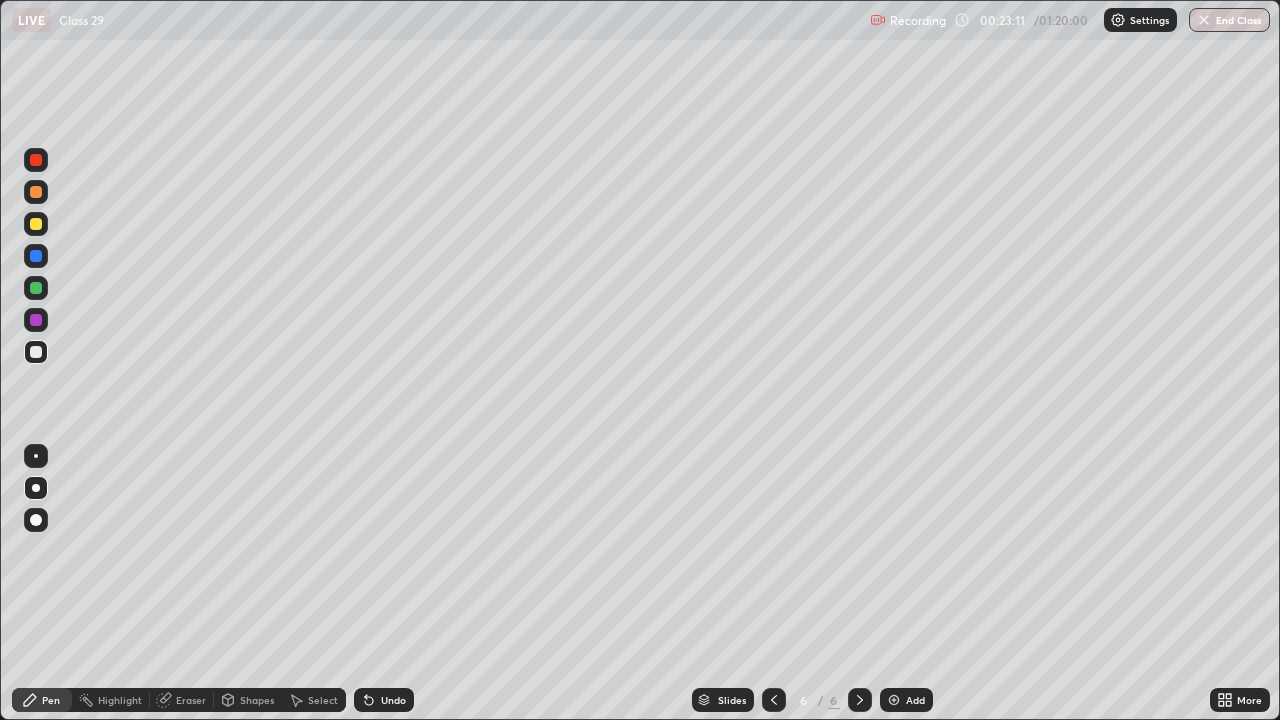 click at bounding box center [36, 288] 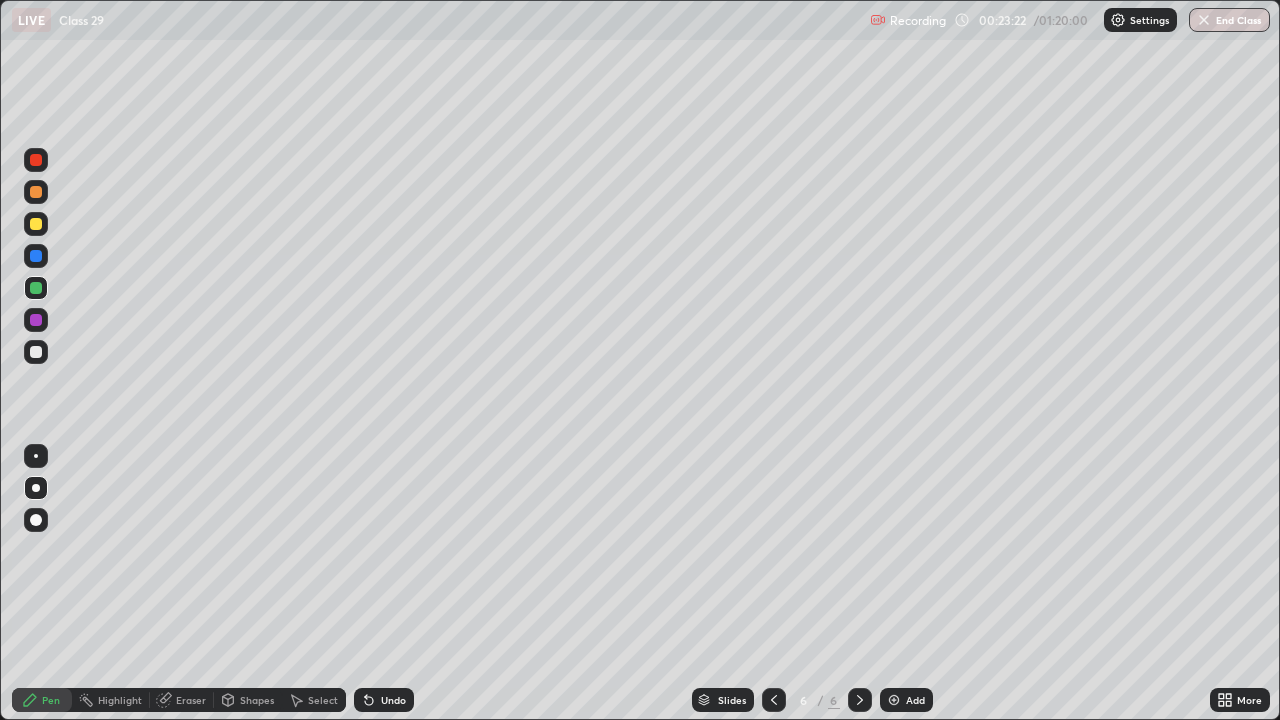 click at bounding box center [36, 352] 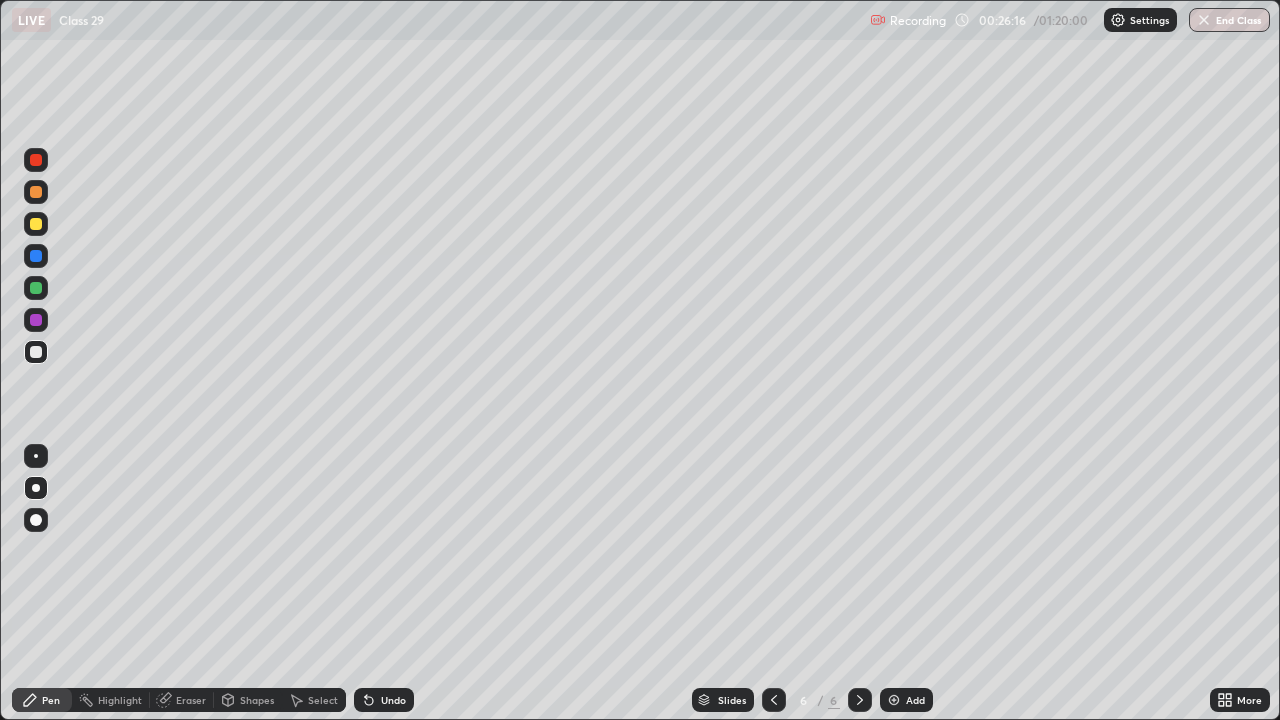 click 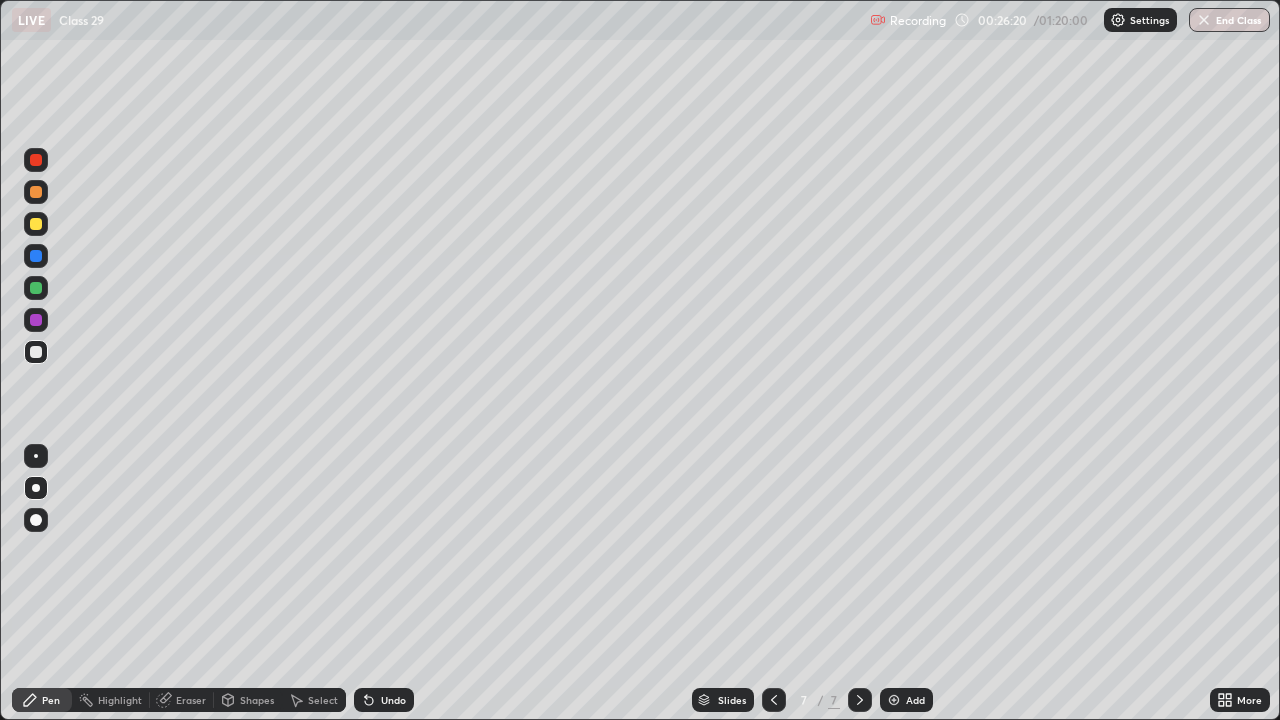 click at bounding box center (36, 224) 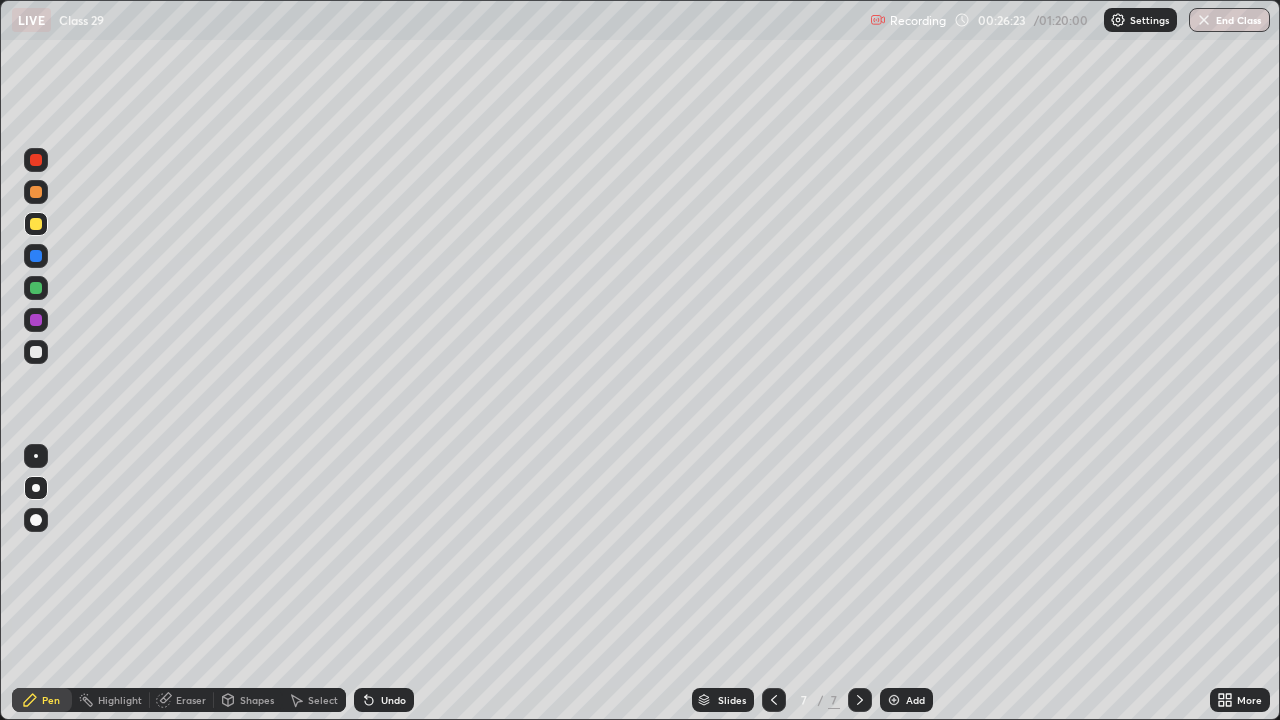 click 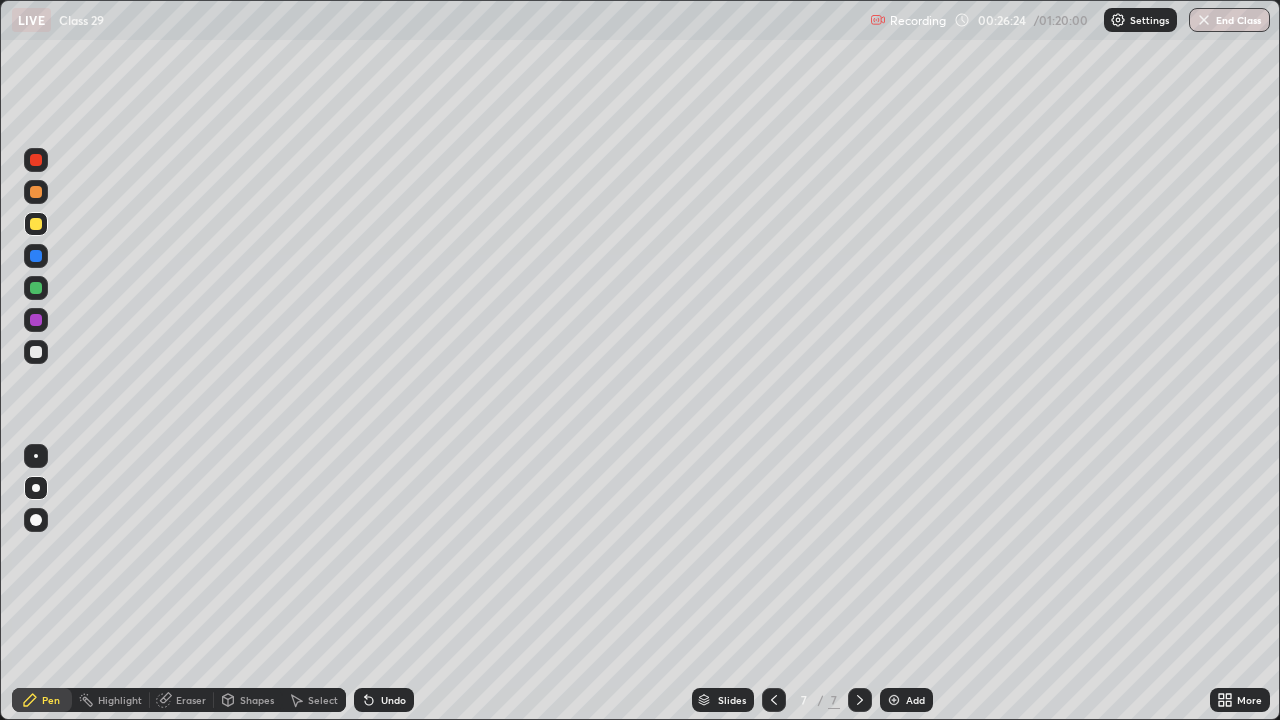 click at bounding box center [36, 352] 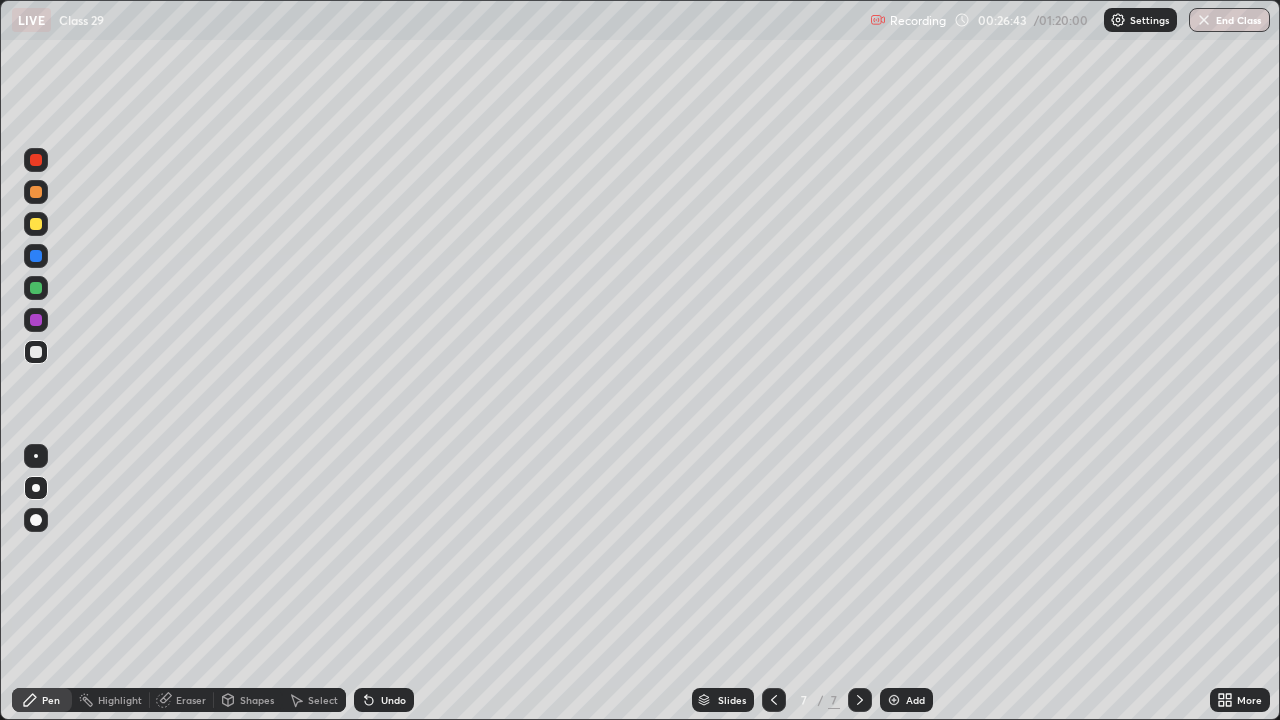 click at bounding box center (36, 288) 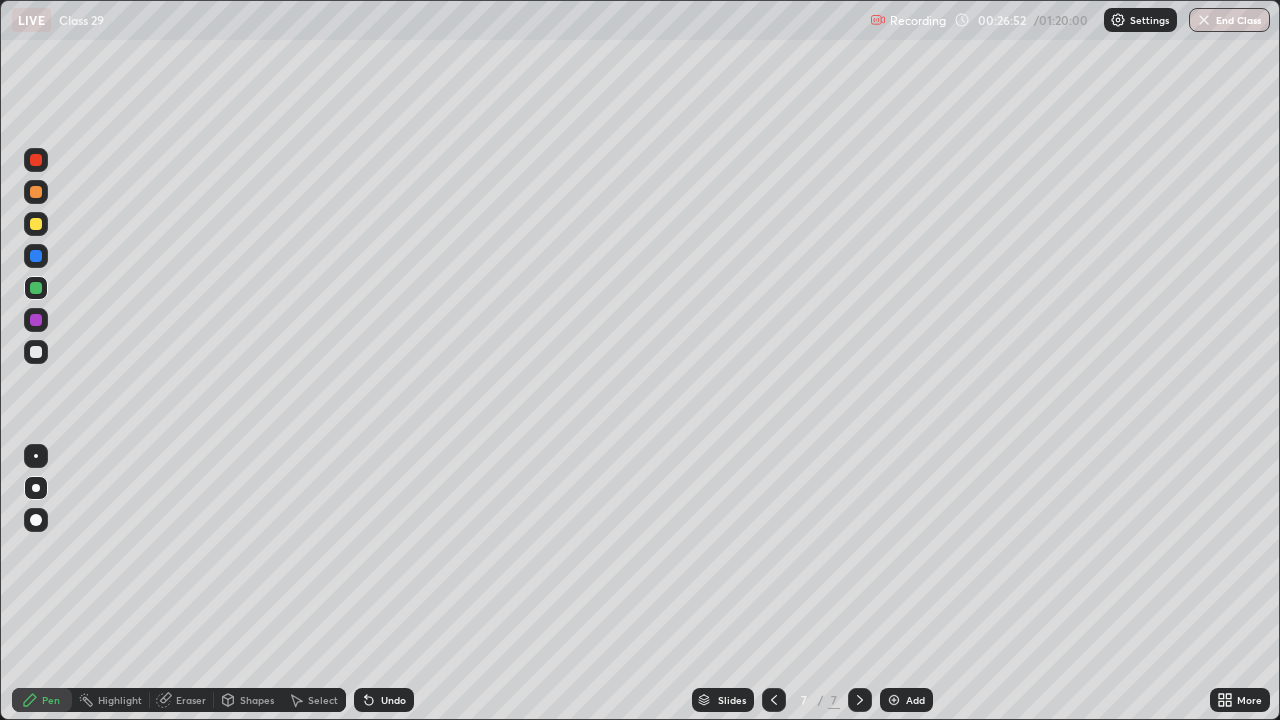 click 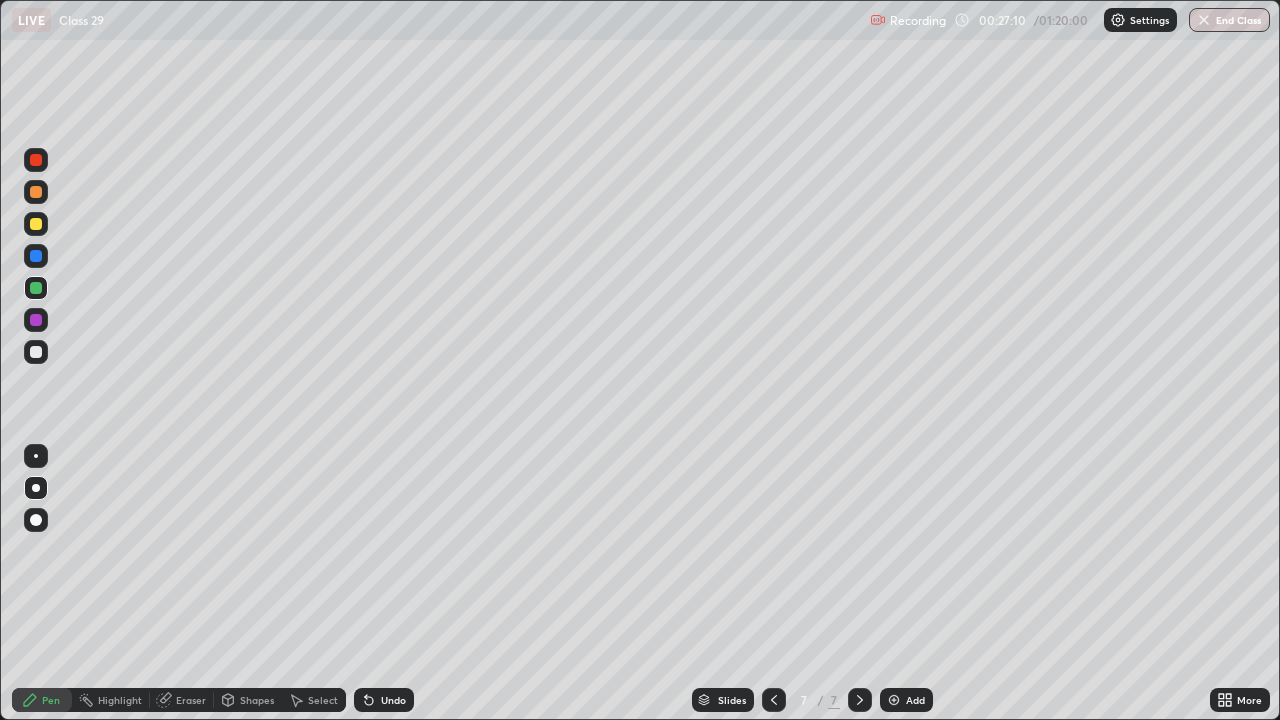 click at bounding box center [36, 352] 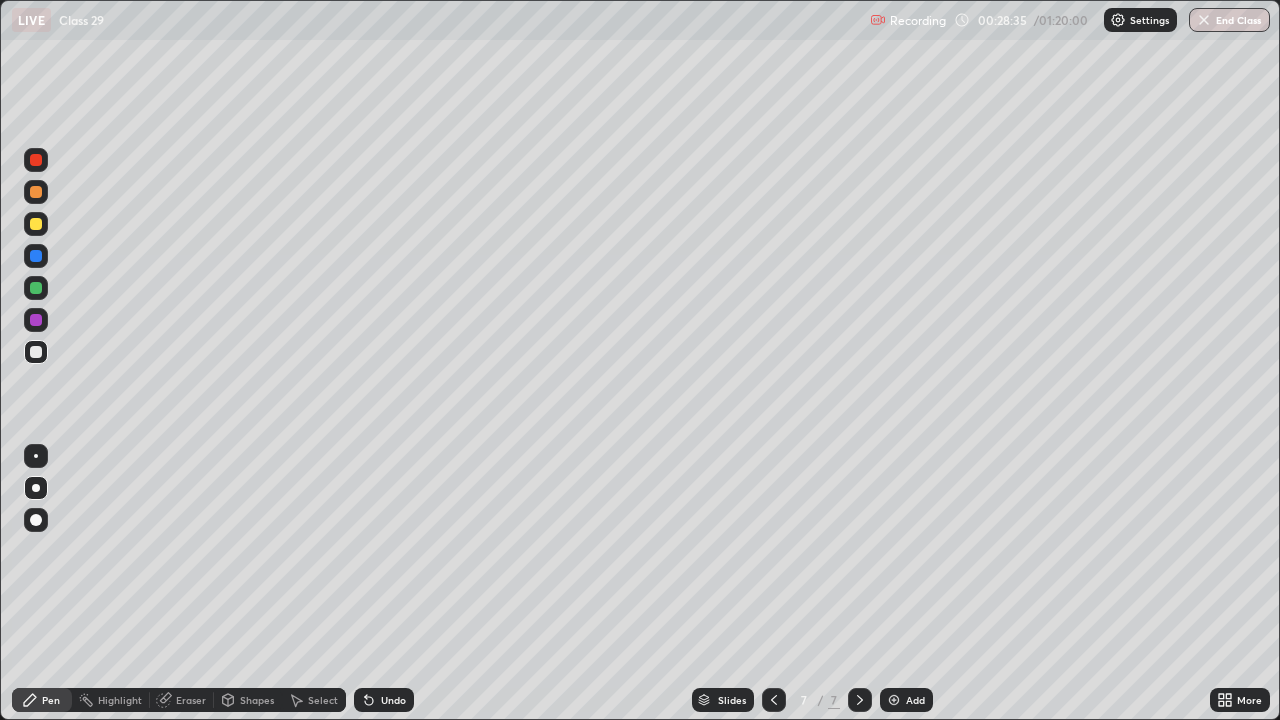 click on "Undo" at bounding box center [384, 700] 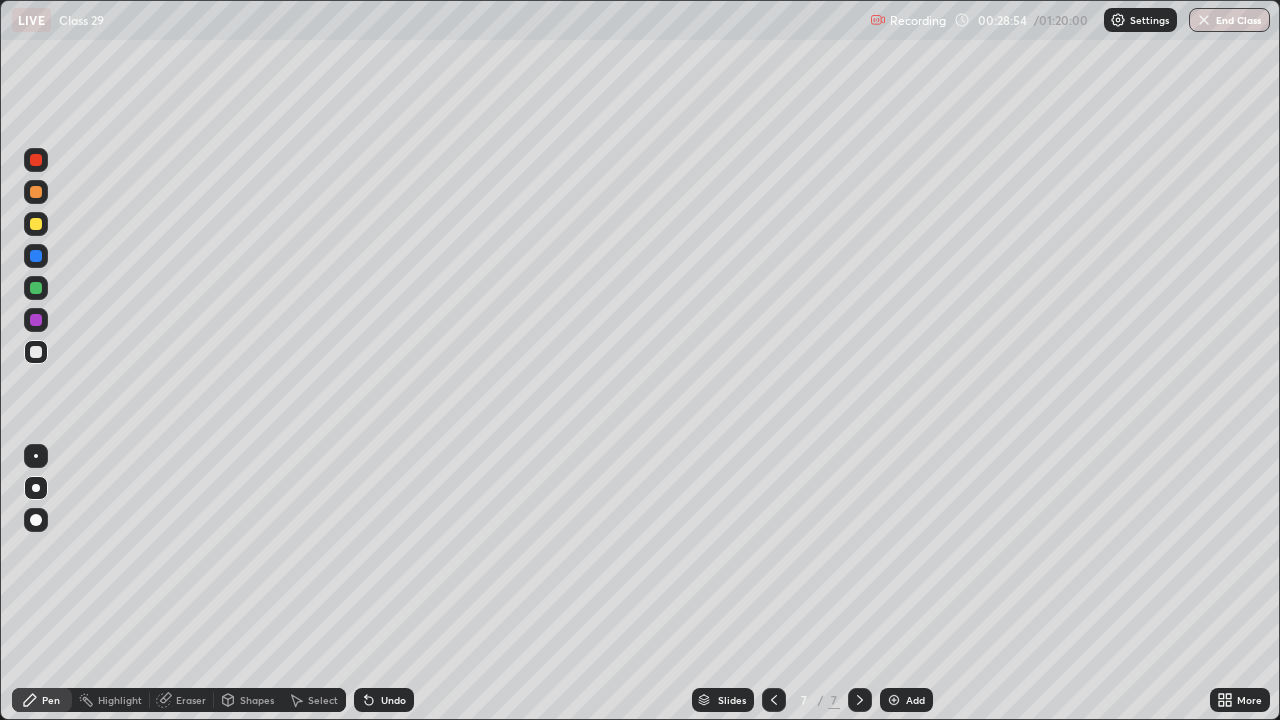 click 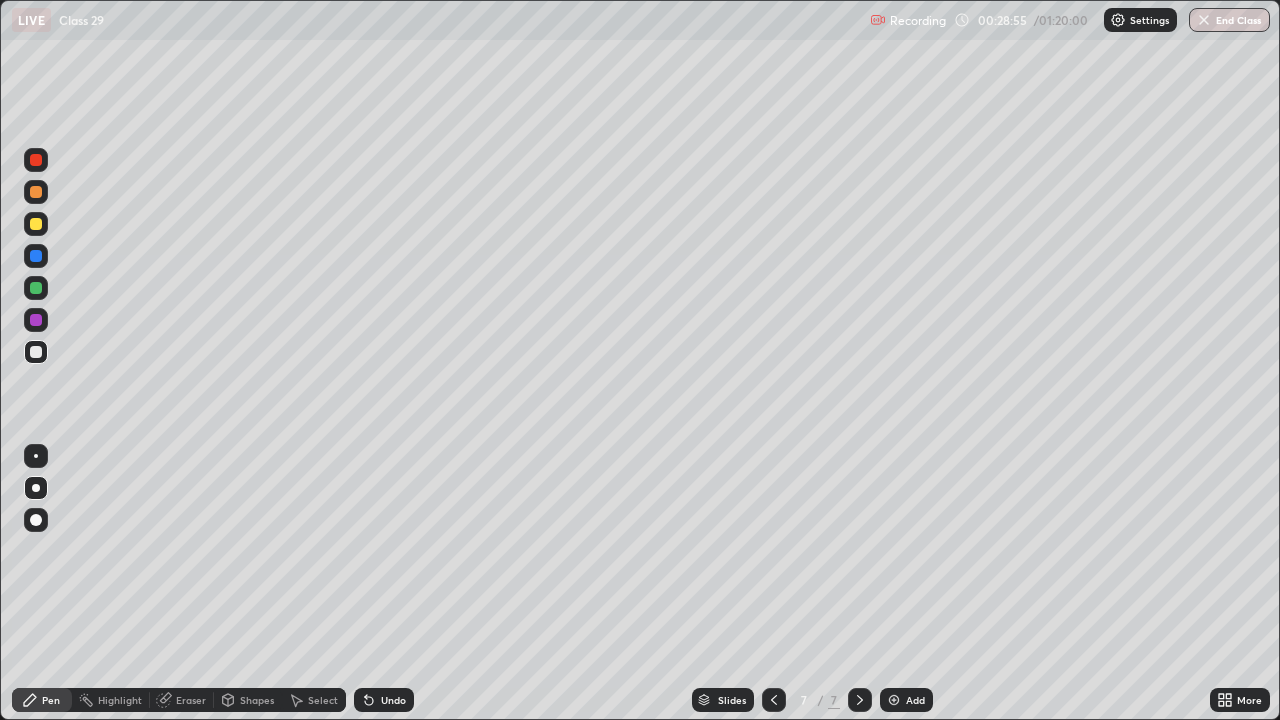 click at bounding box center (894, 700) 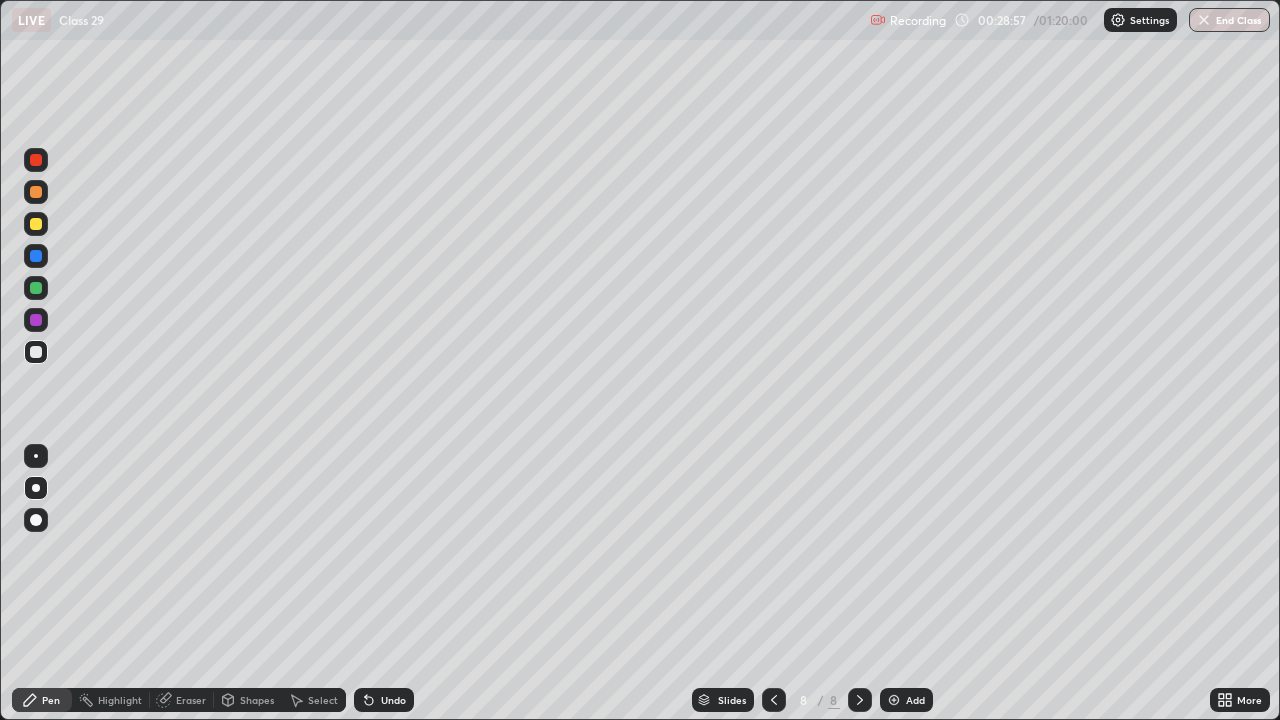 click at bounding box center (36, 224) 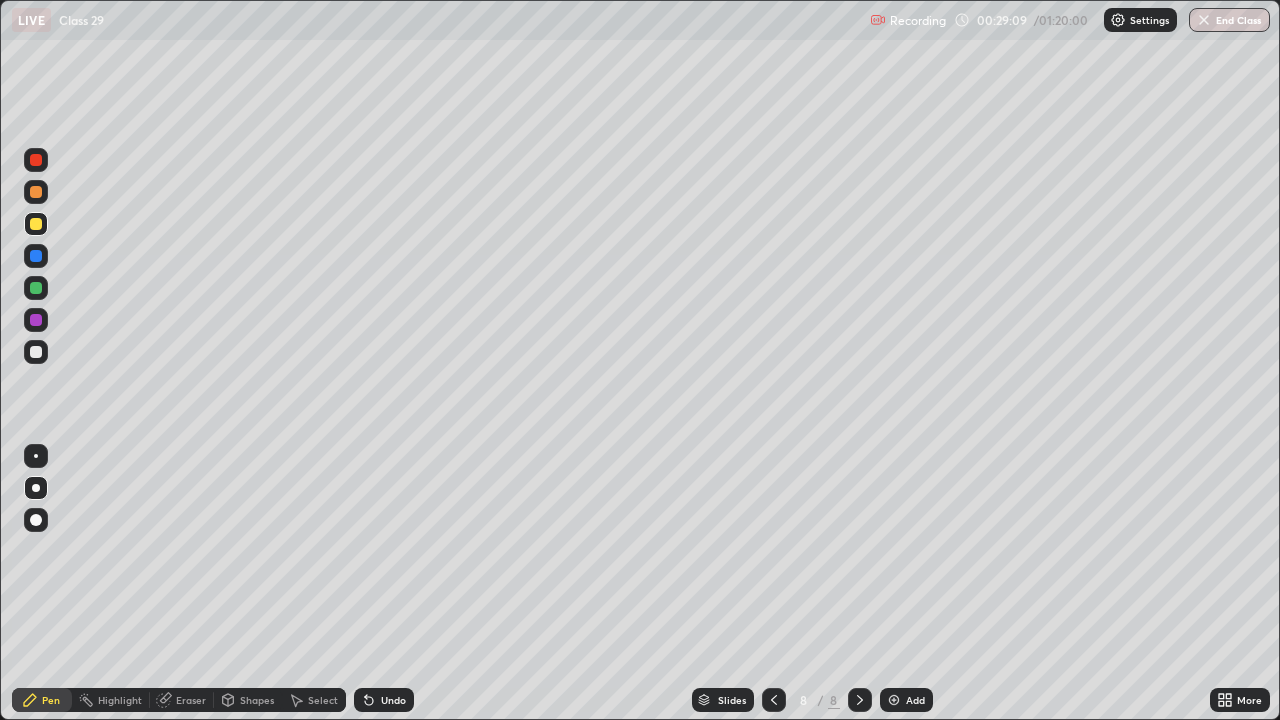 click at bounding box center [36, 352] 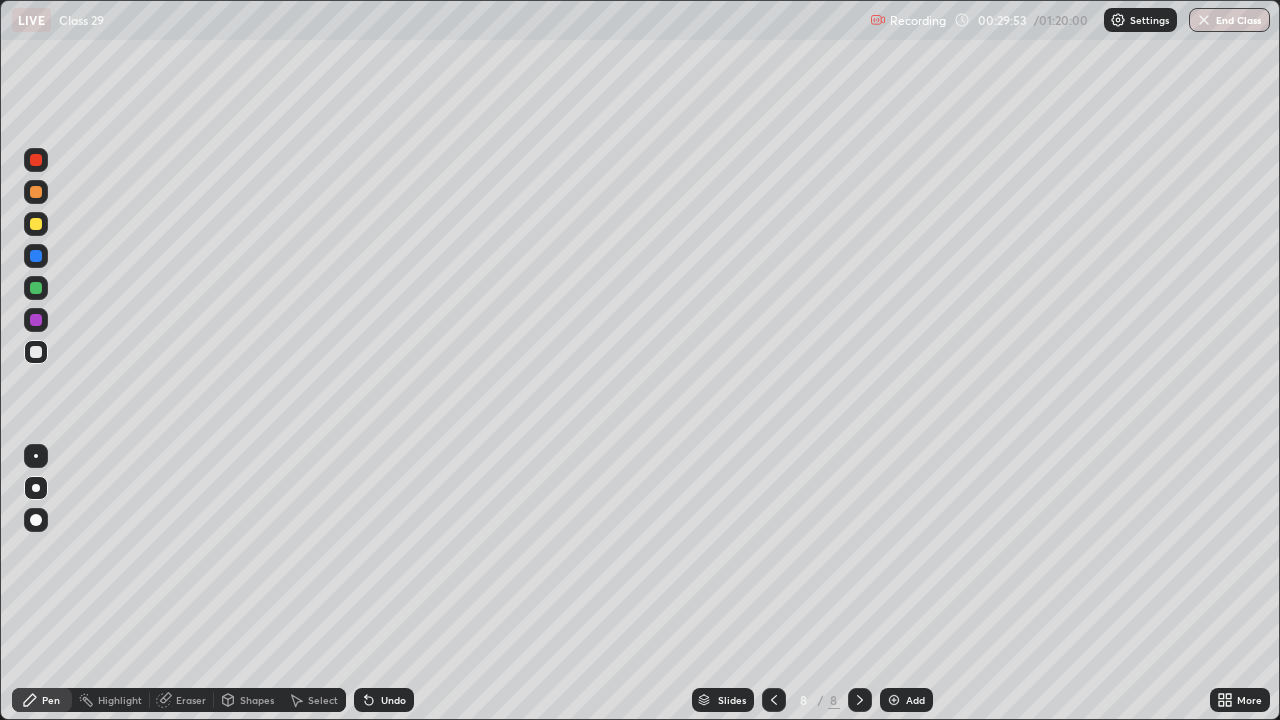 click at bounding box center (36, 320) 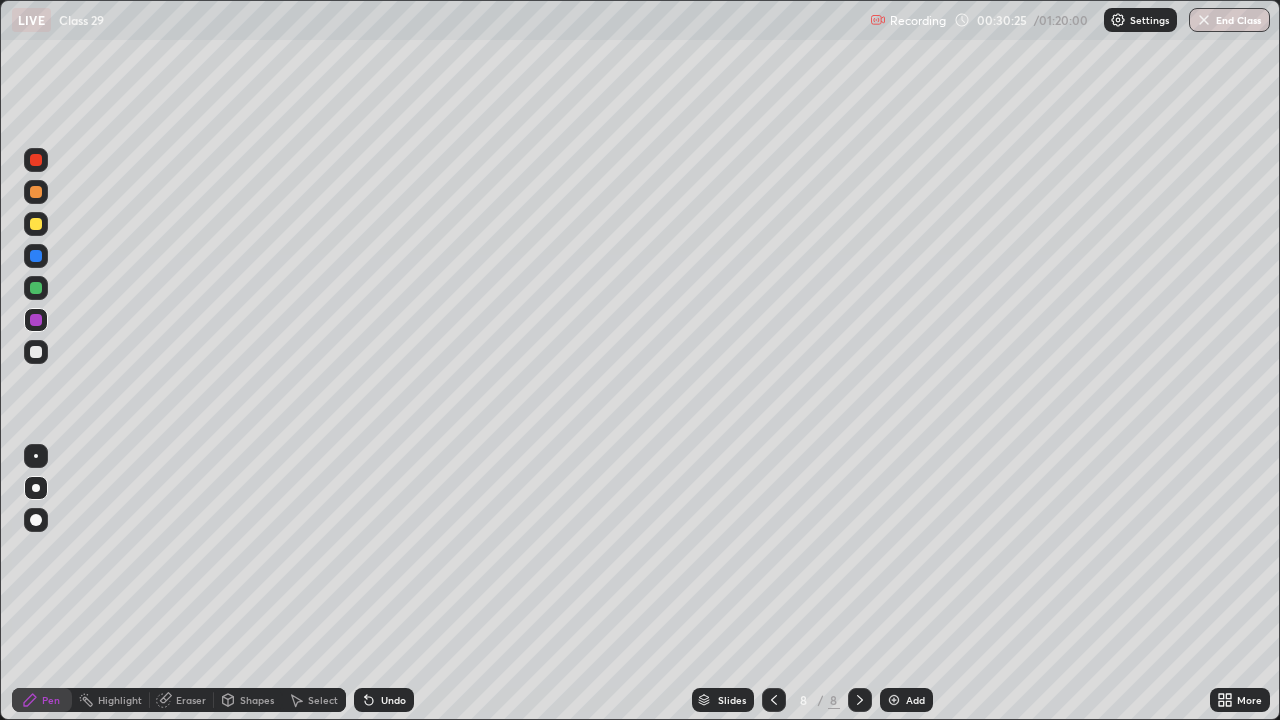 click 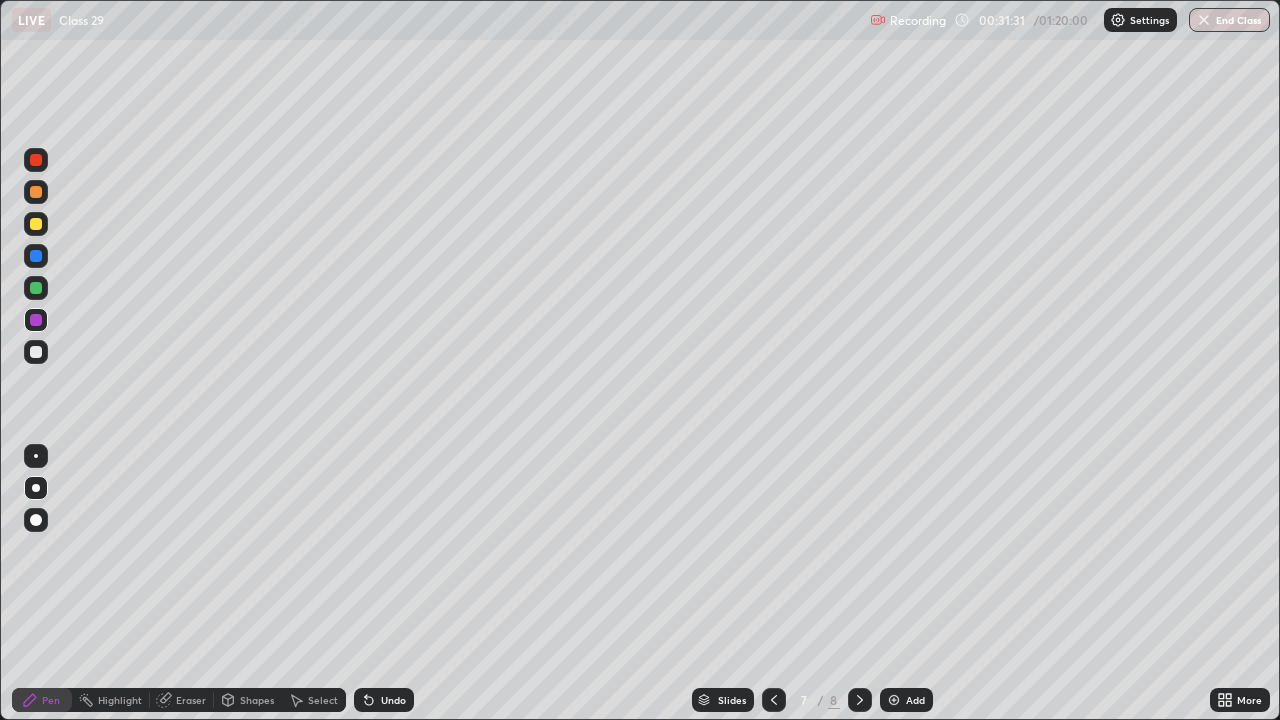 click at bounding box center [860, 700] 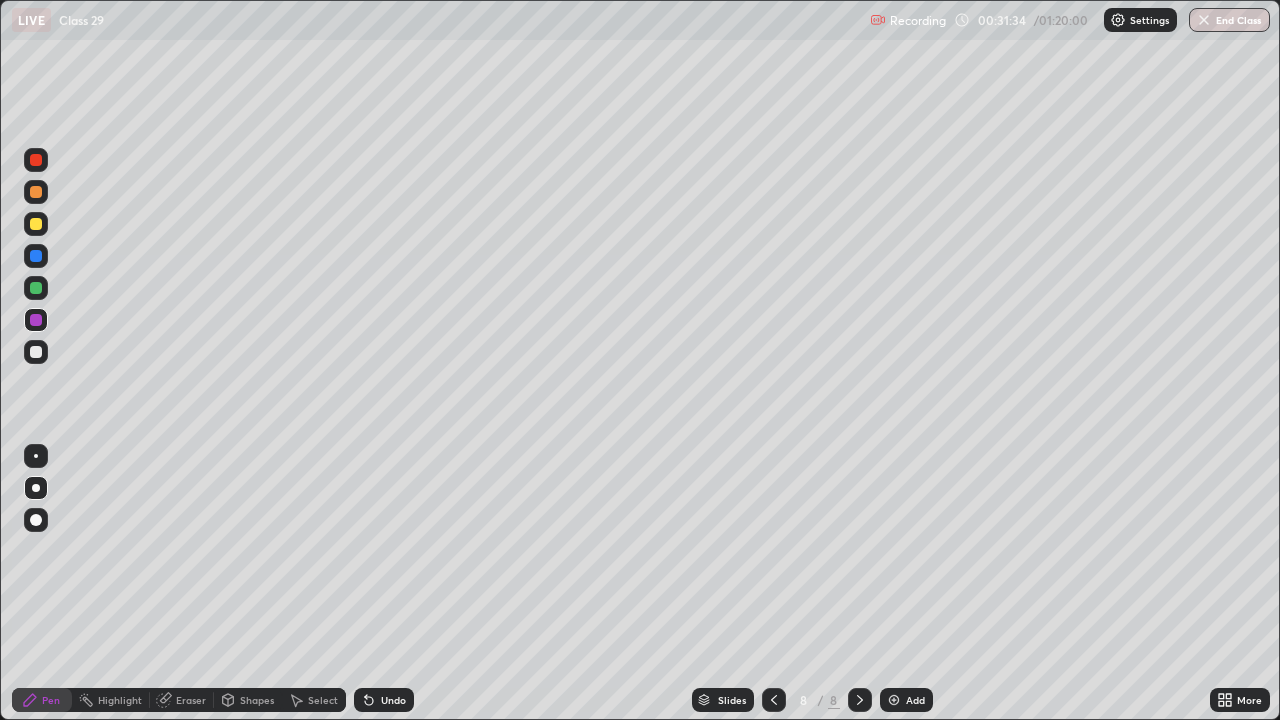 click at bounding box center [36, 224] 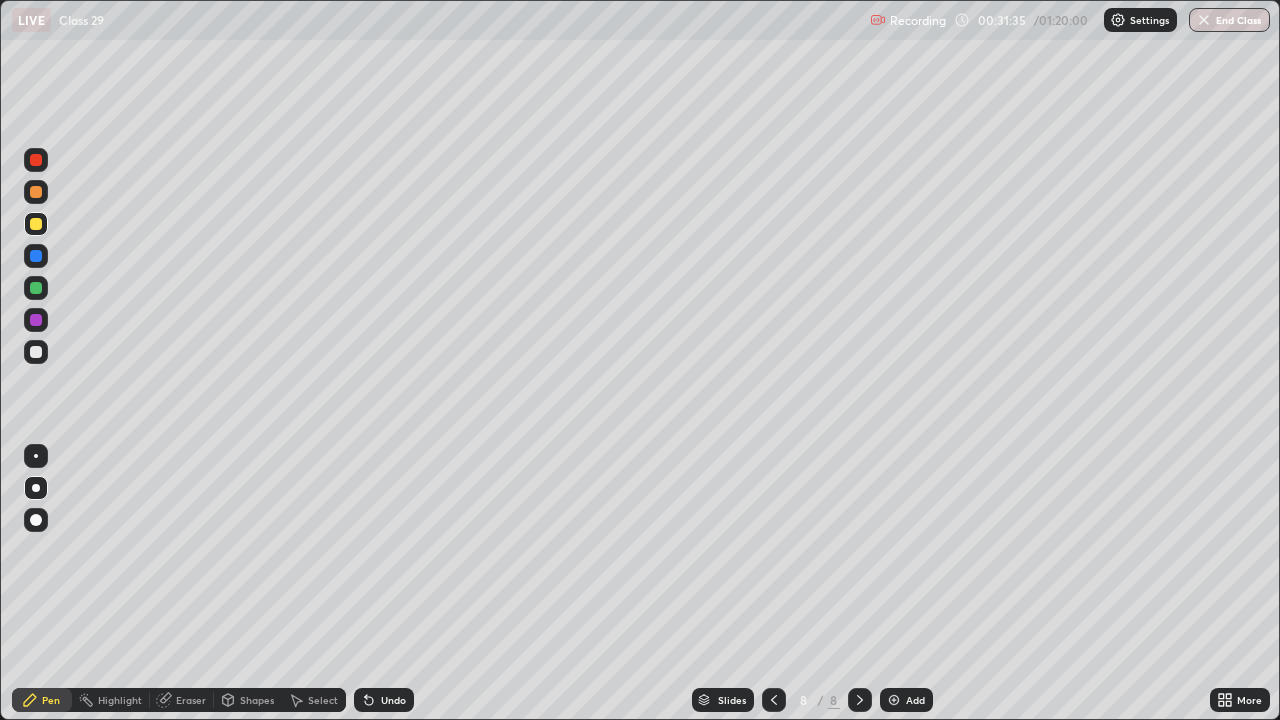 click at bounding box center (36, 352) 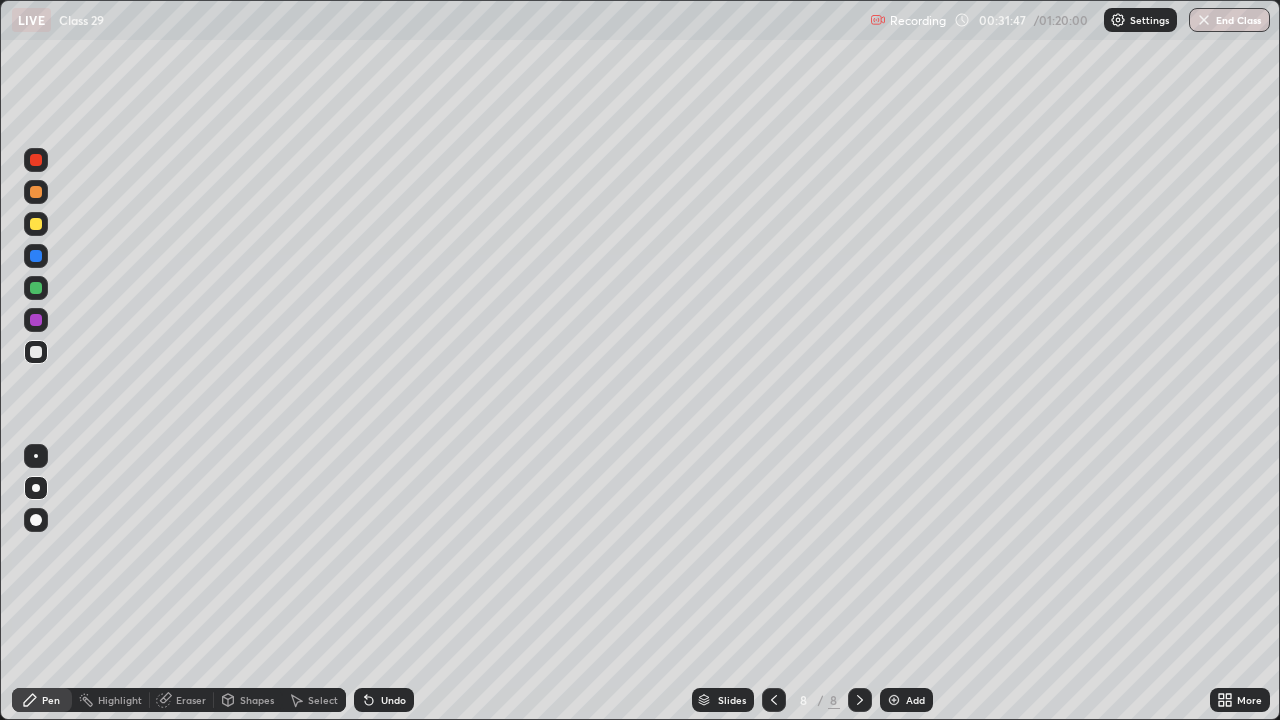 click at bounding box center (36, 288) 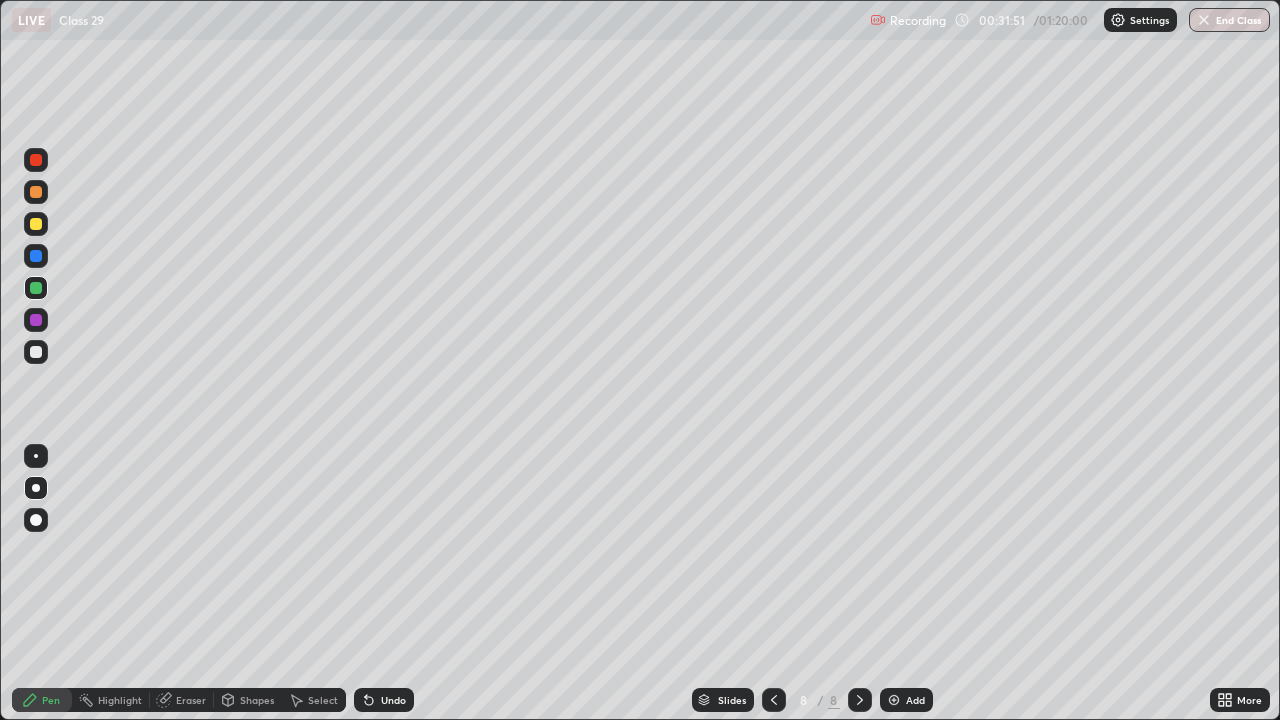 click at bounding box center [36, 352] 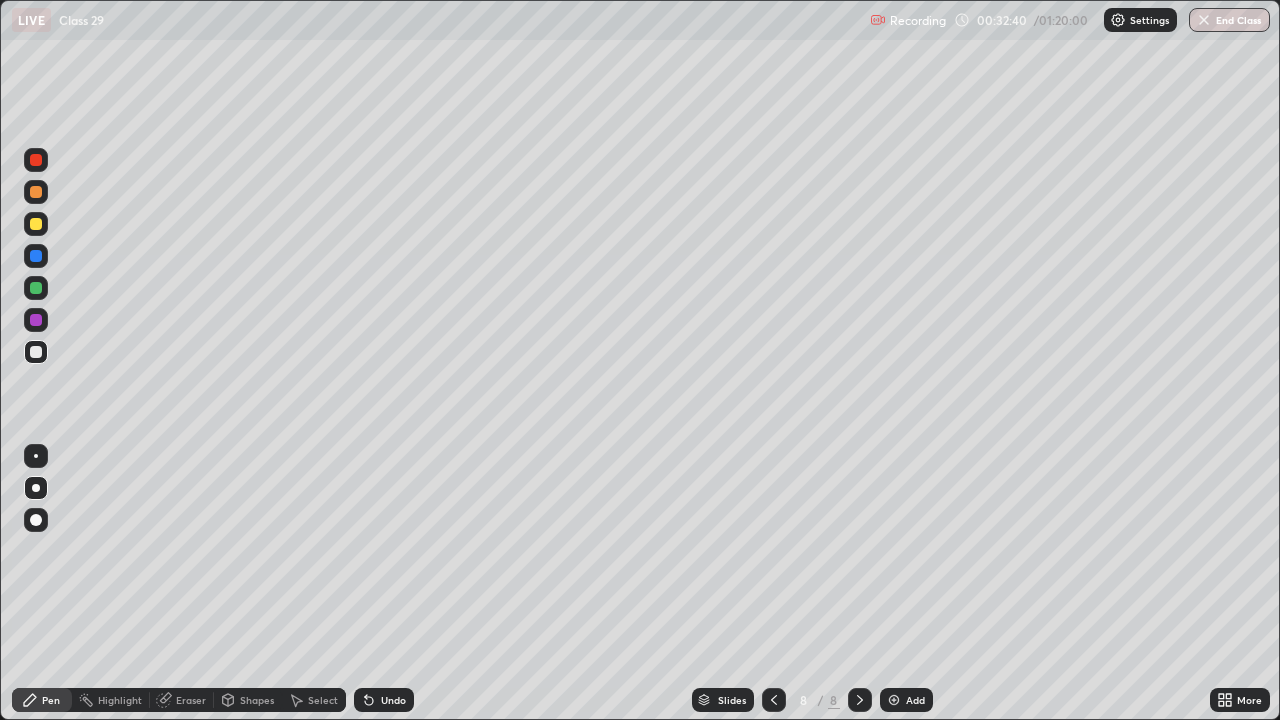 click 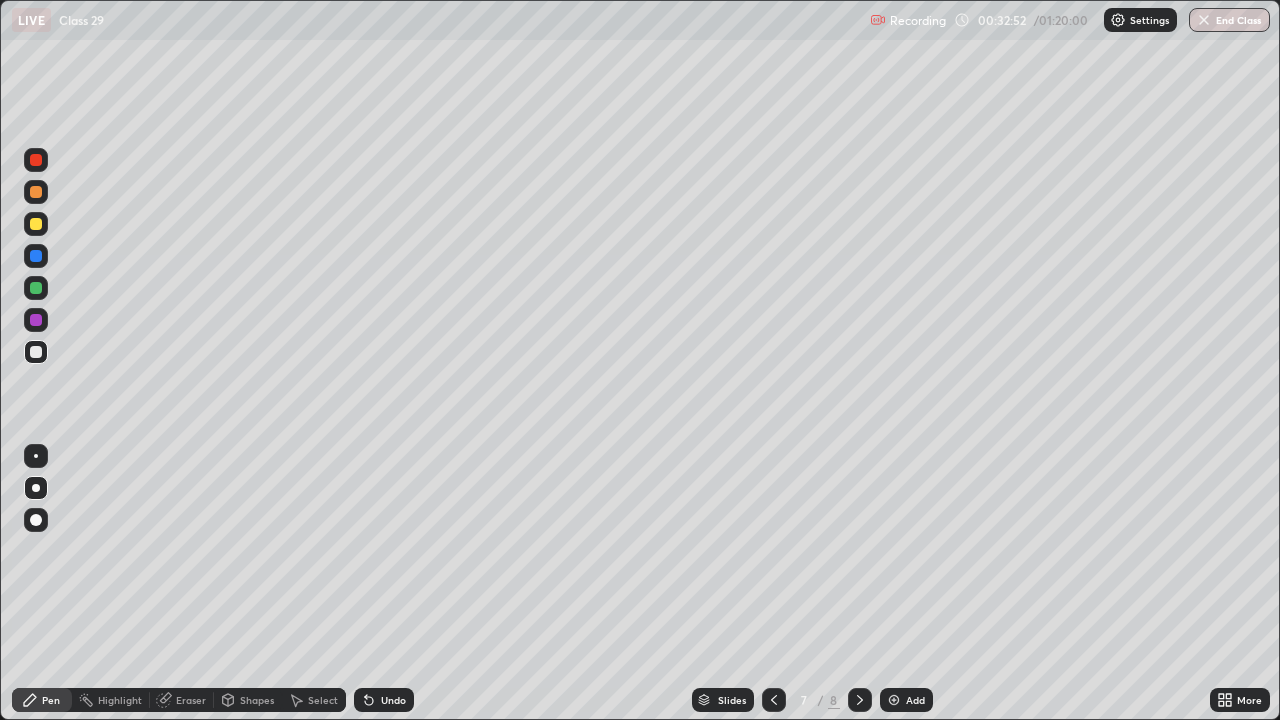 click 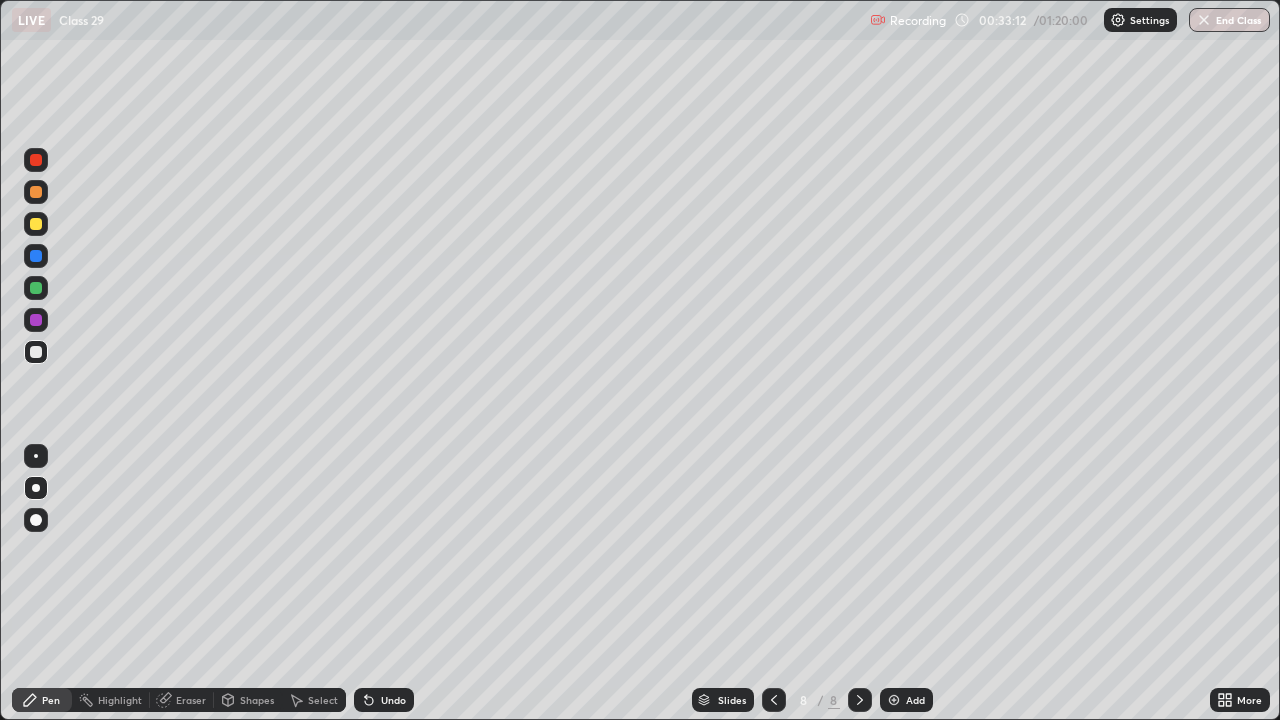 click on "Eraser" at bounding box center (191, 700) 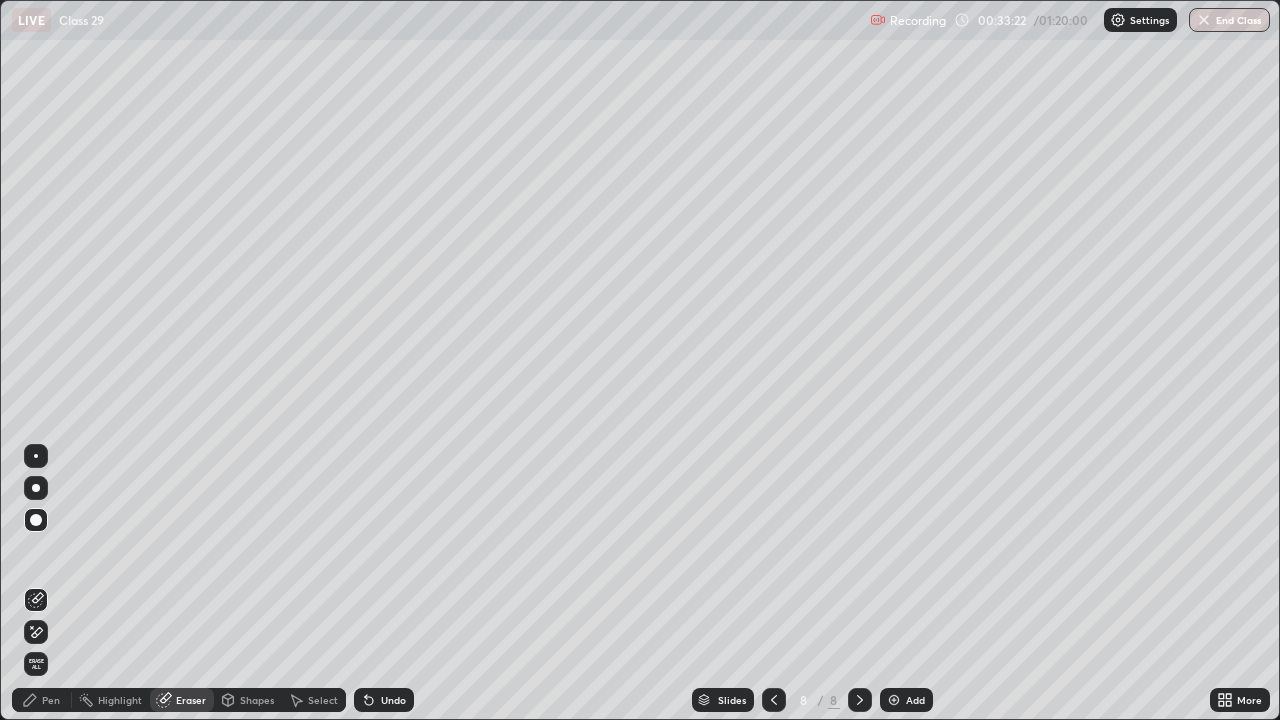 click on "Pen" at bounding box center (42, 700) 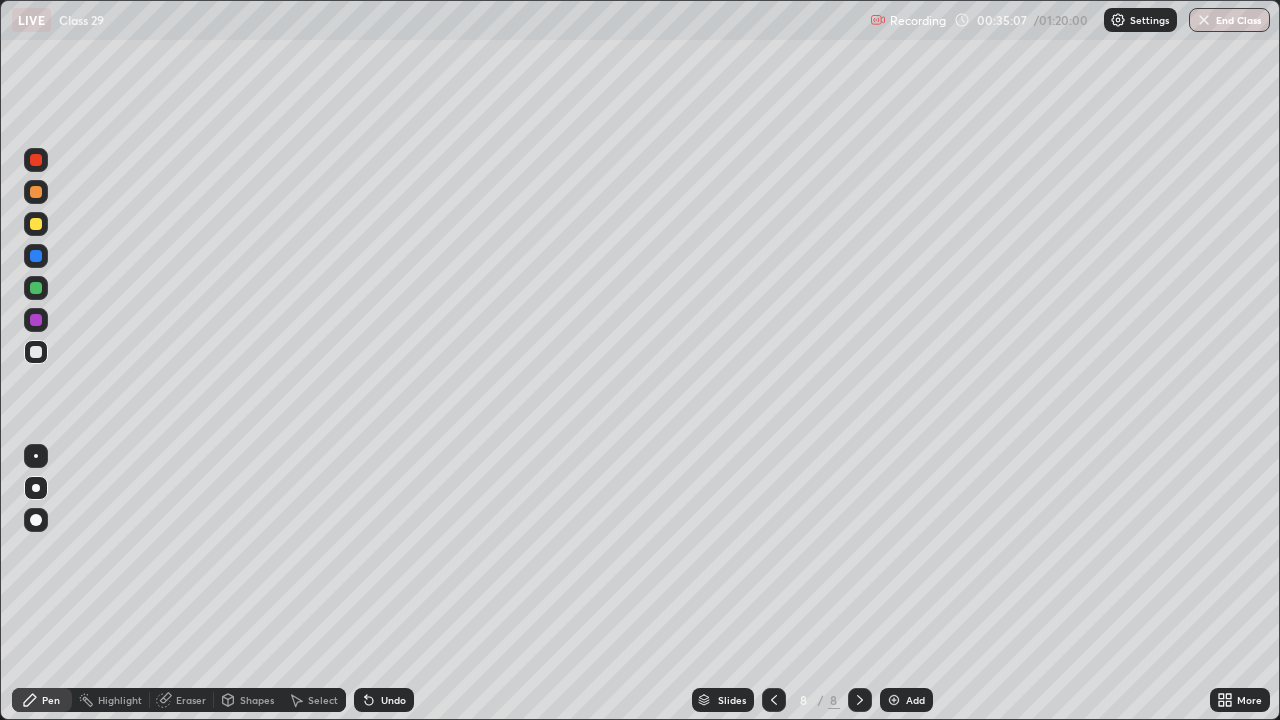 click at bounding box center (36, 288) 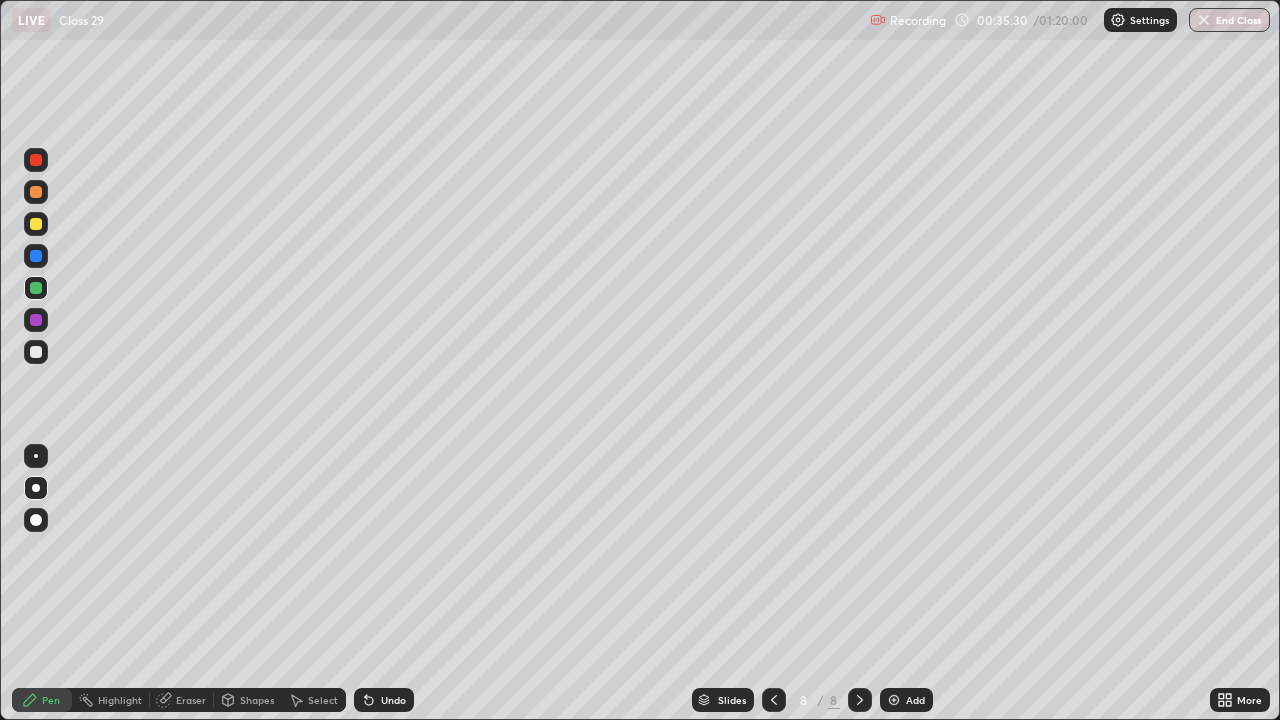 click at bounding box center [860, 700] 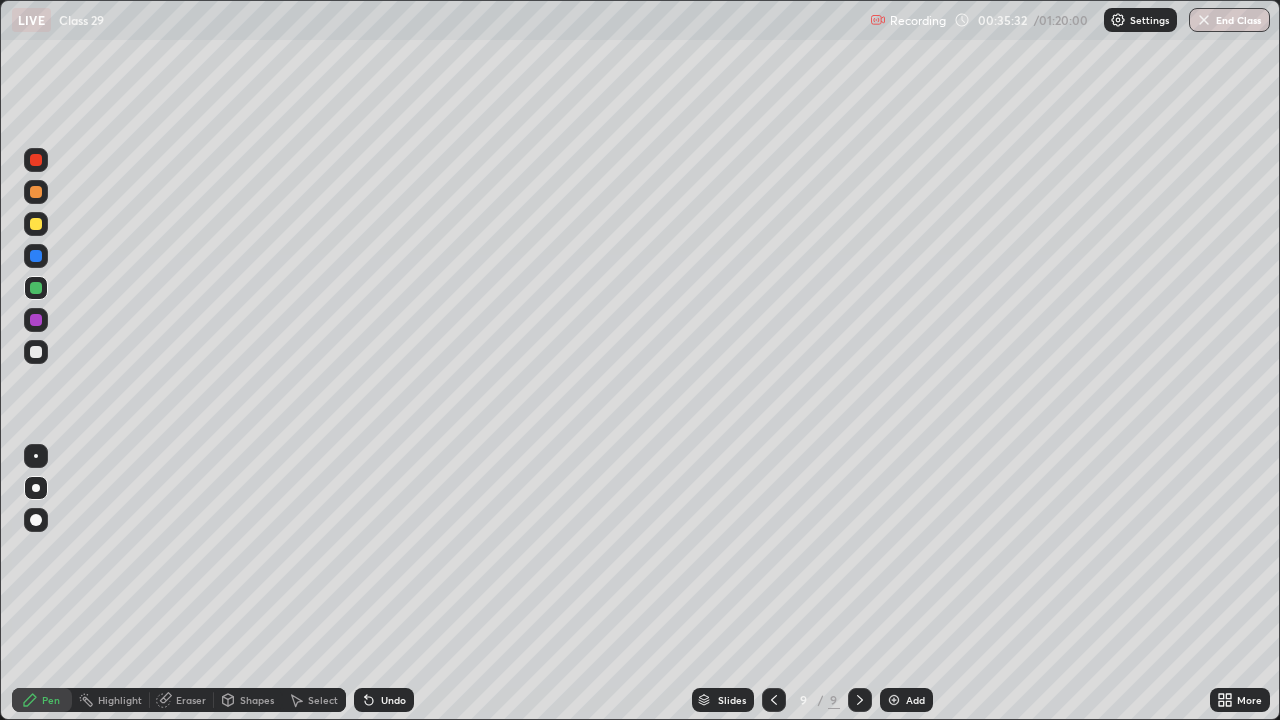 click at bounding box center (36, 352) 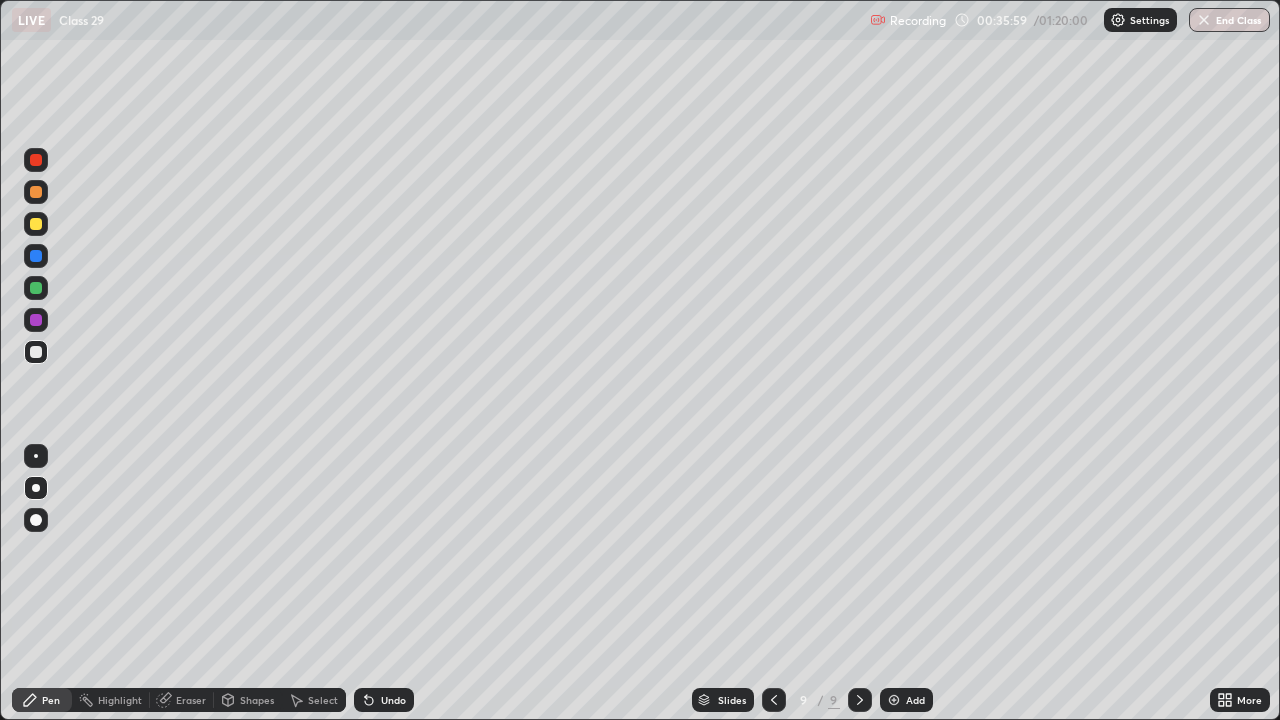 click at bounding box center [36, 288] 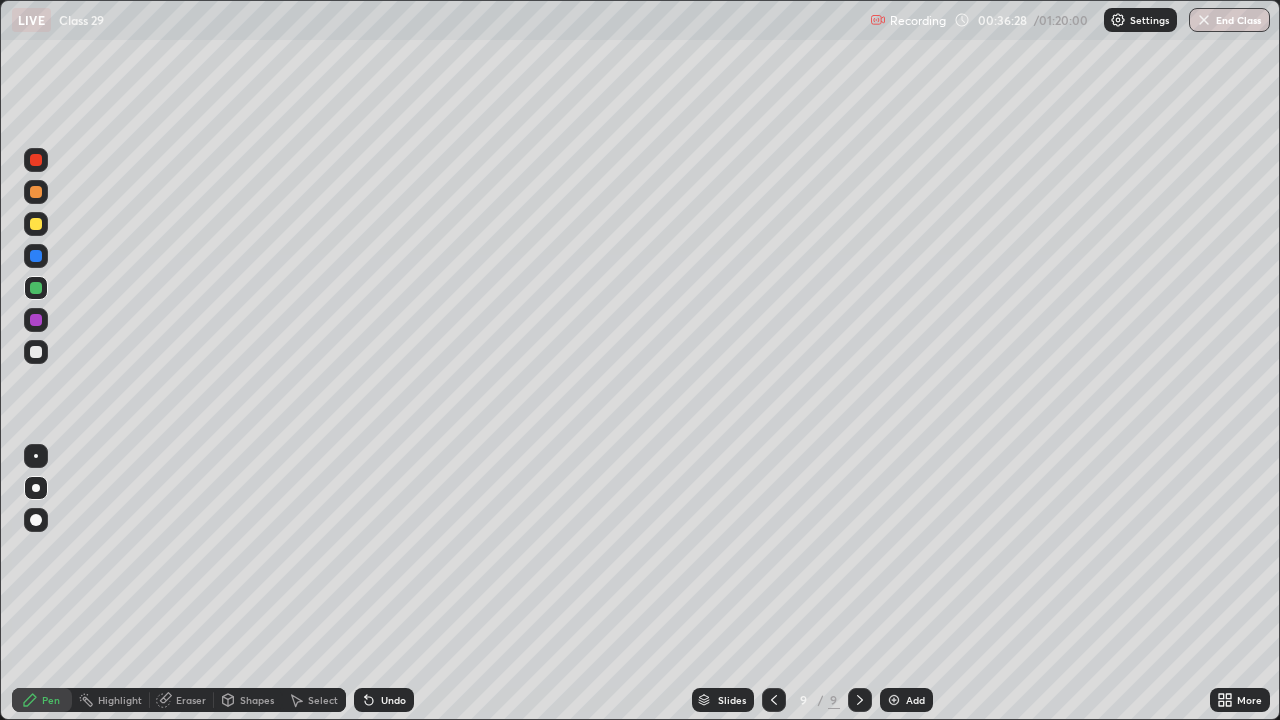 click at bounding box center (36, 352) 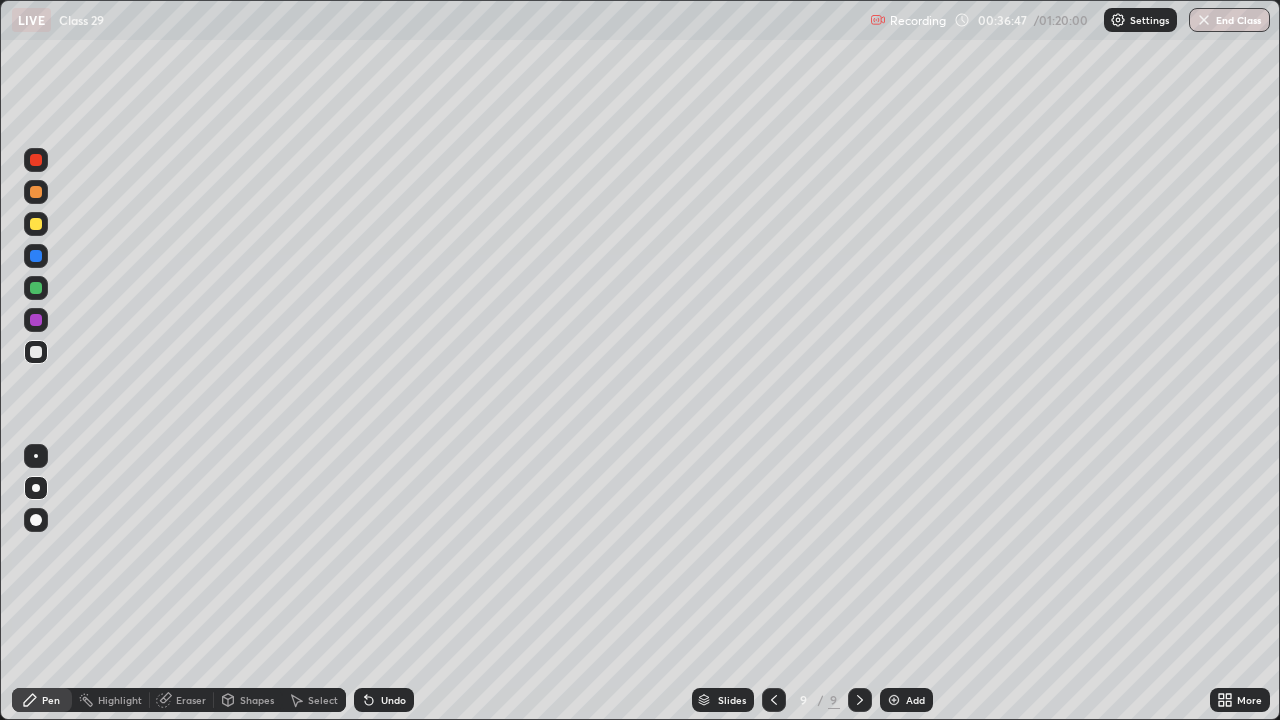 click at bounding box center (36, 352) 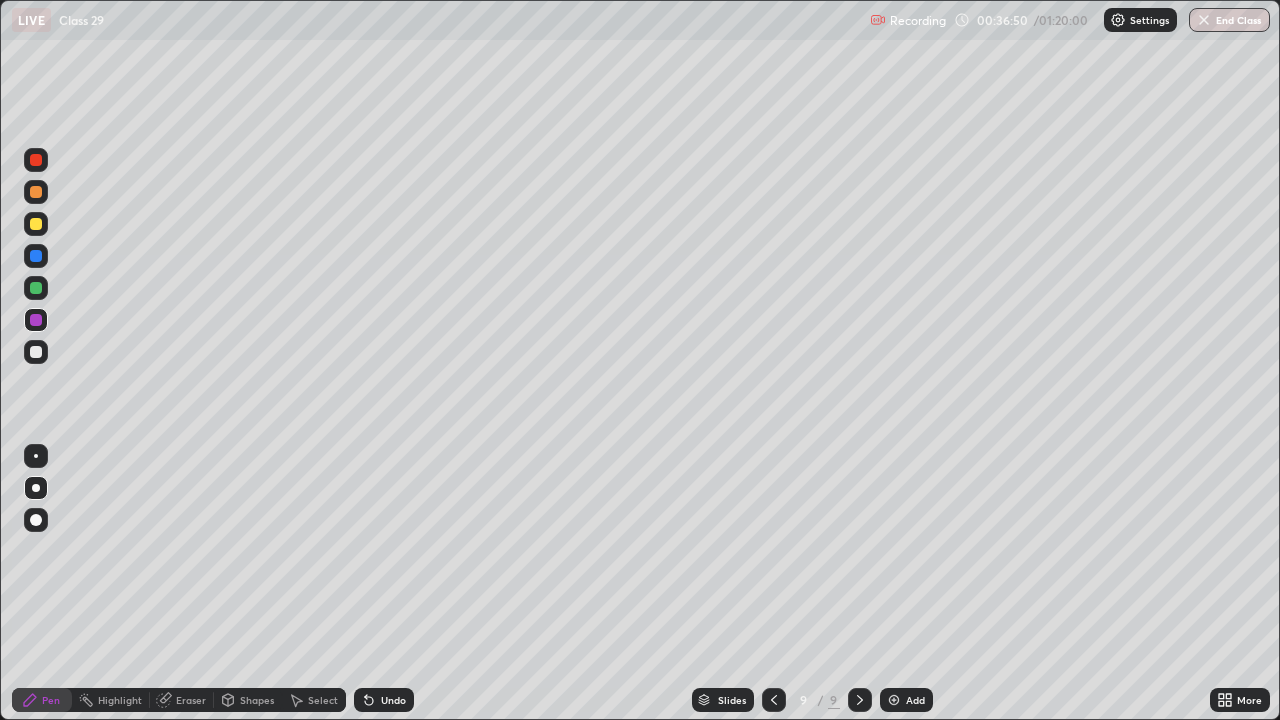click at bounding box center [36, 352] 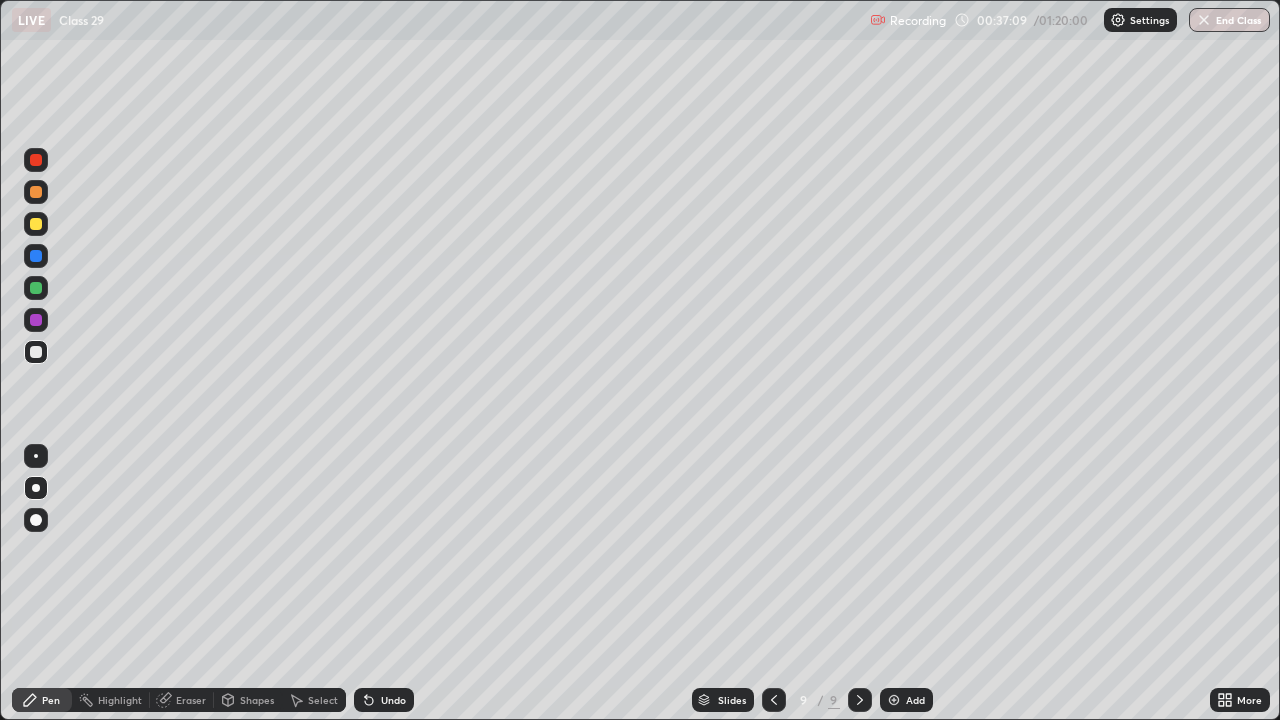click at bounding box center (36, 256) 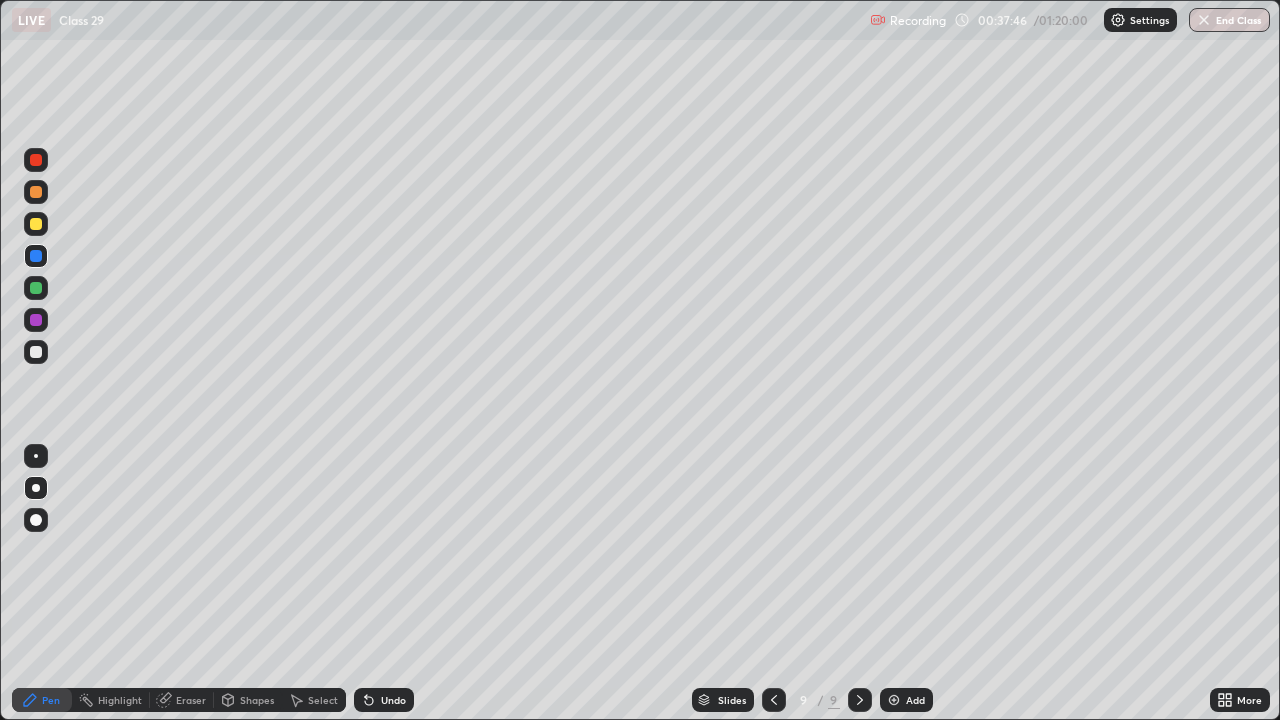 click 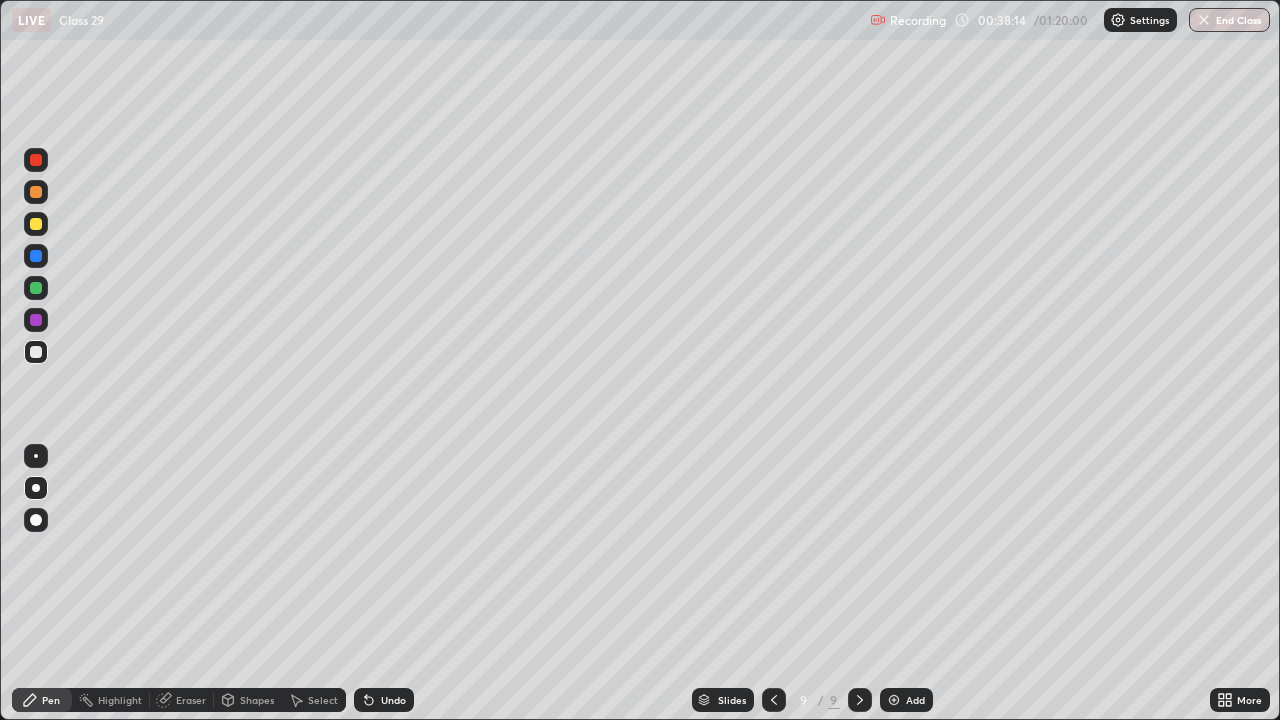 click on "Eraser" at bounding box center (191, 700) 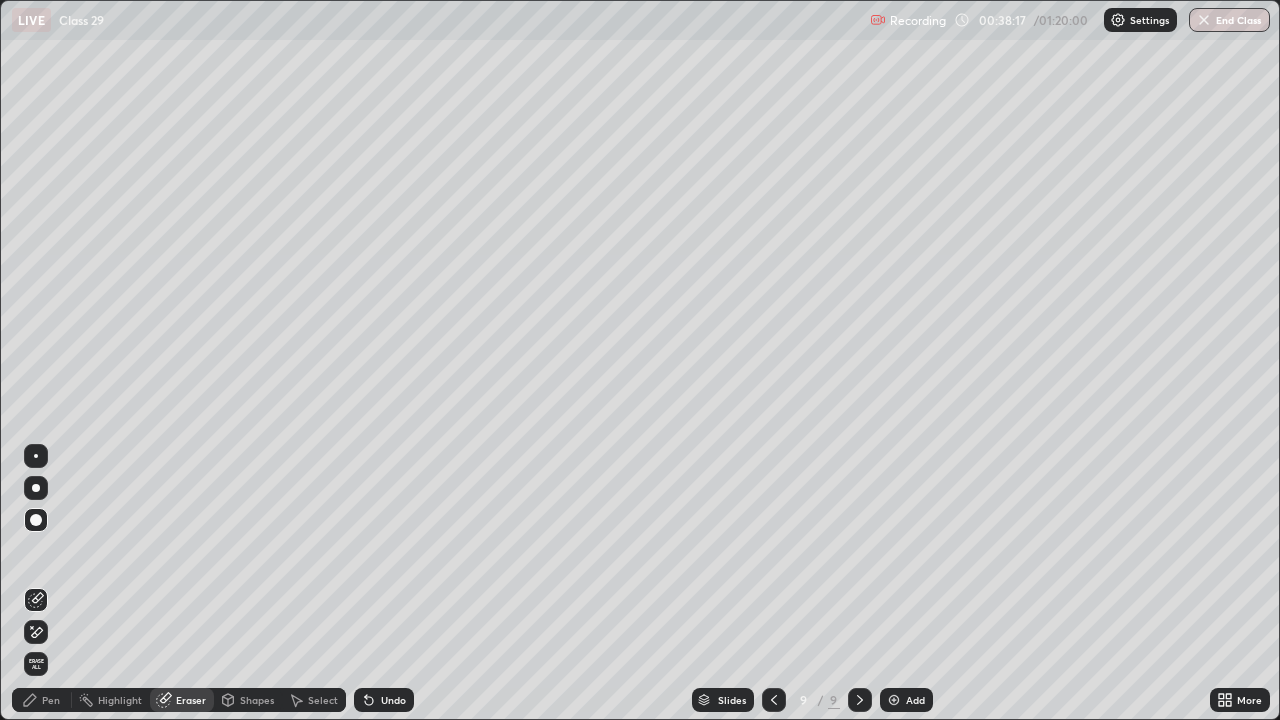 click on "Pen" at bounding box center (51, 700) 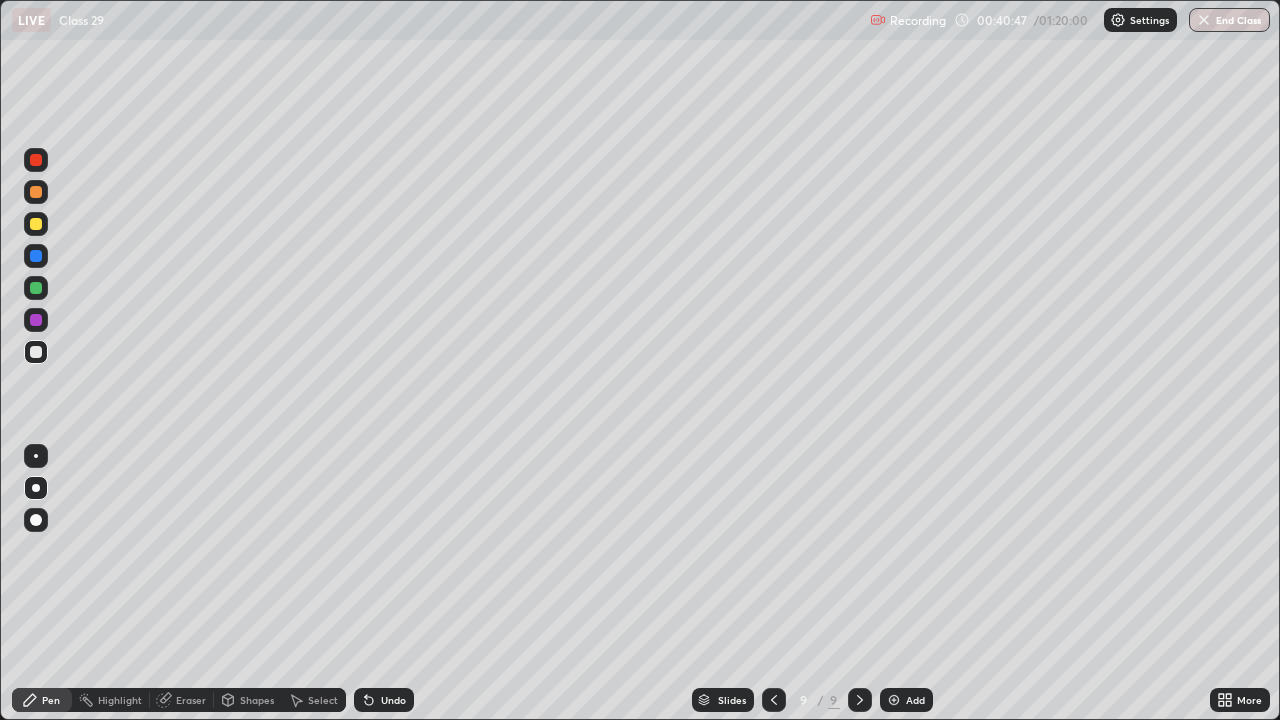 click 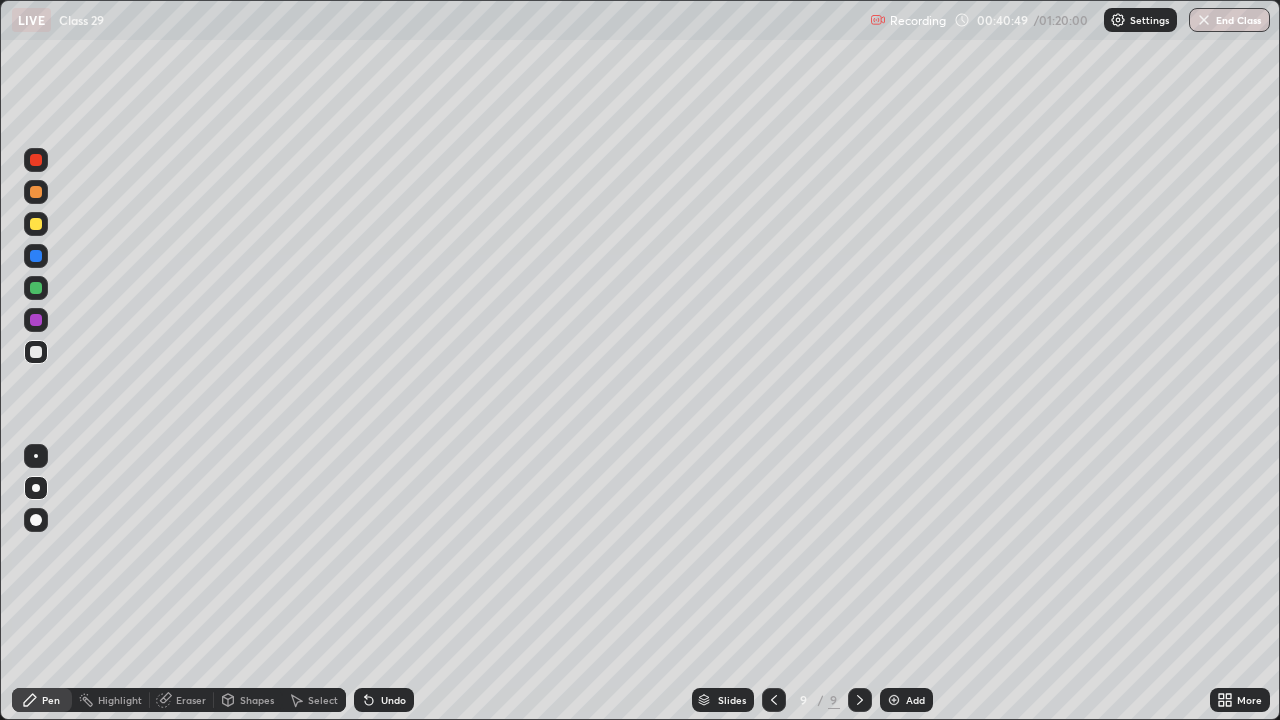 click on "Add" at bounding box center (906, 700) 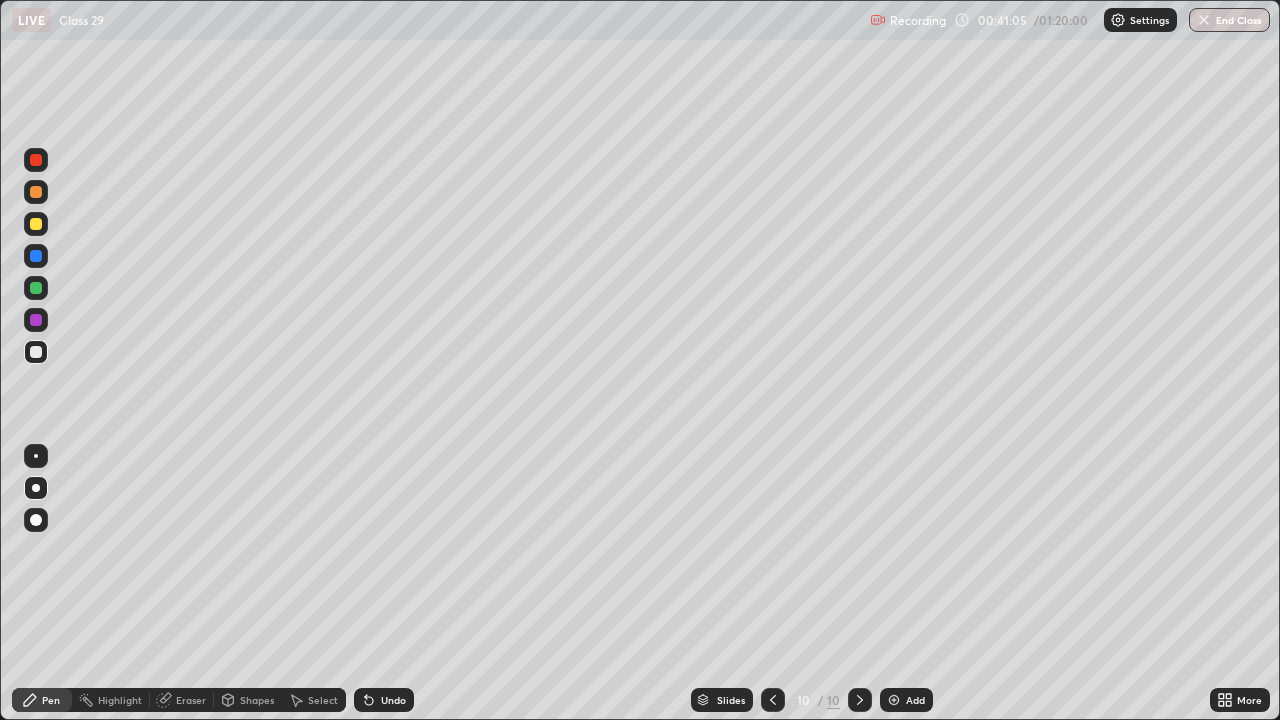 click at bounding box center (36, 224) 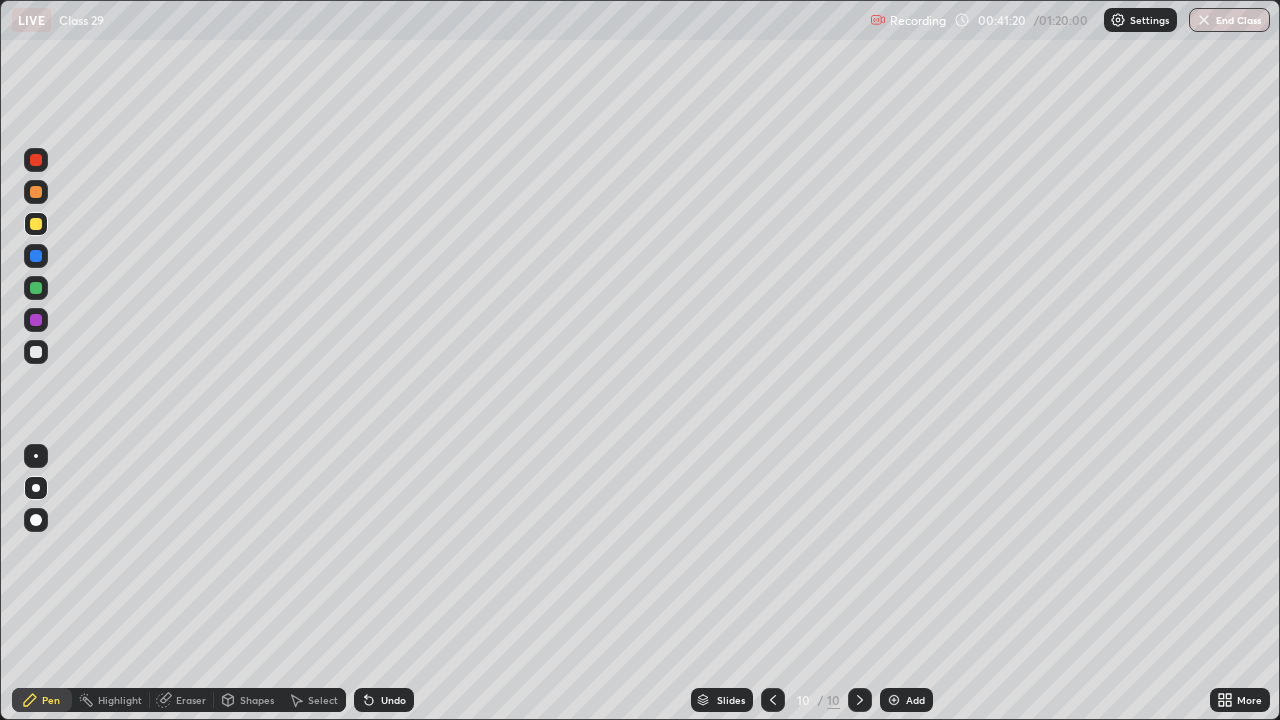 click 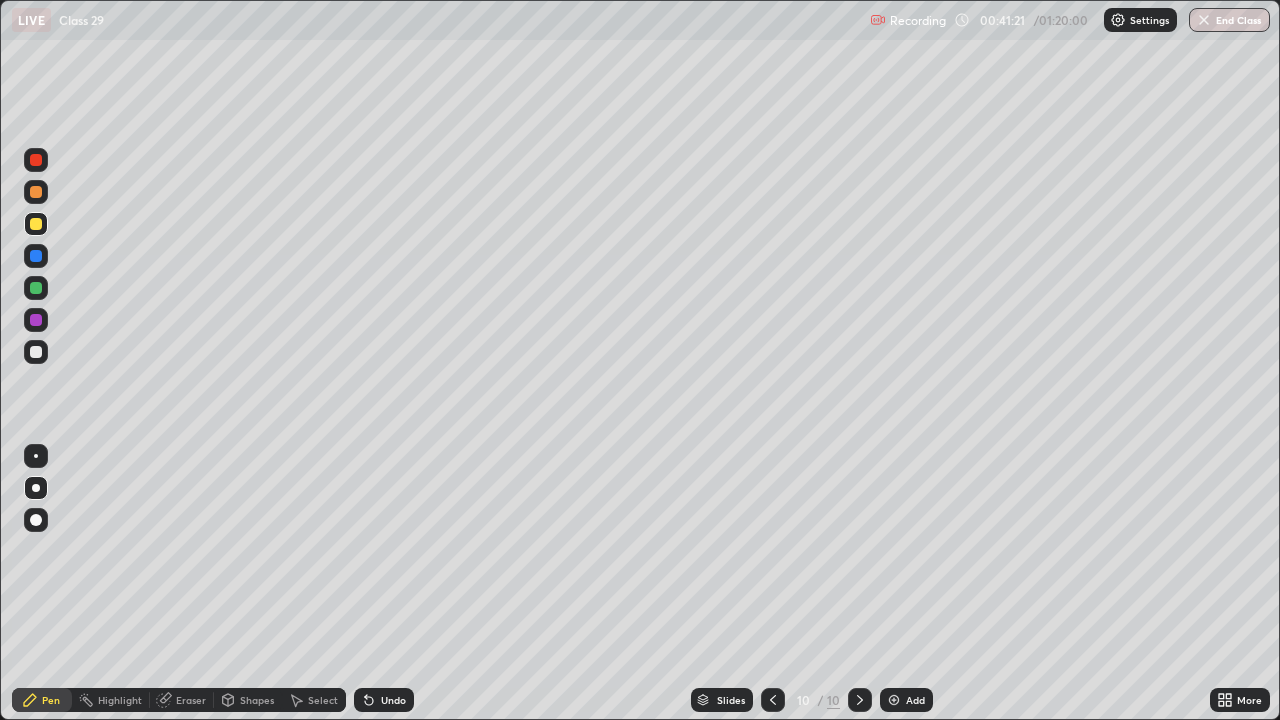 click on "Eraser" at bounding box center [191, 700] 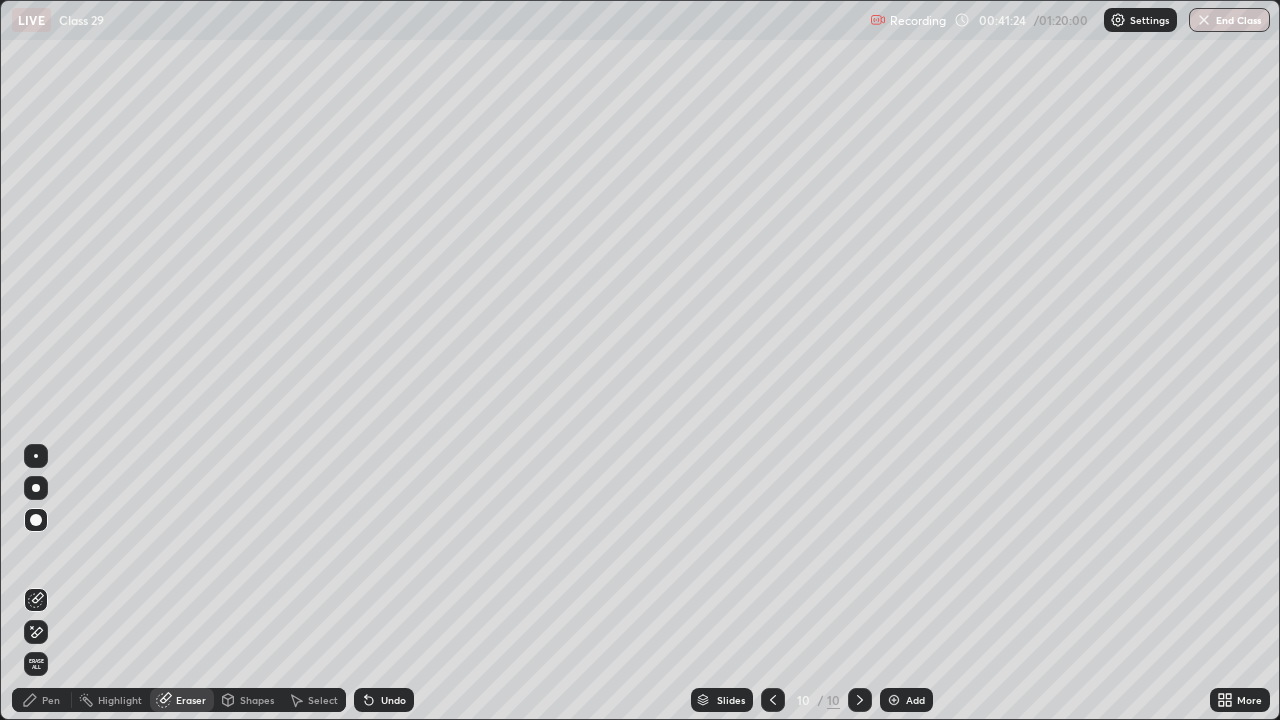 click on "Pen" at bounding box center [42, 700] 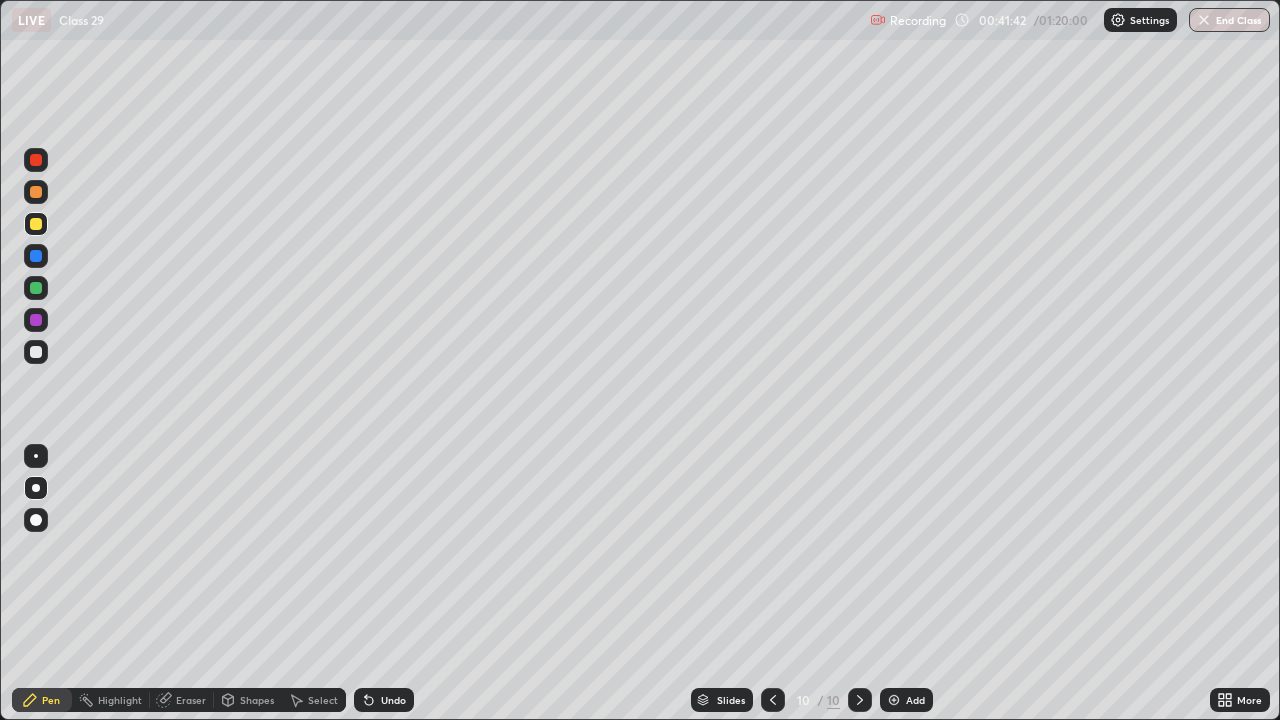 click at bounding box center [36, 288] 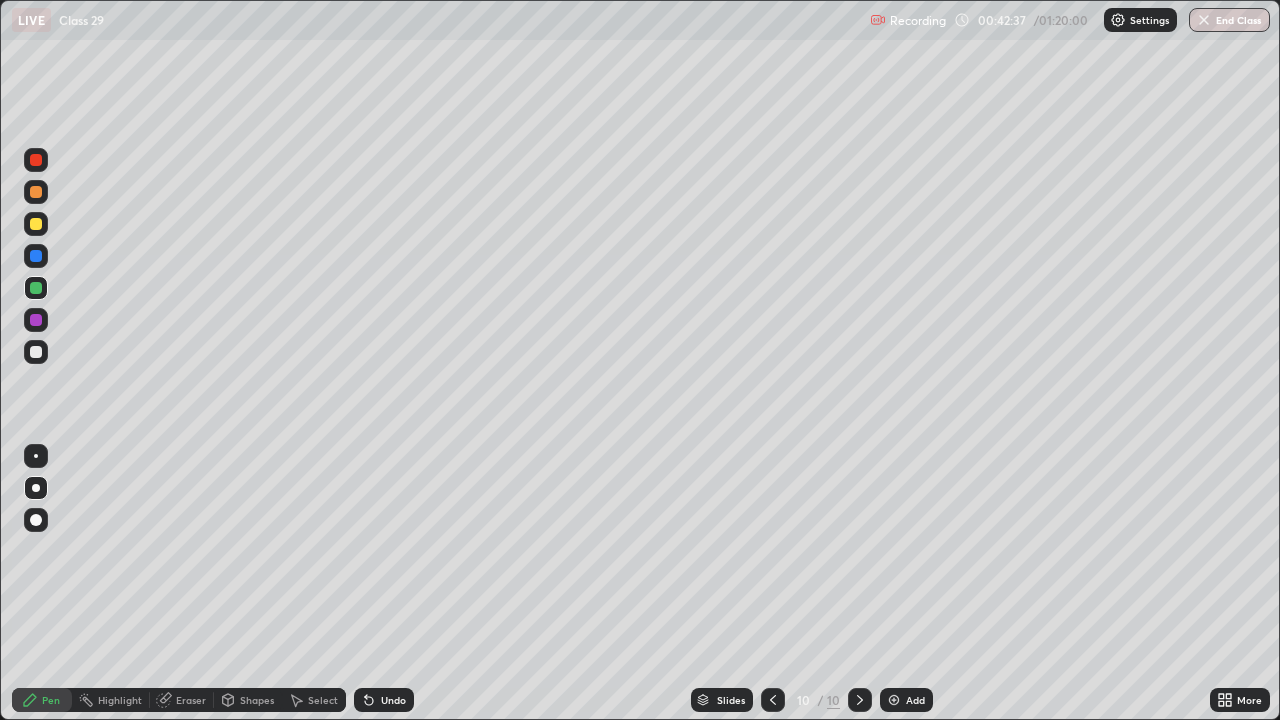 click at bounding box center (36, 352) 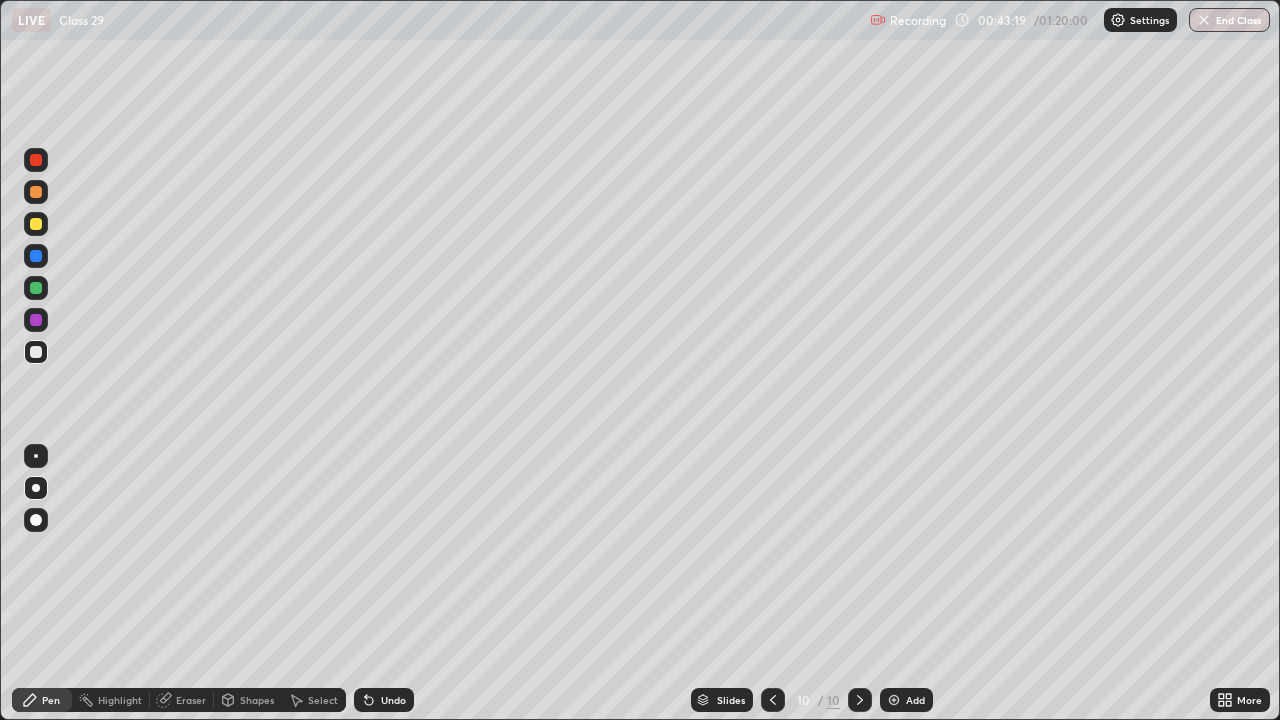 click at bounding box center [36, 288] 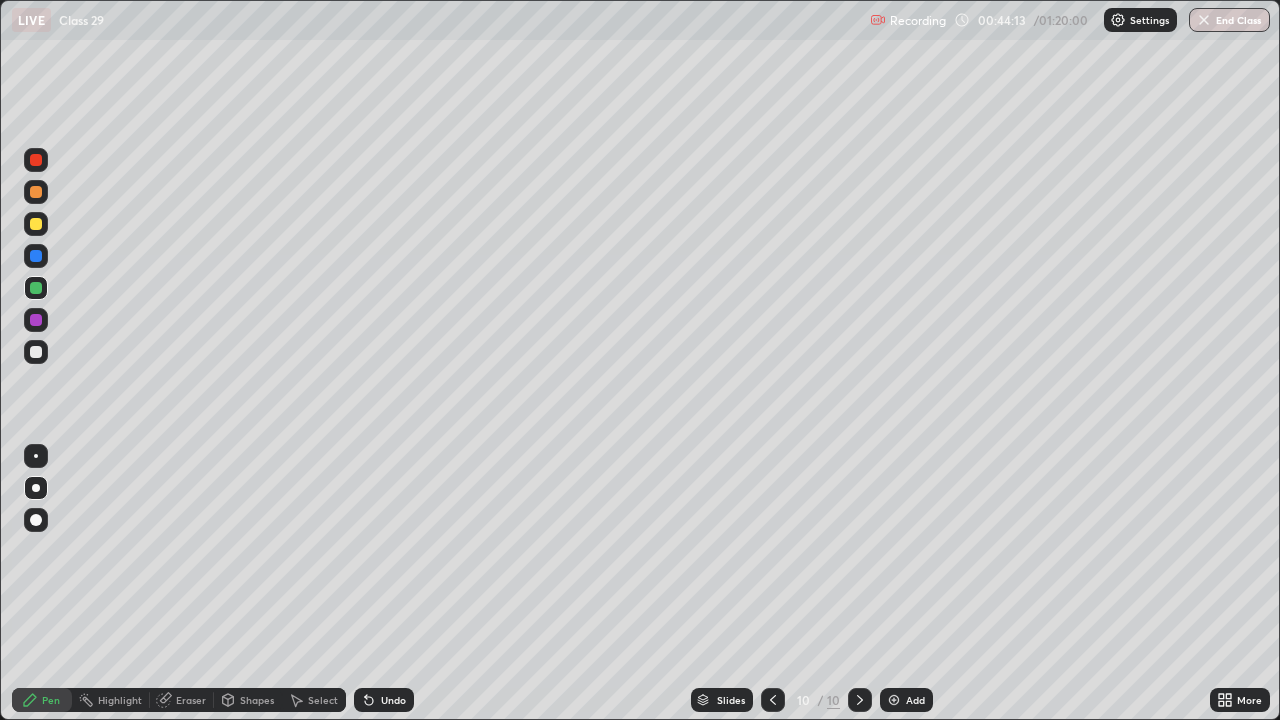 click 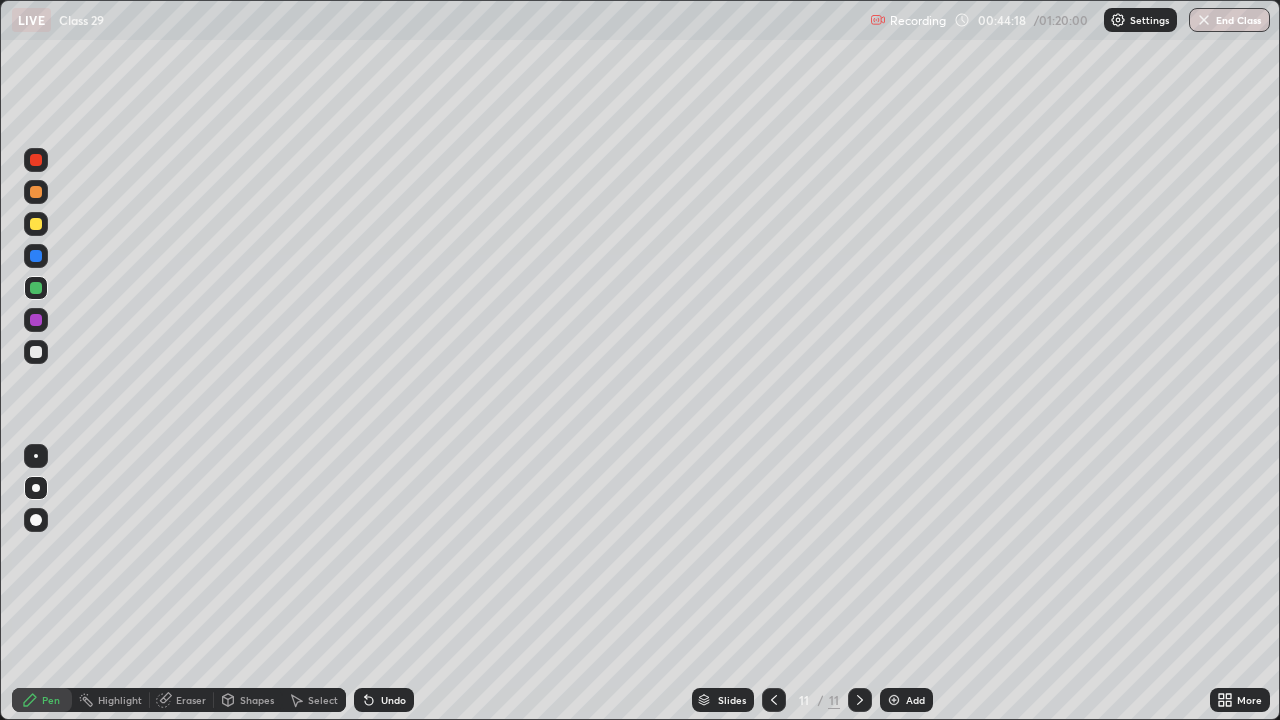 click at bounding box center (36, 224) 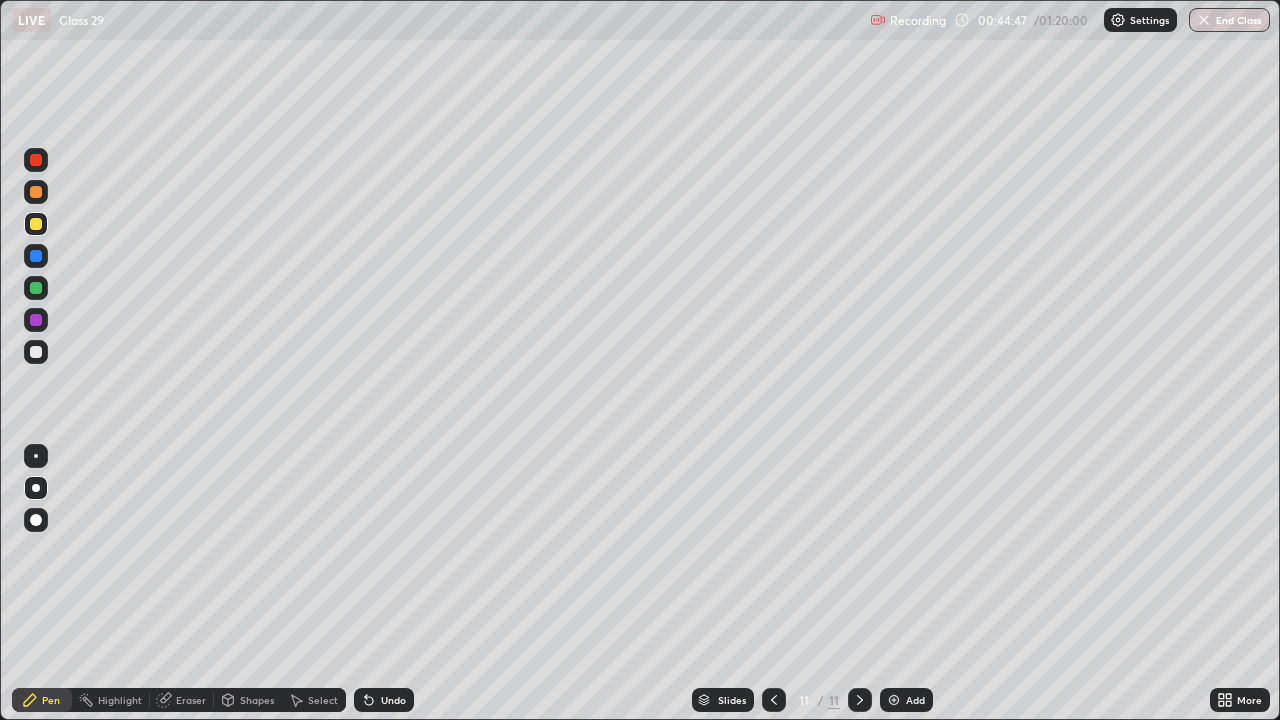 click on "Undo" at bounding box center [384, 700] 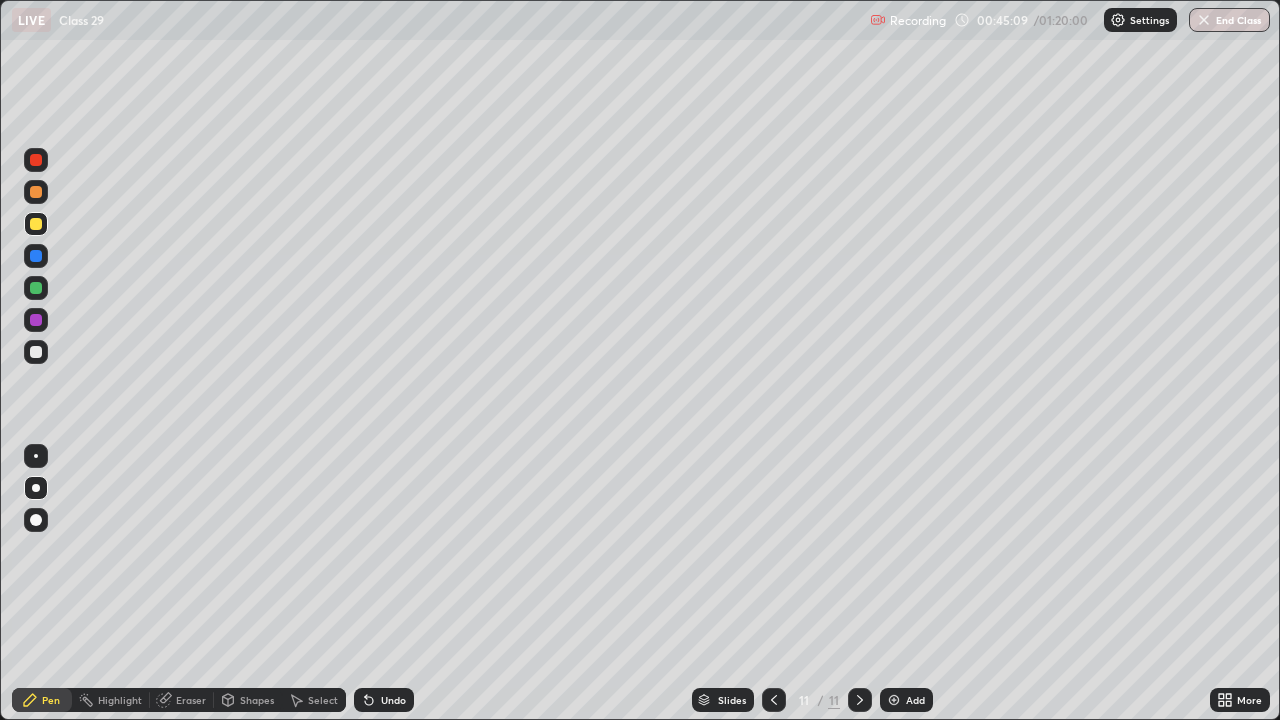 click at bounding box center [36, 352] 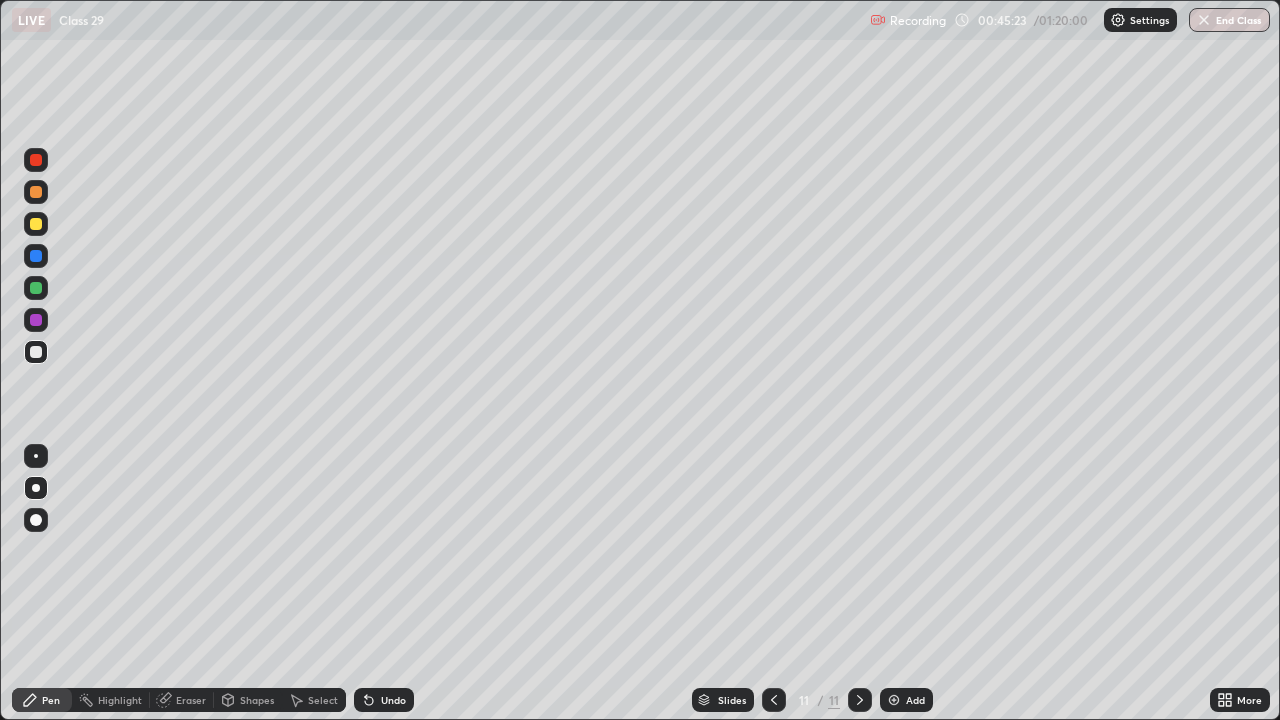 click at bounding box center (36, 320) 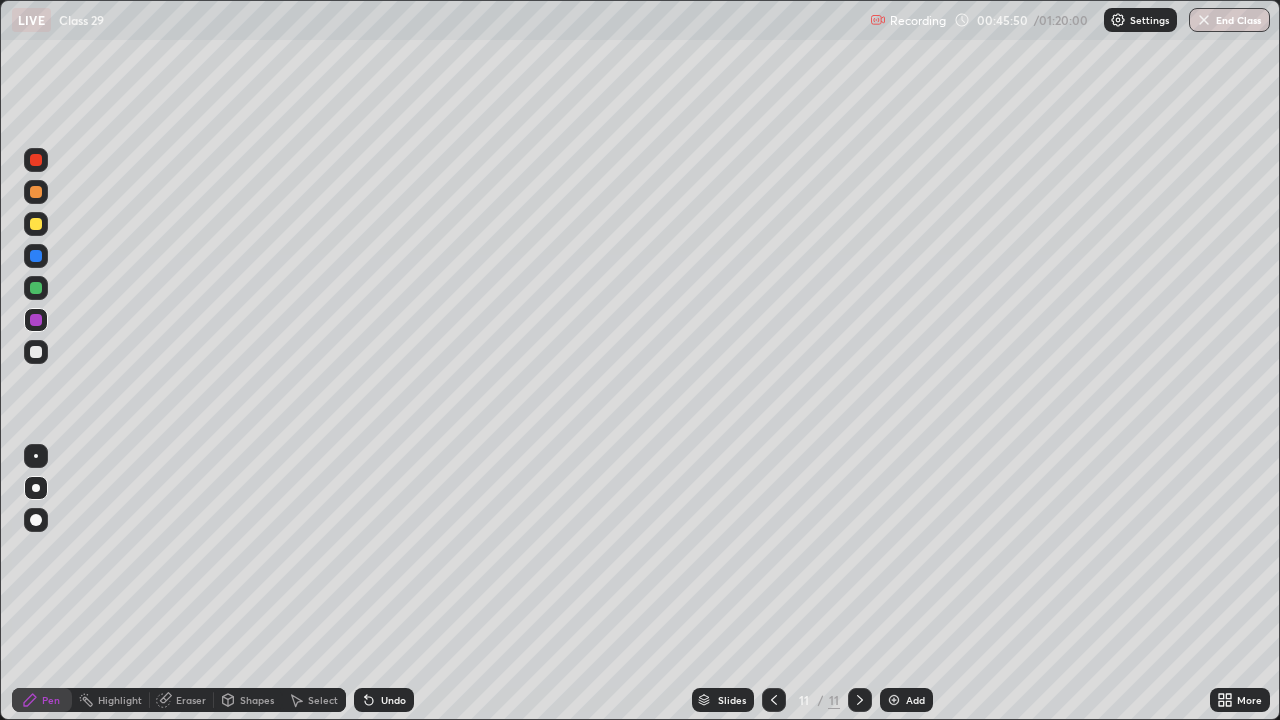 click at bounding box center (36, 352) 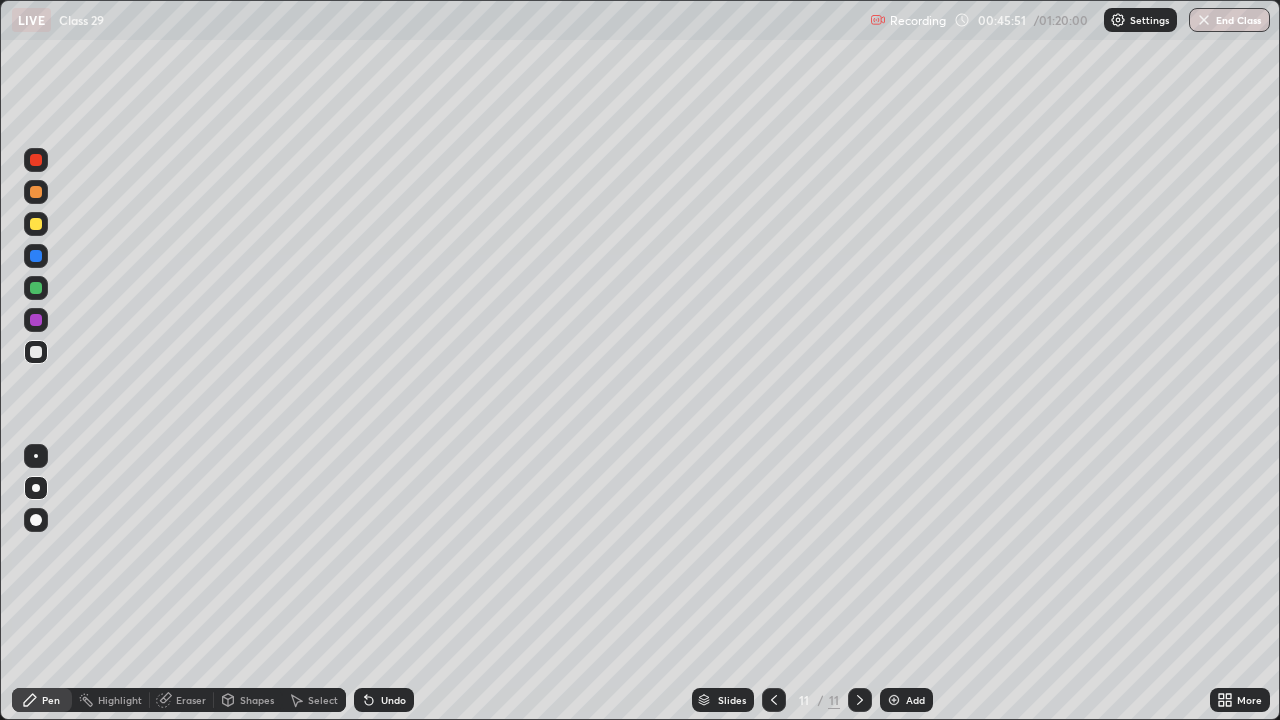 click 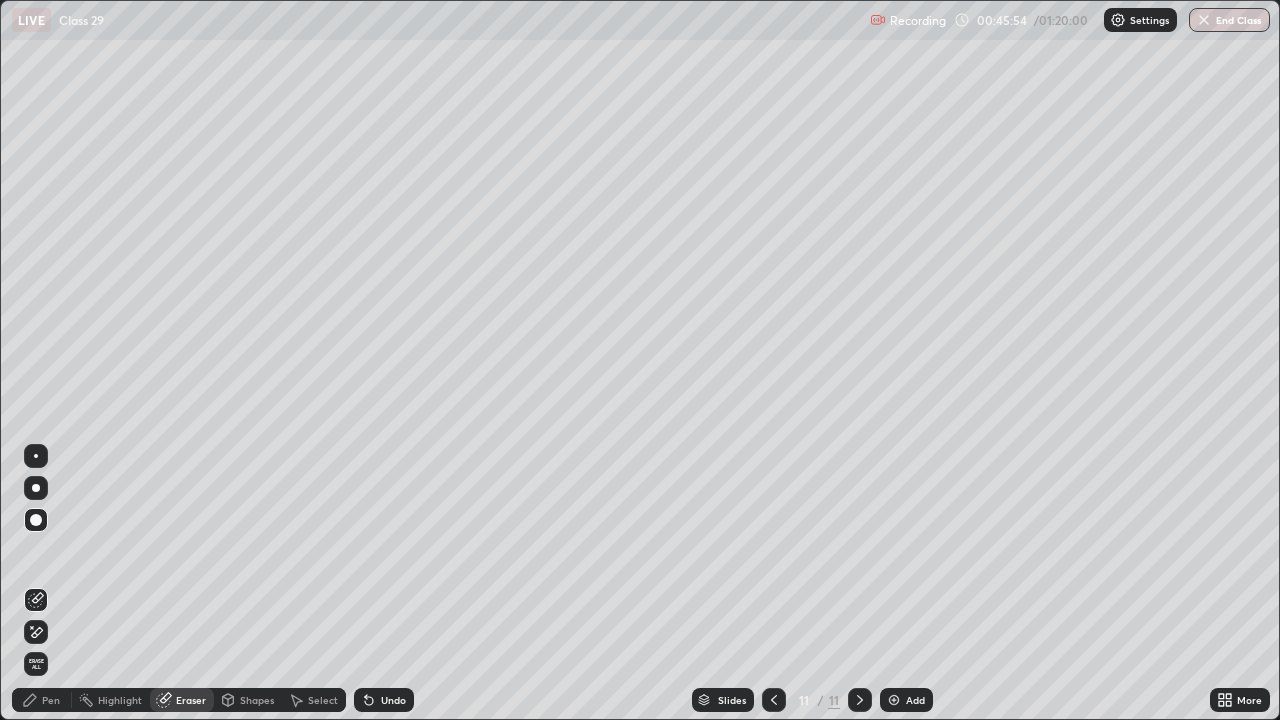 click on "Pen" at bounding box center (51, 700) 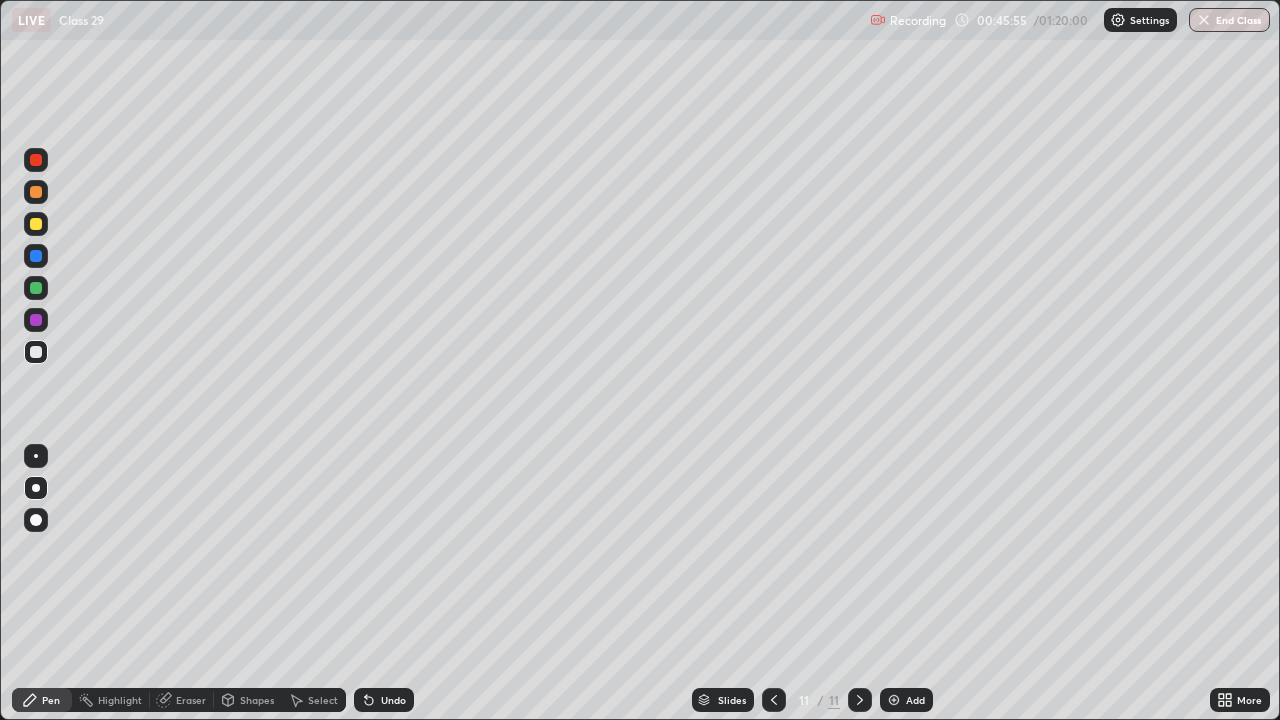click at bounding box center [36, 320] 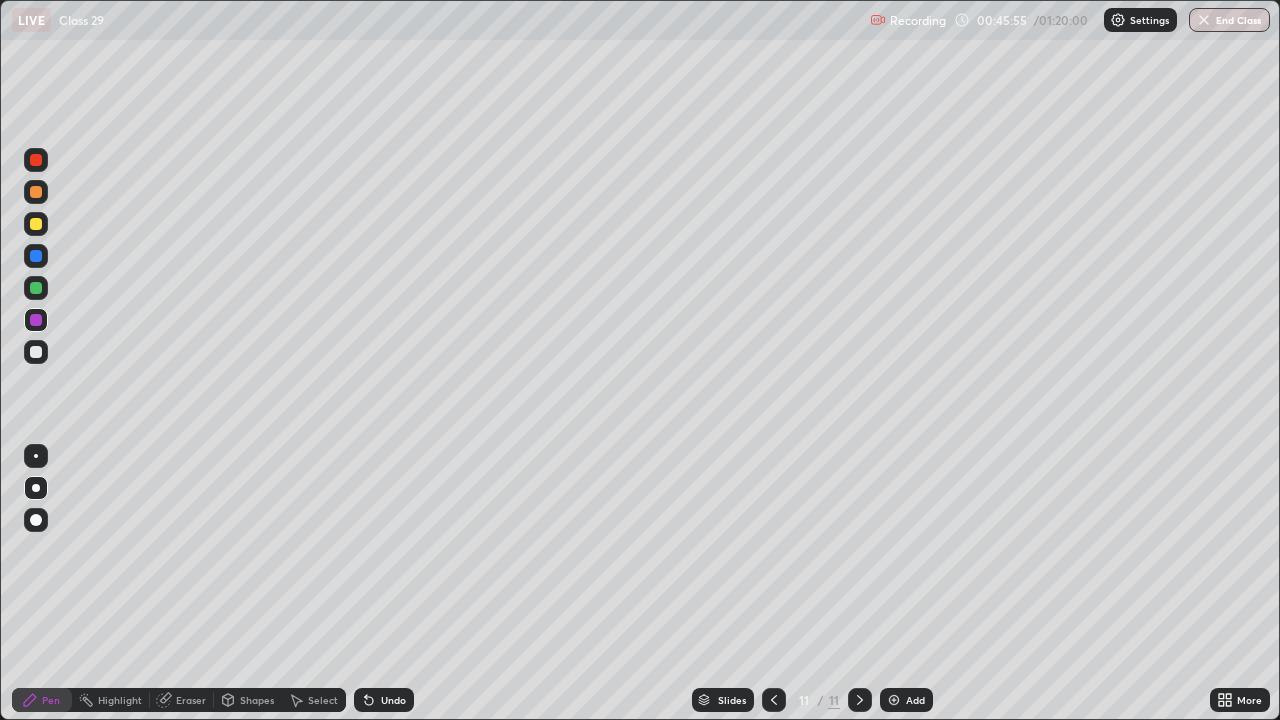 click at bounding box center (36, 352) 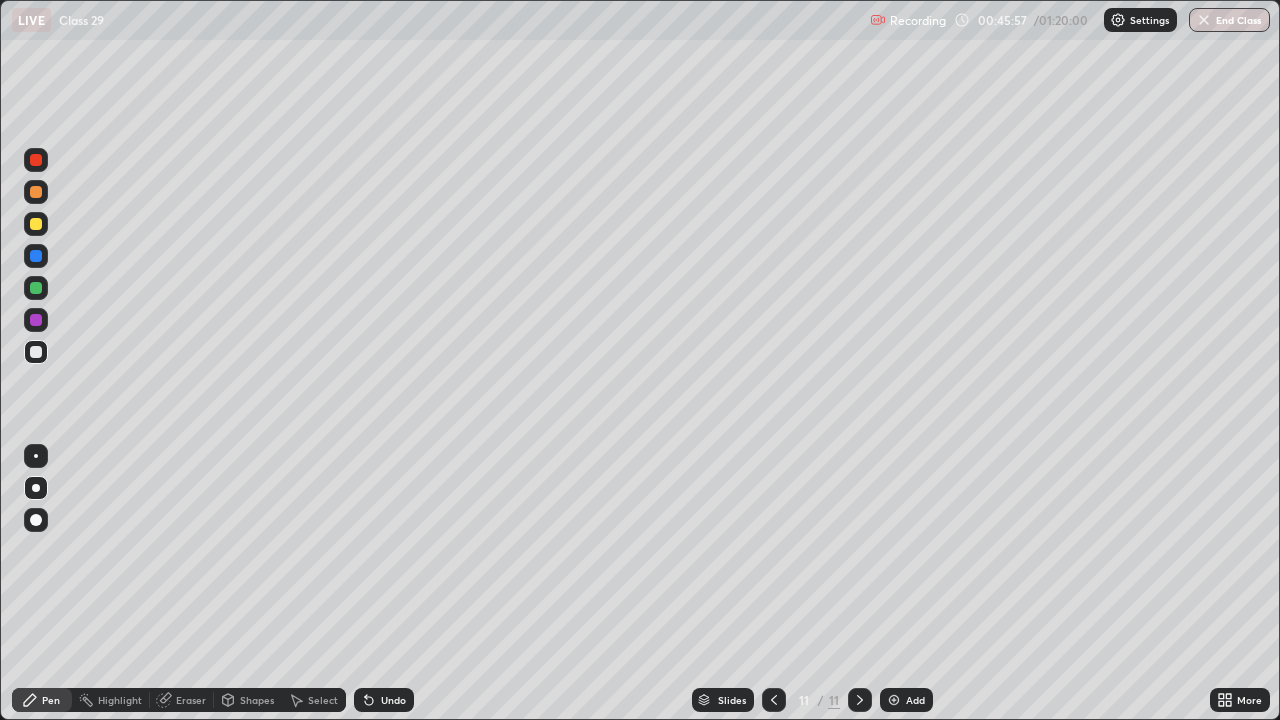 click at bounding box center (36, 320) 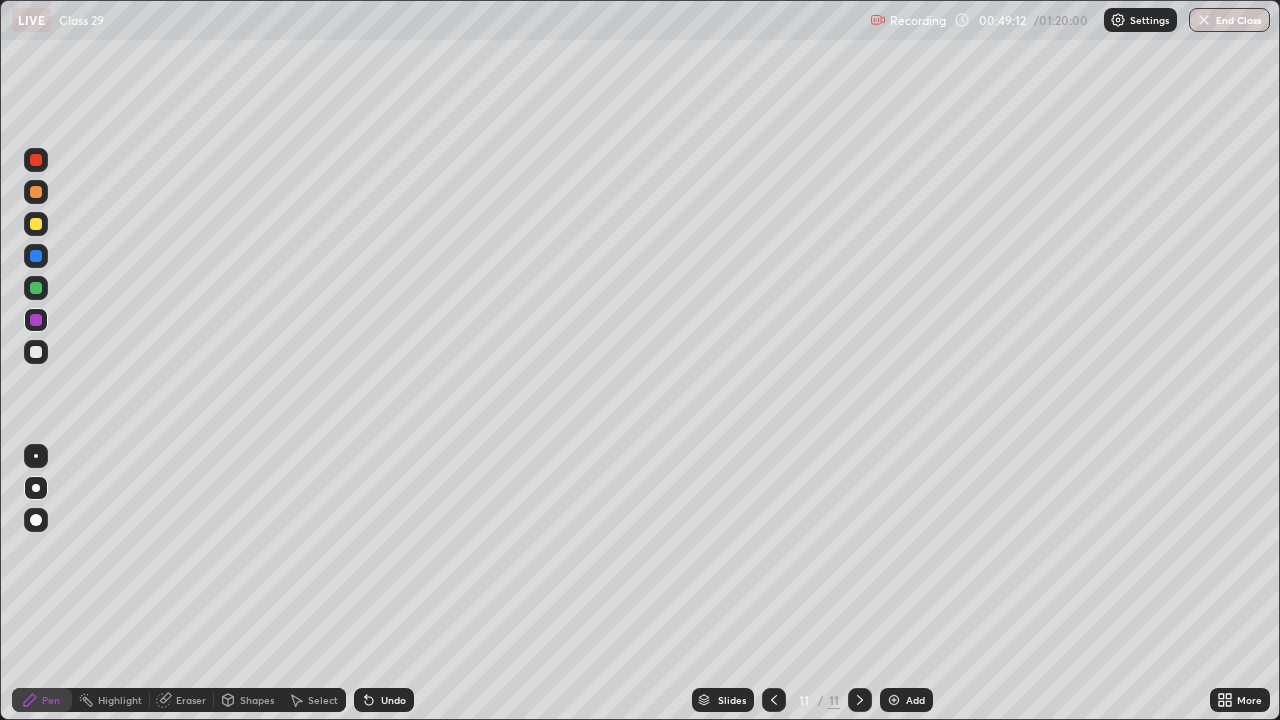 click at bounding box center [860, 700] 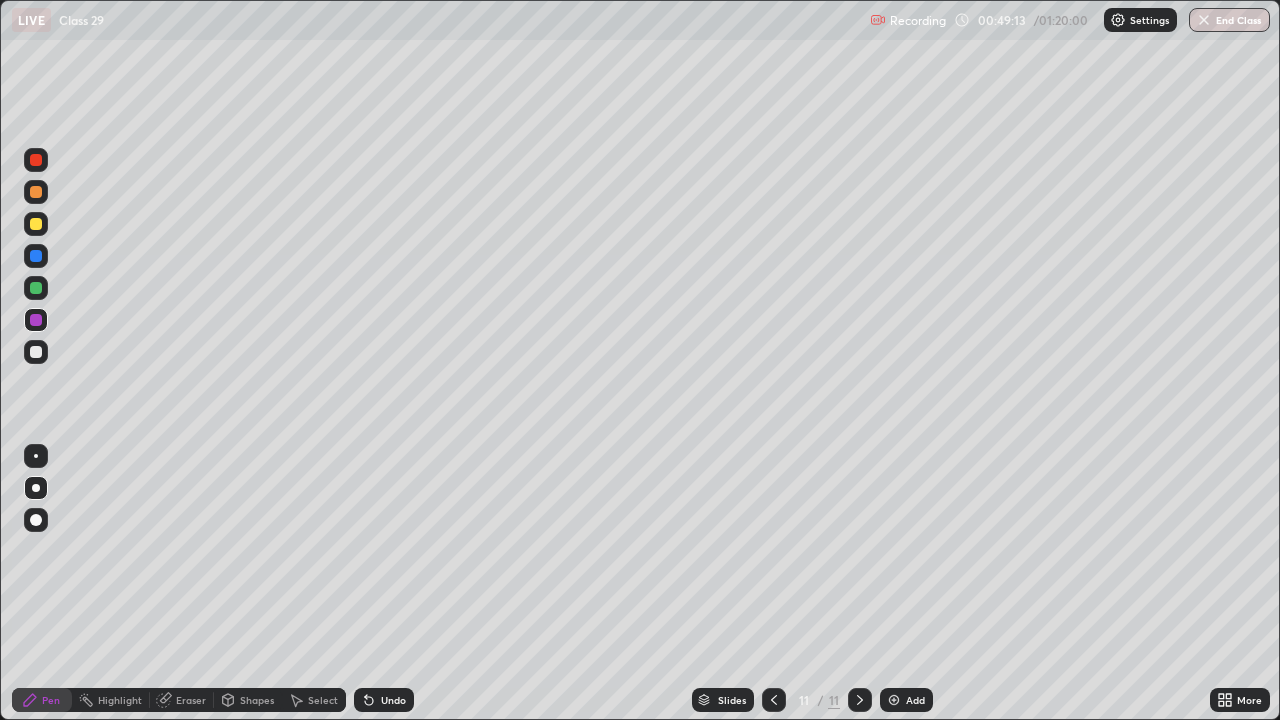 click at bounding box center [894, 700] 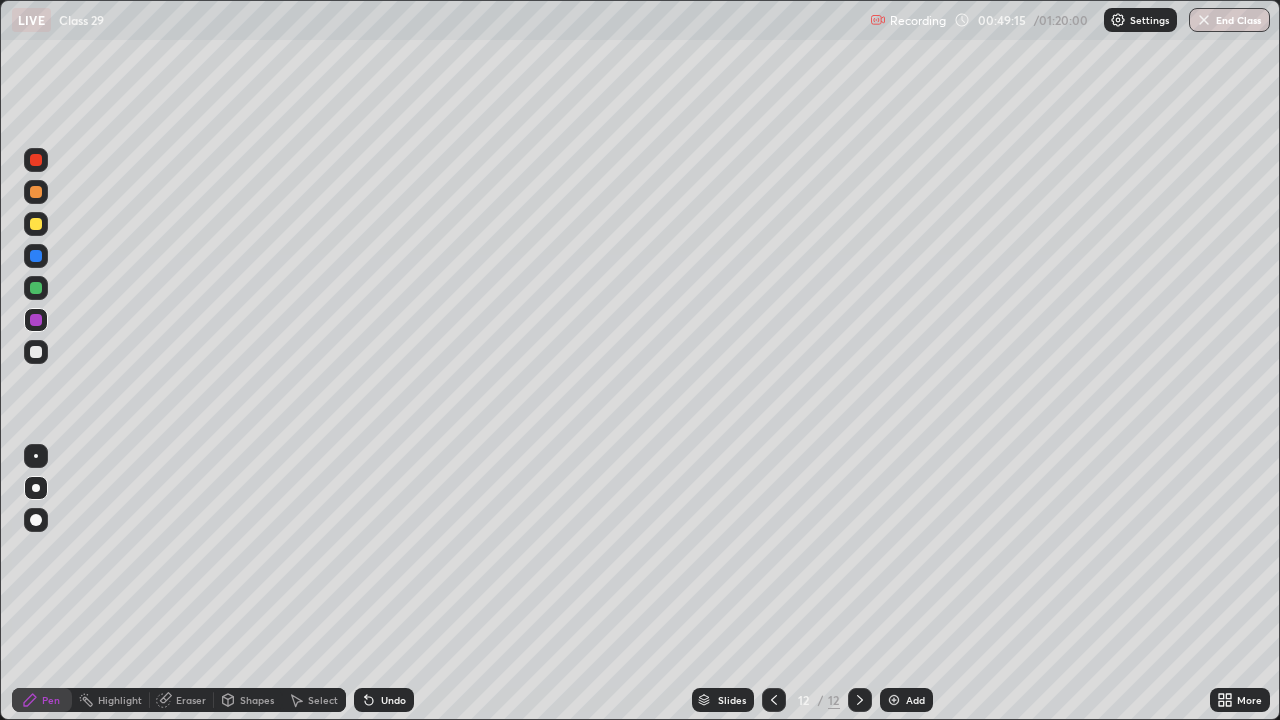 click at bounding box center (36, 224) 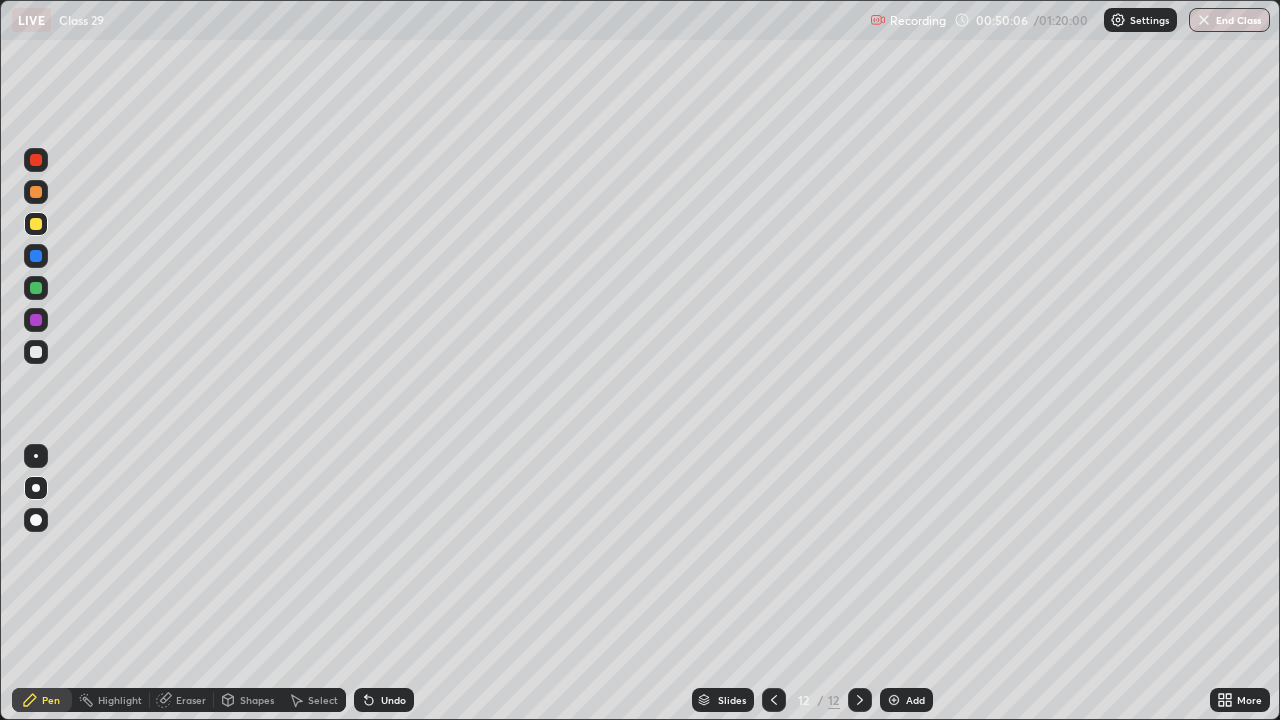 click on "Eraser" at bounding box center [191, 700] 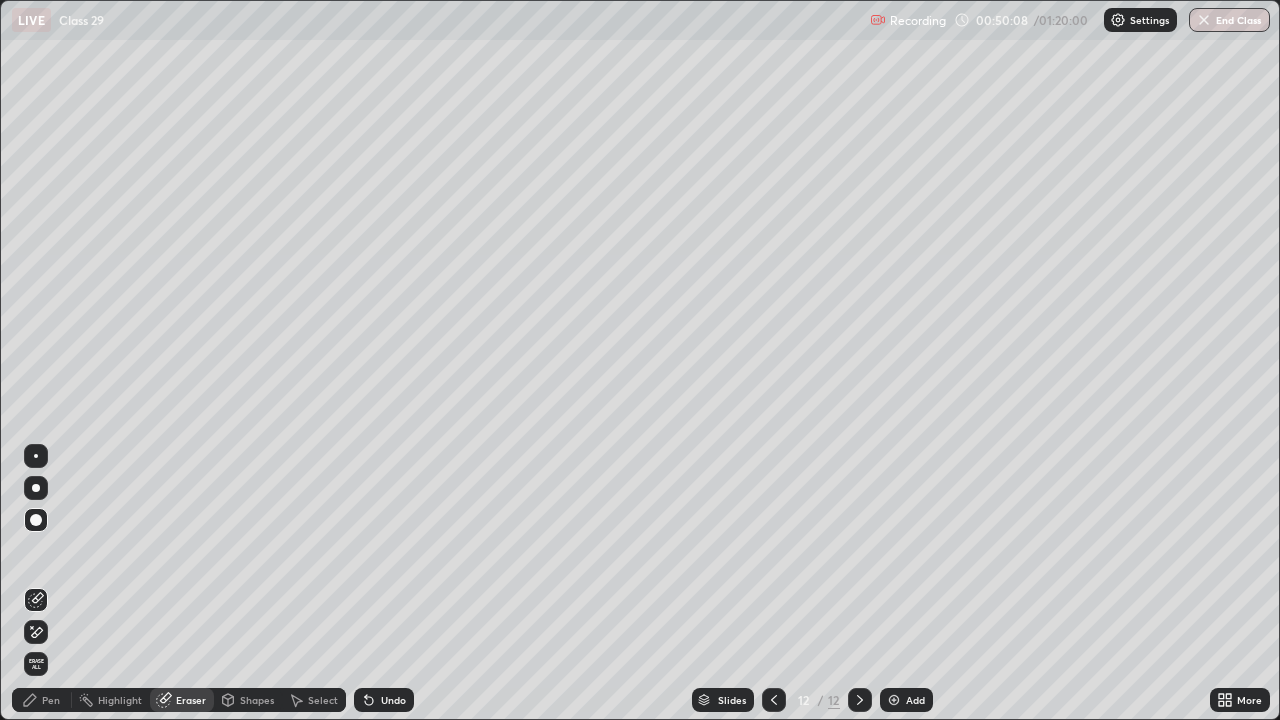 click on "Pen" at bounding box center [42, 700] 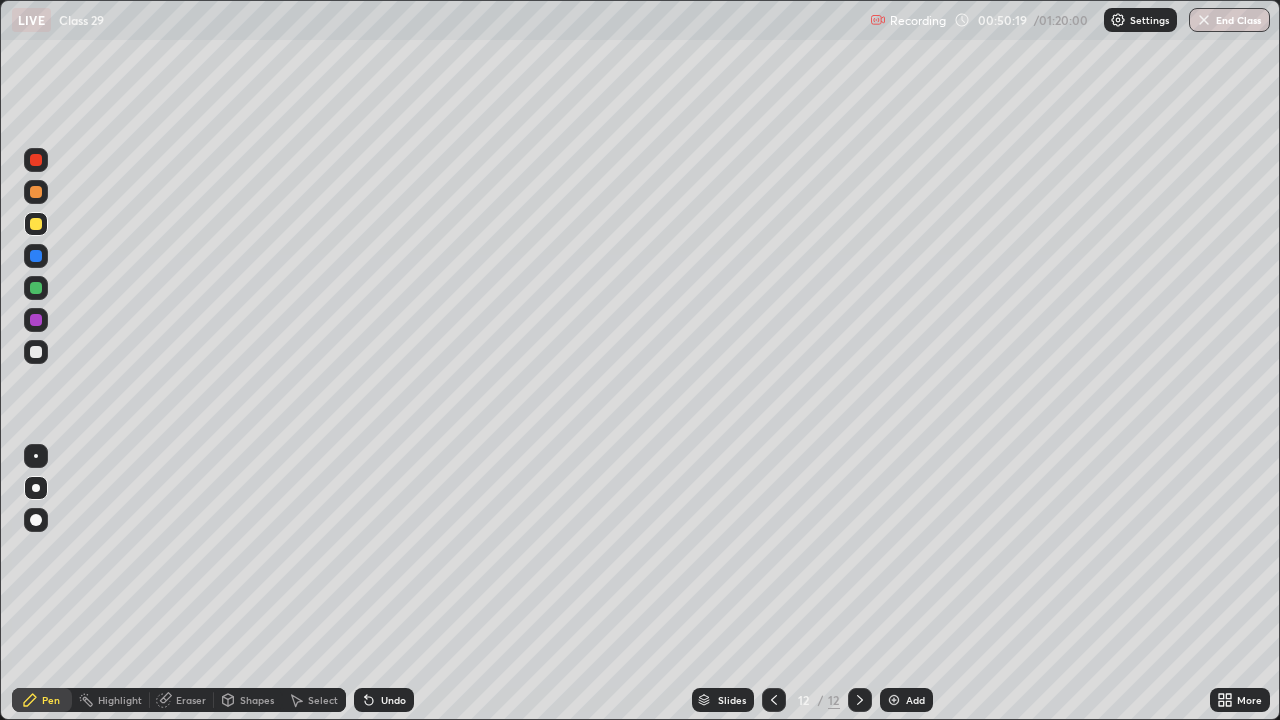 click 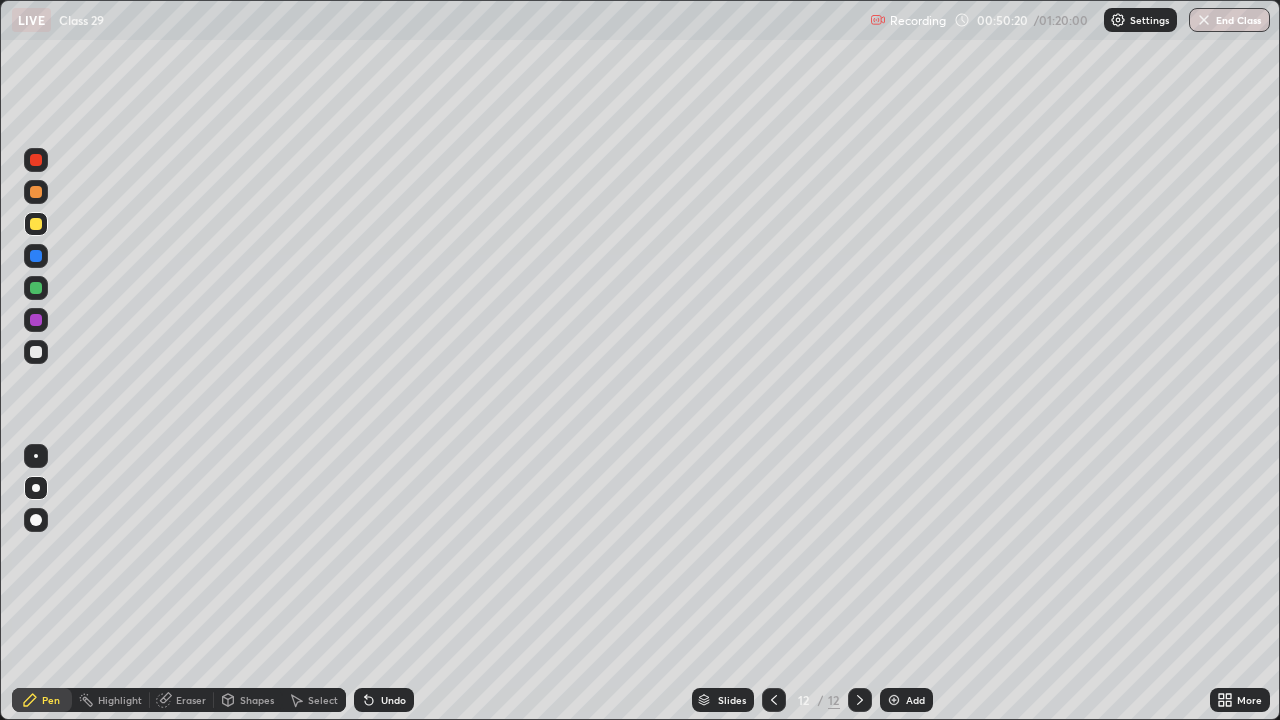 click on "Undo" at bounding box center [384, 700] 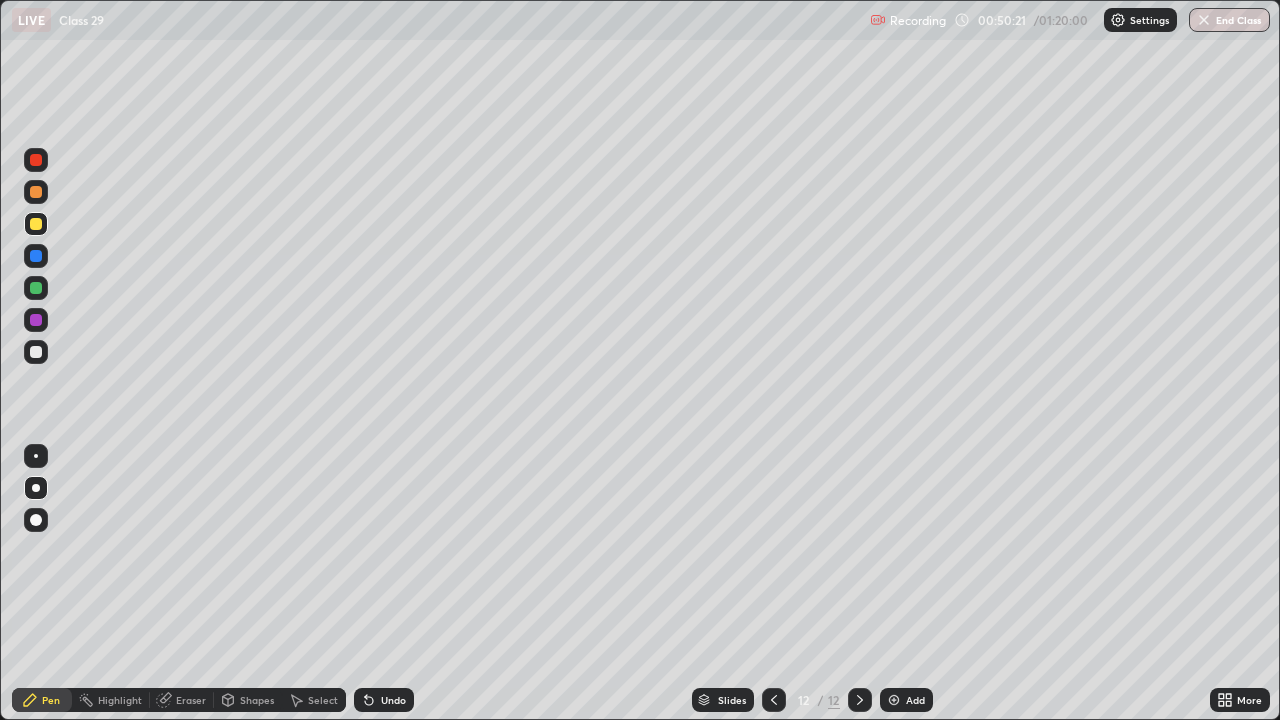 click on "Undo" at bounding box center [393, 700] 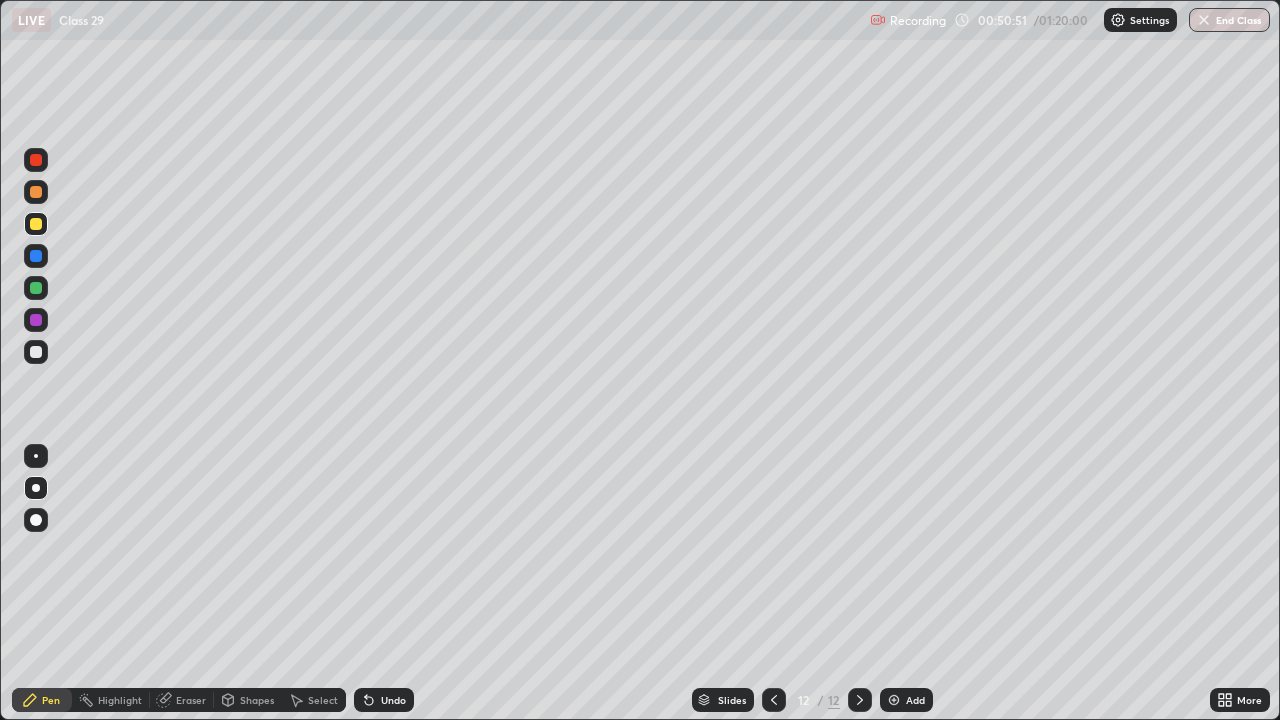 click at bounding box center [36, 352] 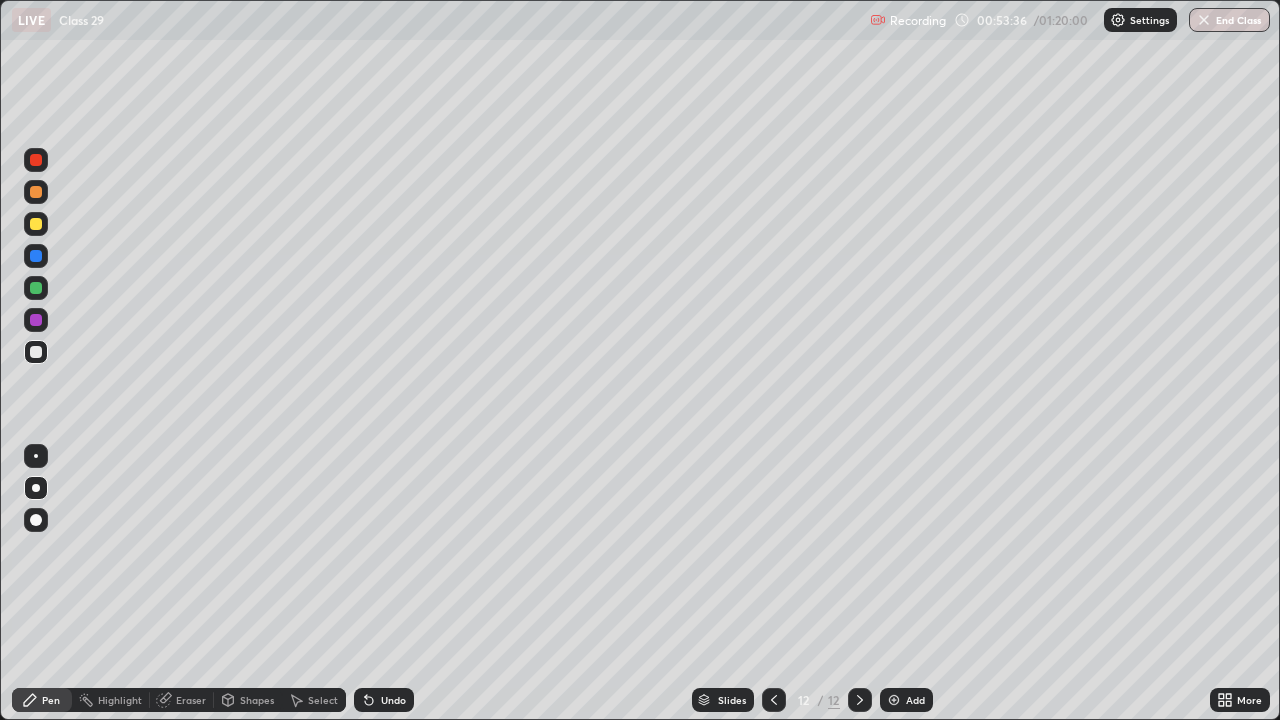 click on "Pen" at bounding box center [42, 700] 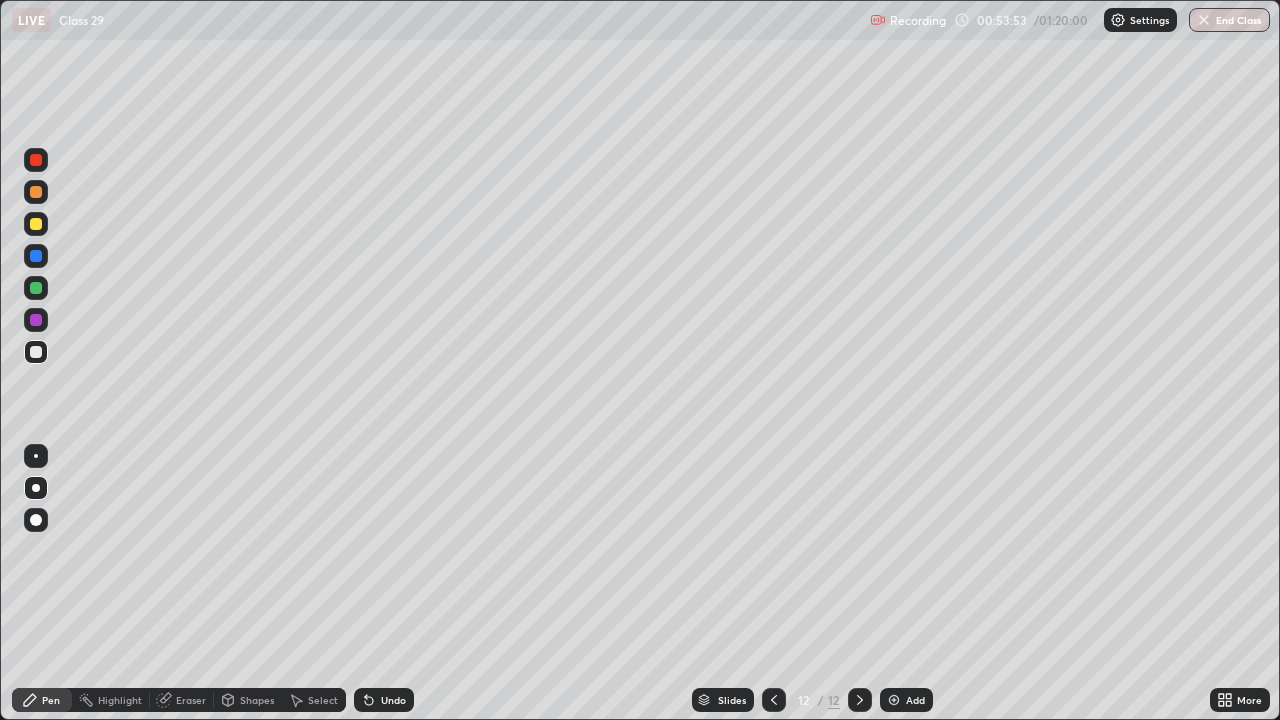 click on "Pen" at bounding box center [42, 700] 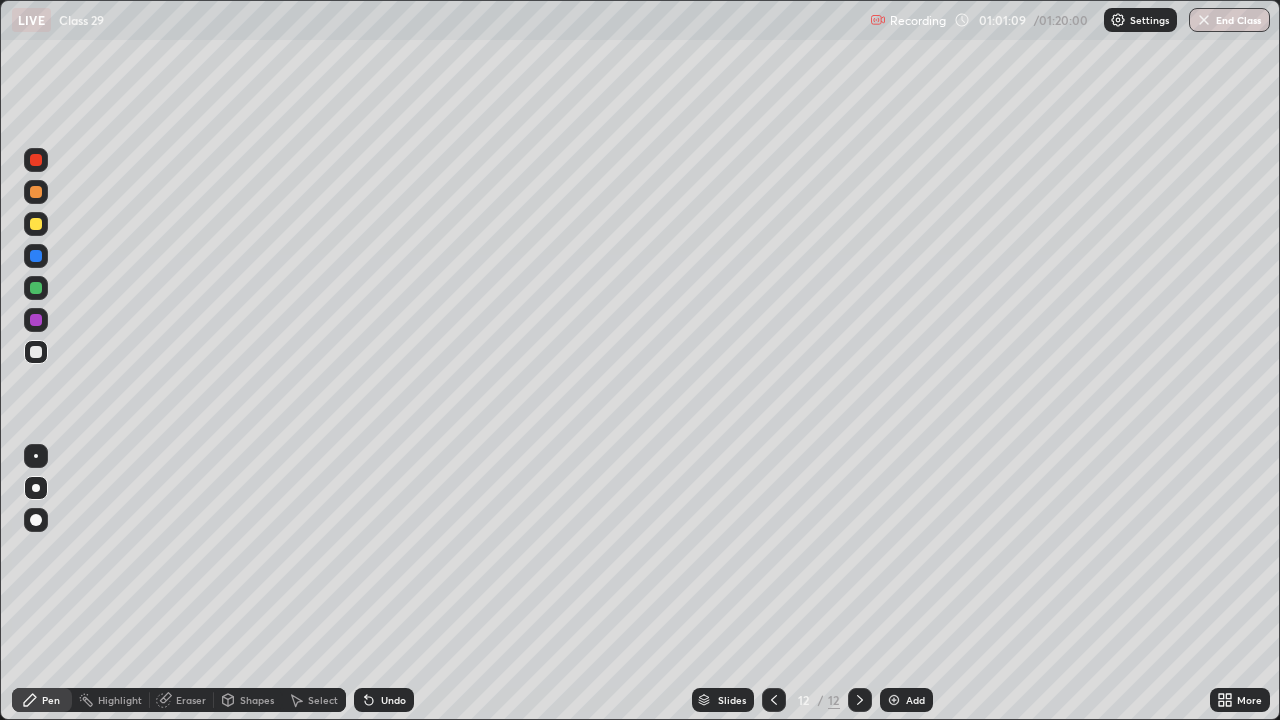 click at bounding box center (860, 700) 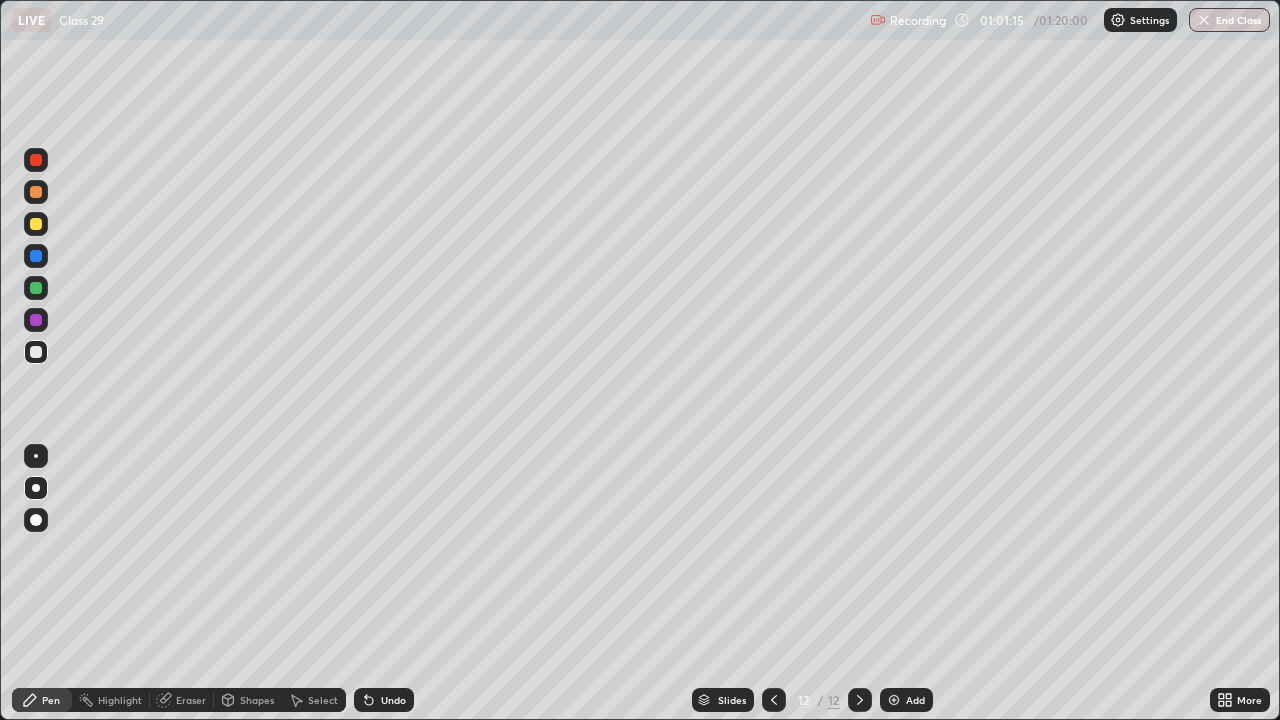 click at bounding box center [860, 700] 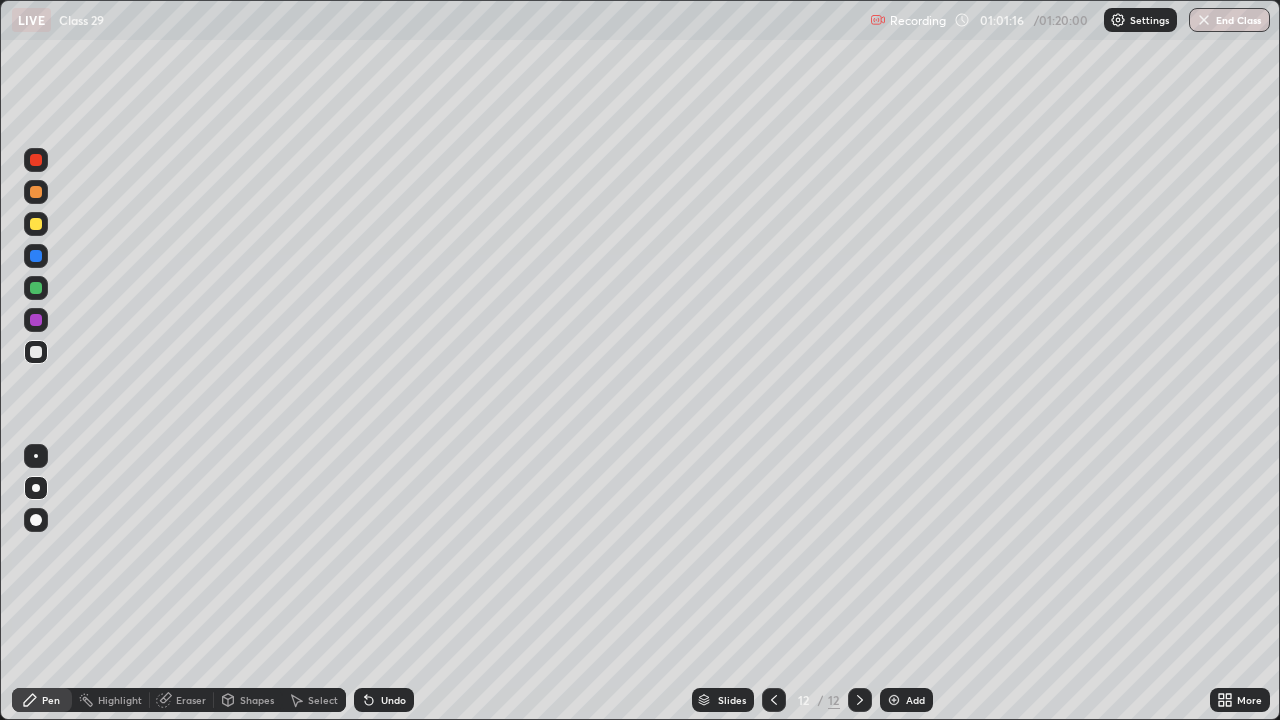 click at bounding box center [894, 700] 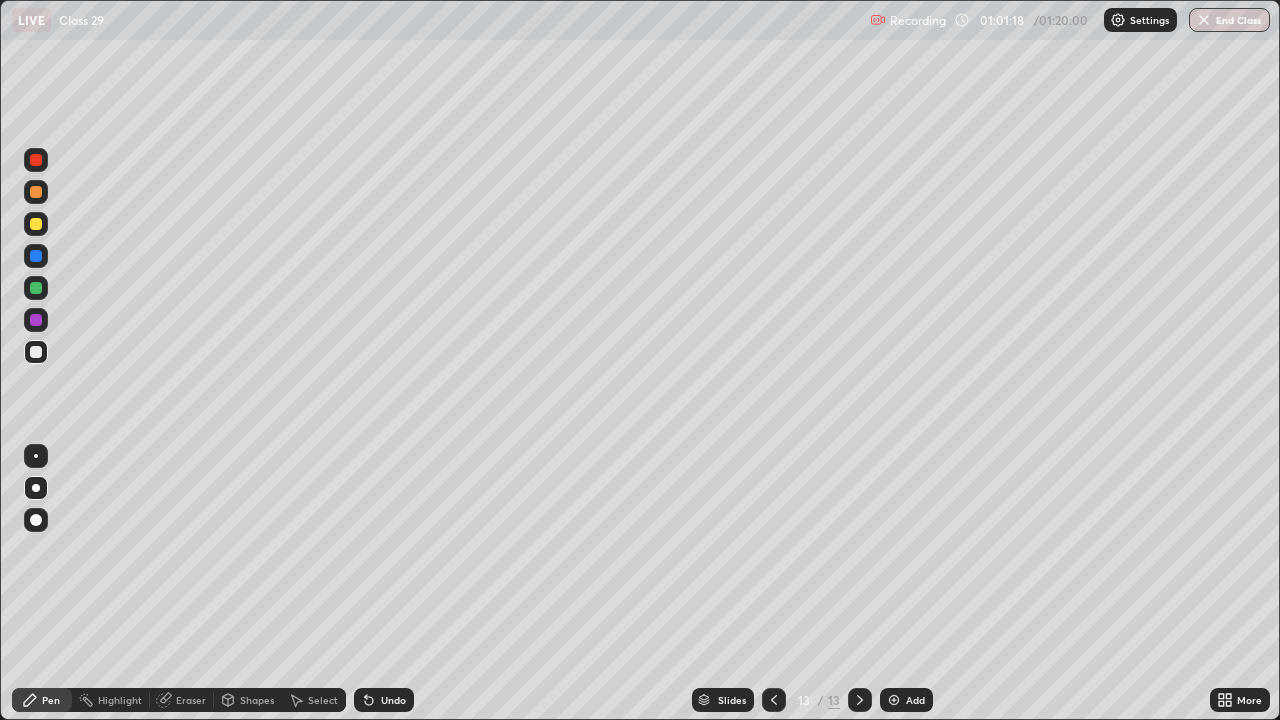 click at bounding box center (36, 224) 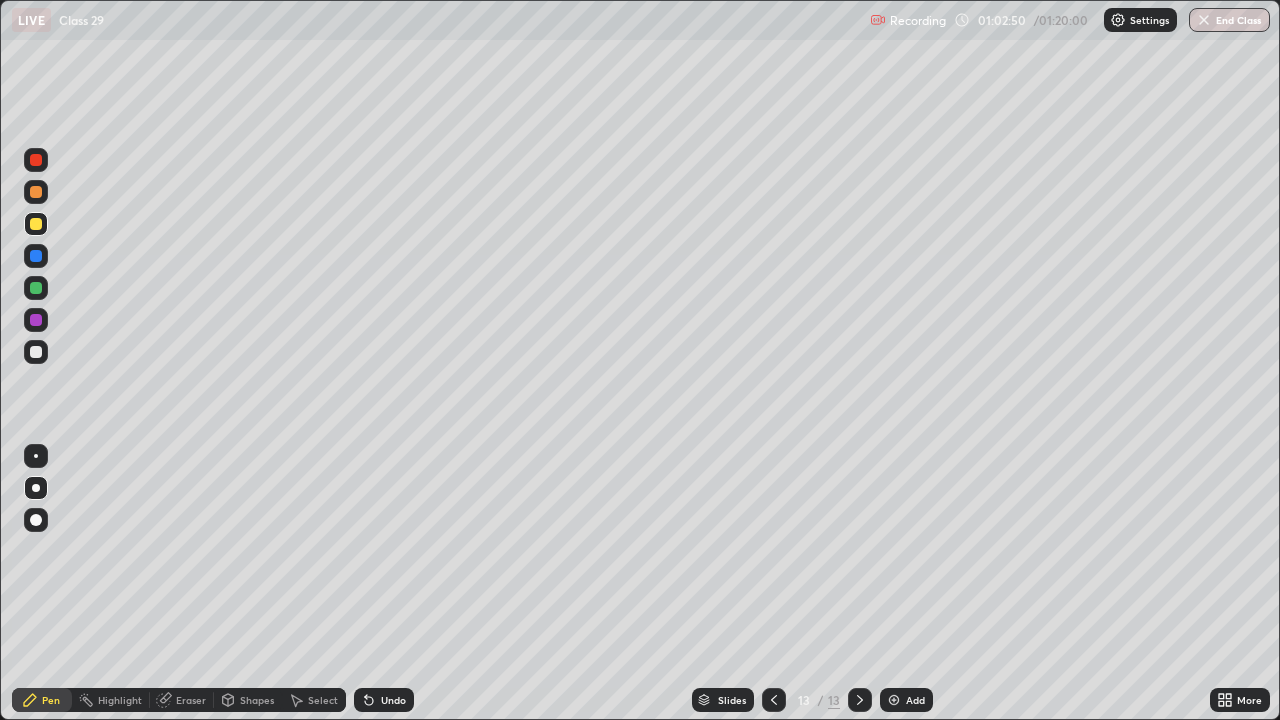 click on "Eraser" at bounding box center [191, 700] 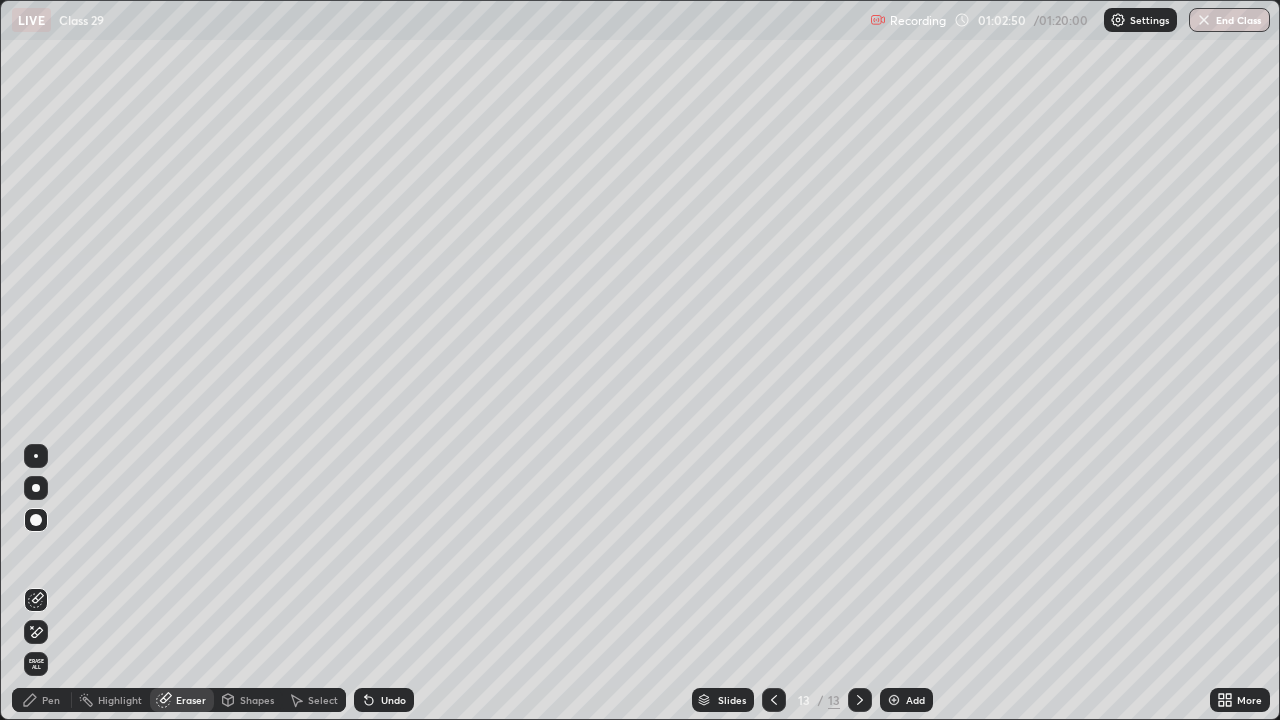 click on "Shapes" at bounding box center [257, 700] 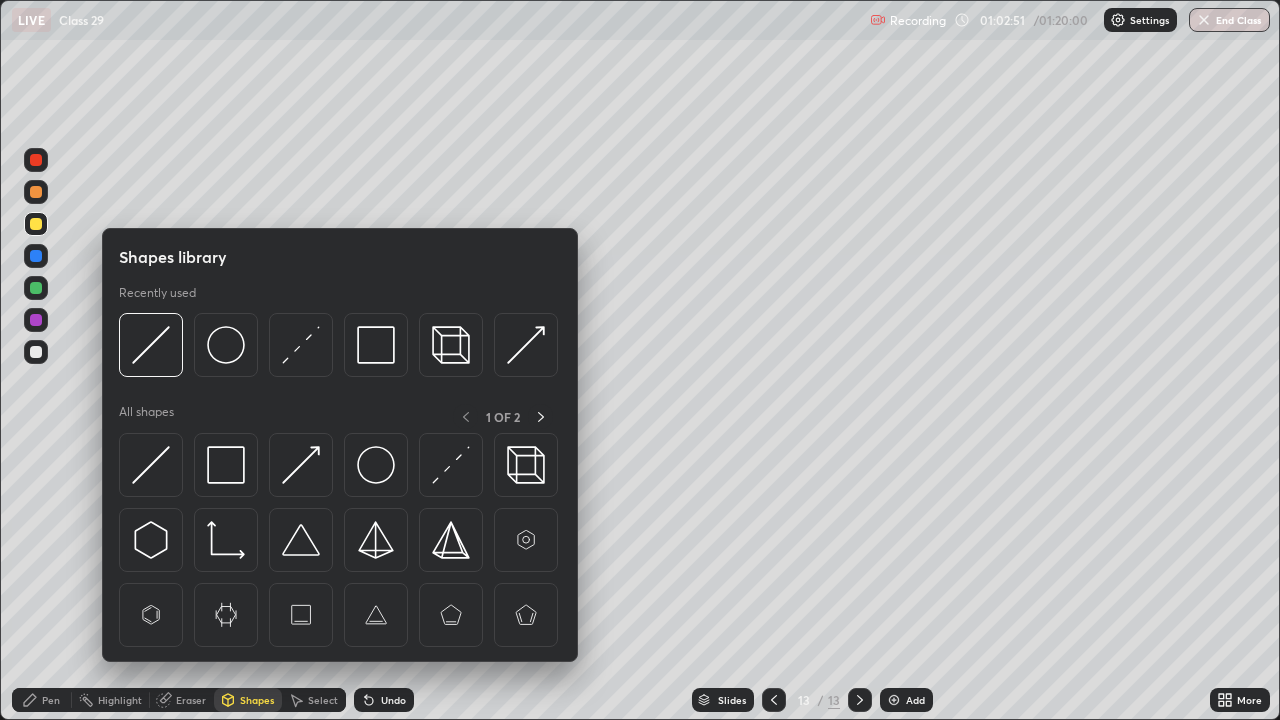 click on "Select" at bounding box center [314, 700] 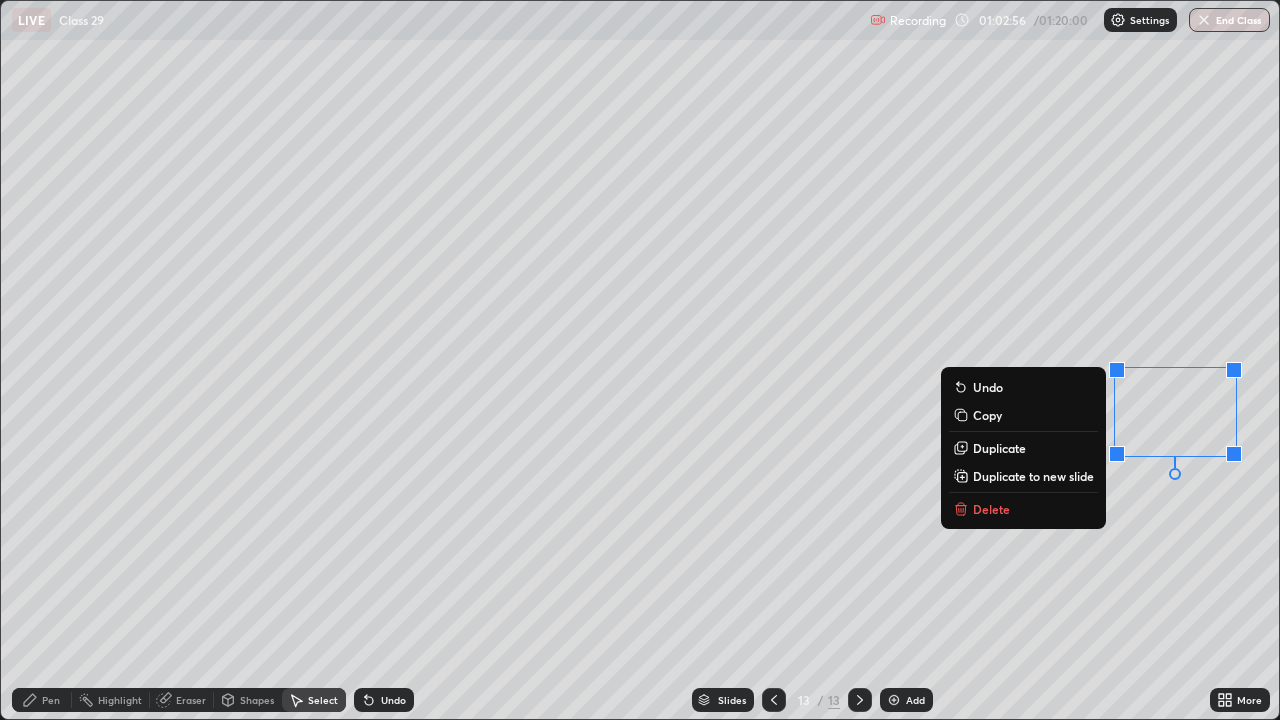 click on "Pen" at bounding box center (42, 700) 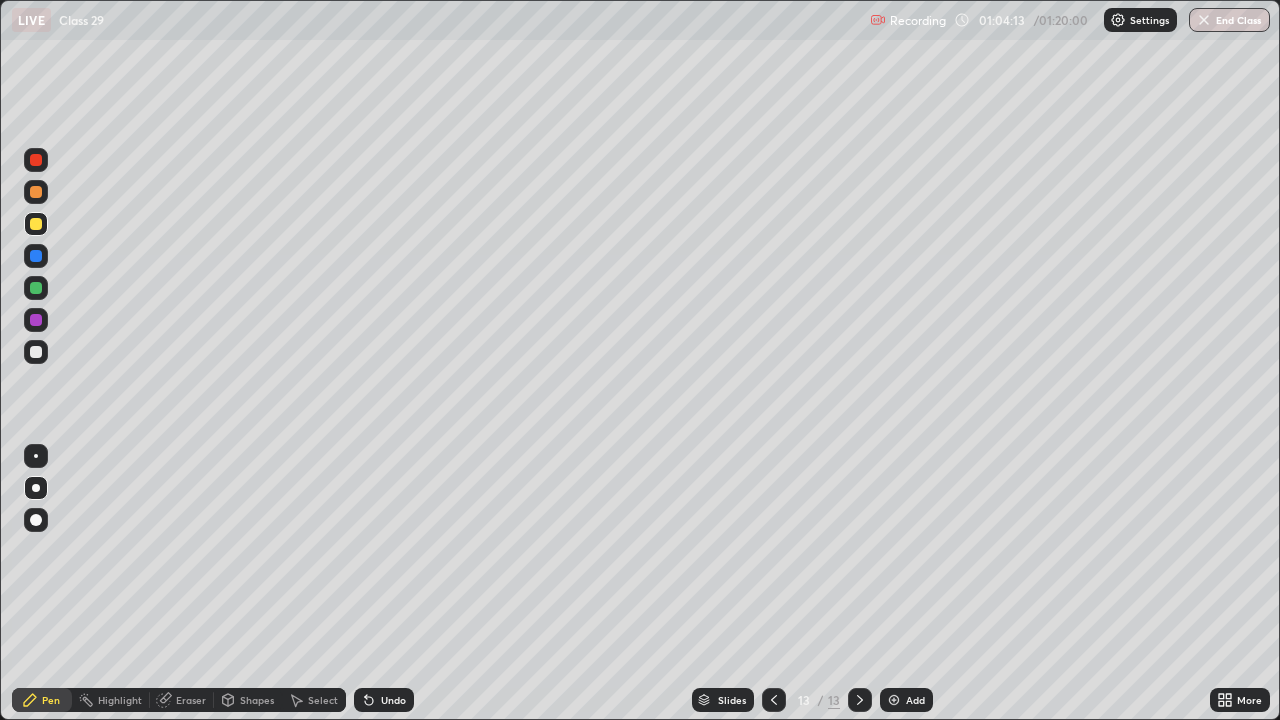 click 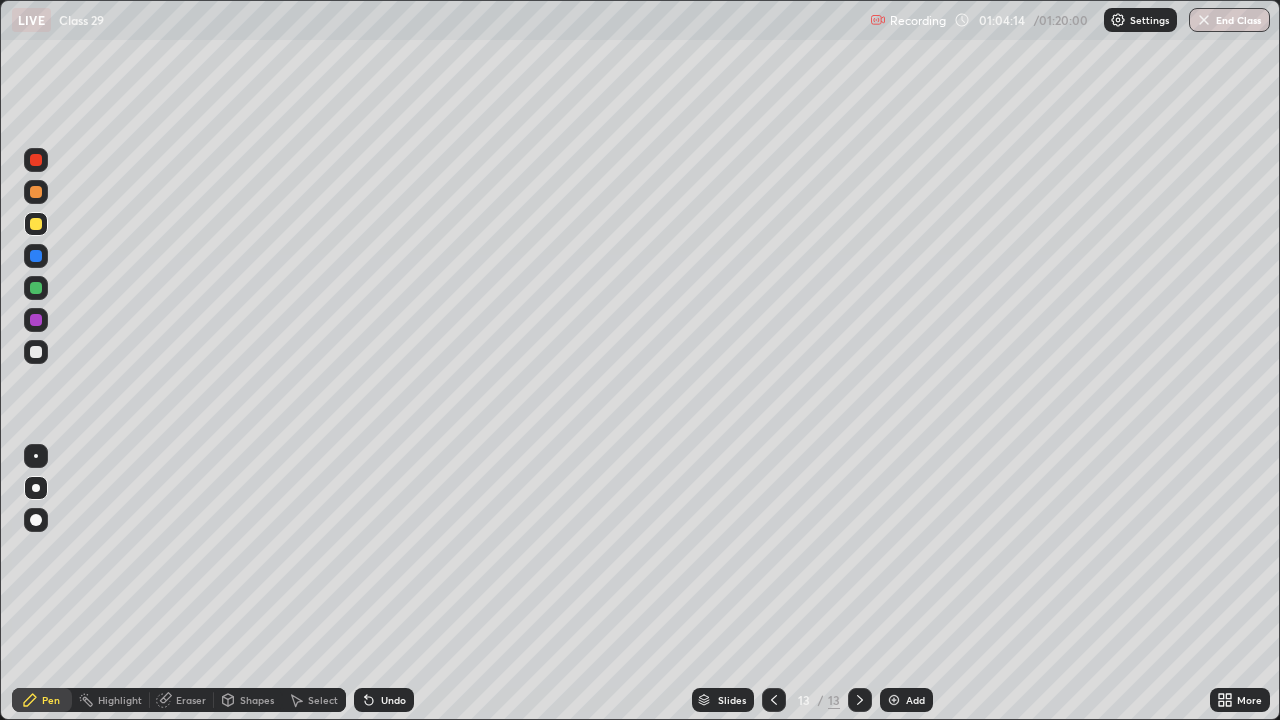 click at bounding box center (894, 700) 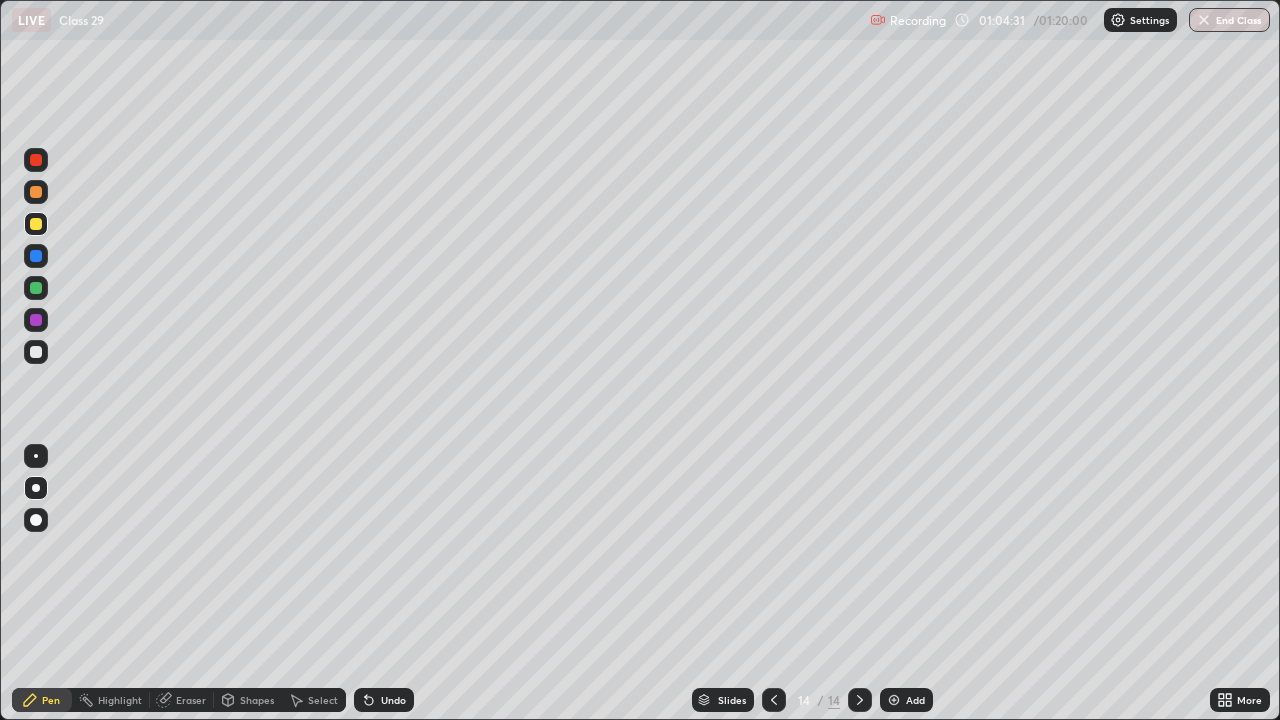 click at bounding box center (36, 352) 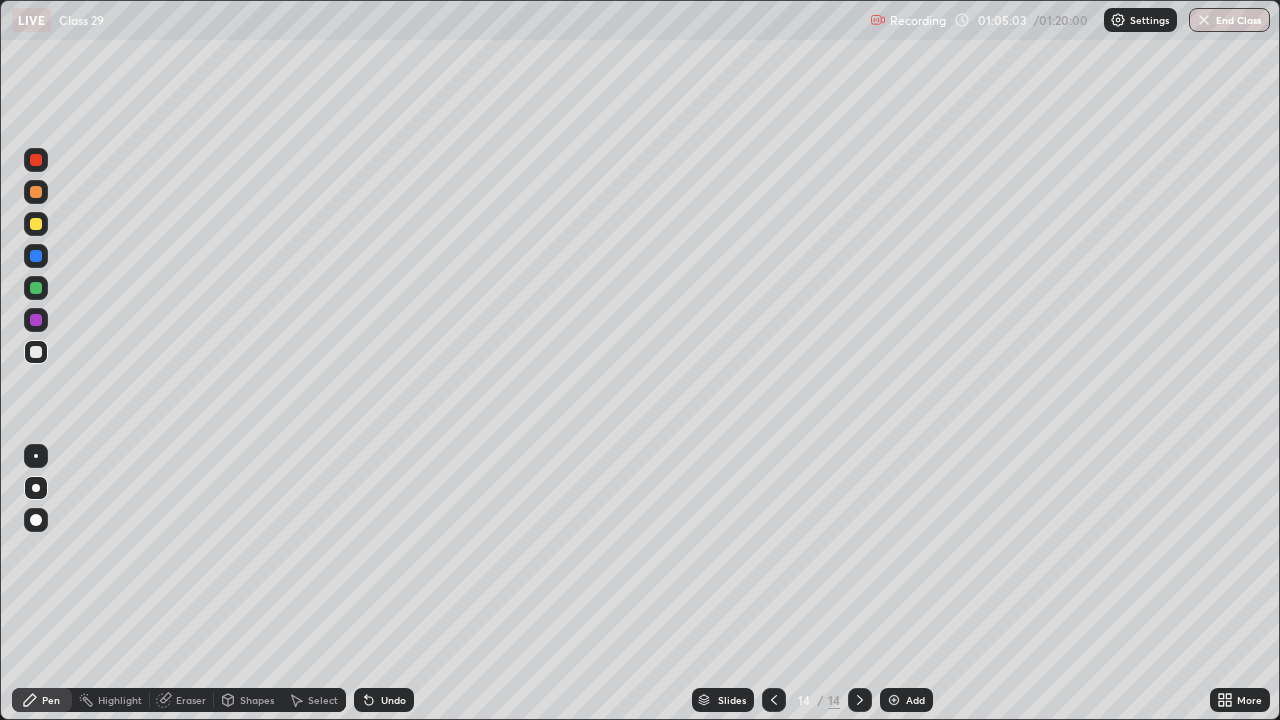 click at bounding box center [36, 224] 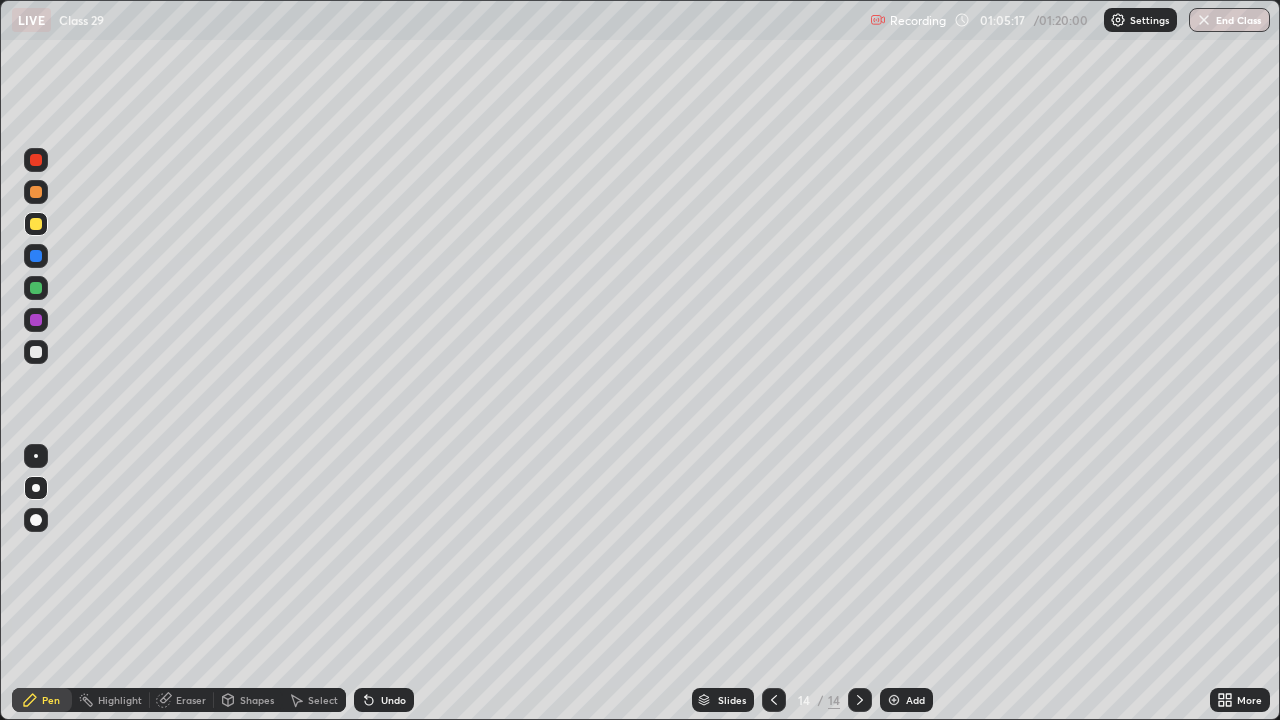click at bounding box center [36, 352] 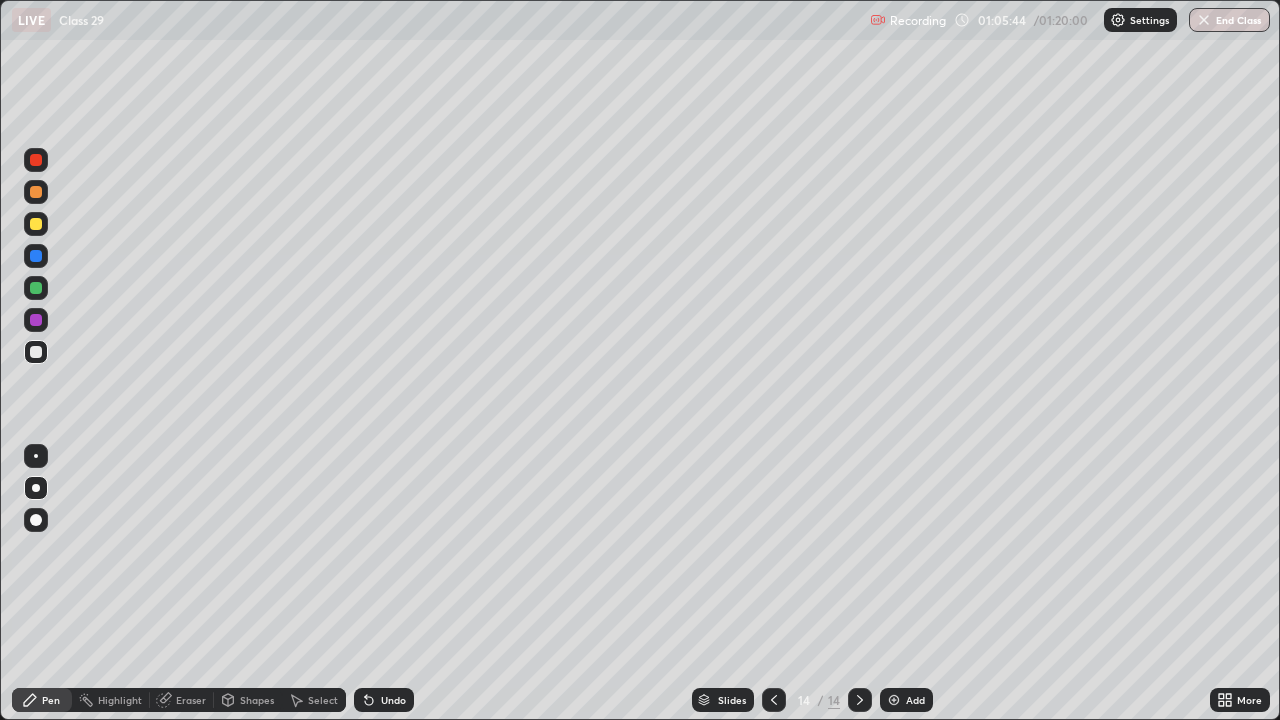click at bounding box center [36, 320] 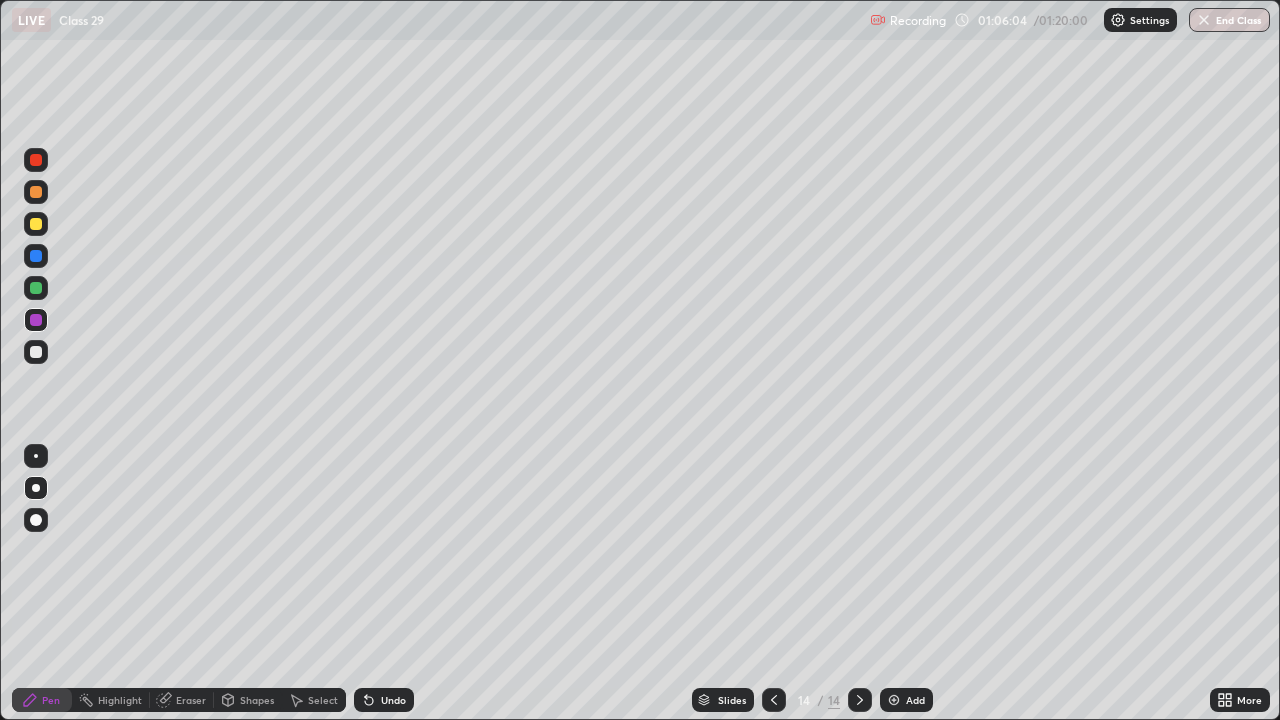 click at bounding box center (36, 224) 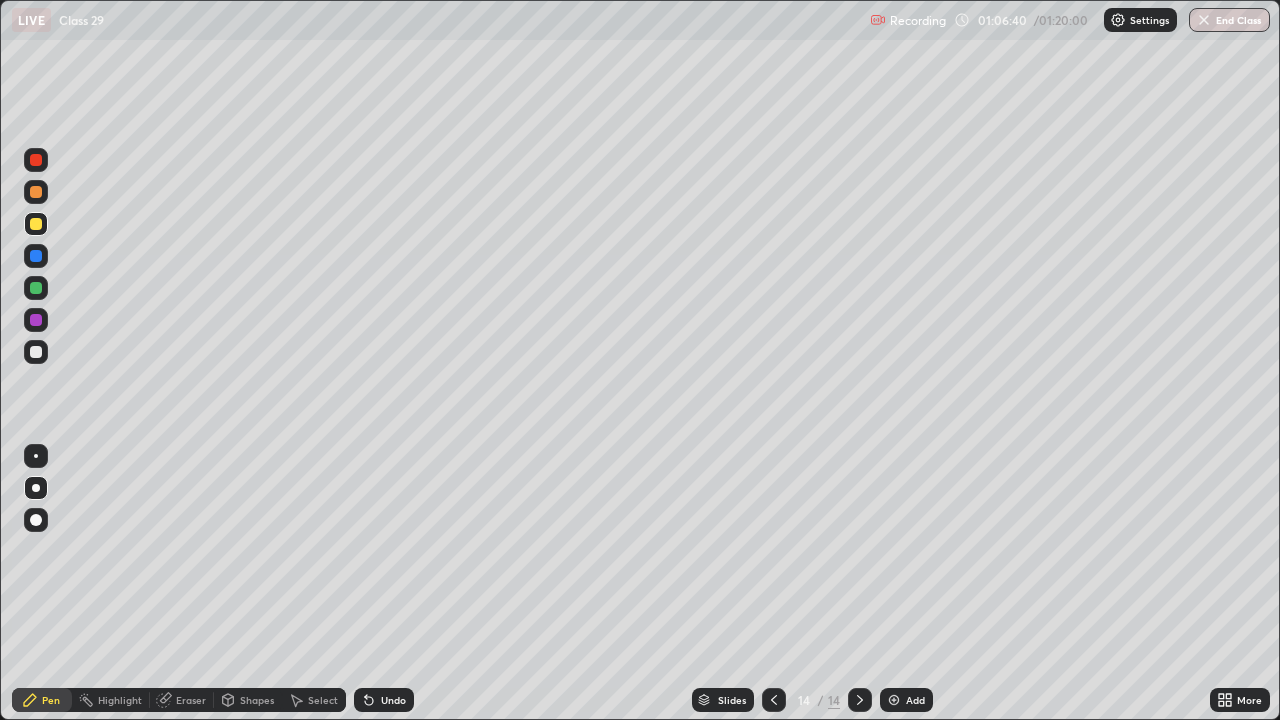 click at bounding box center [36, 288] 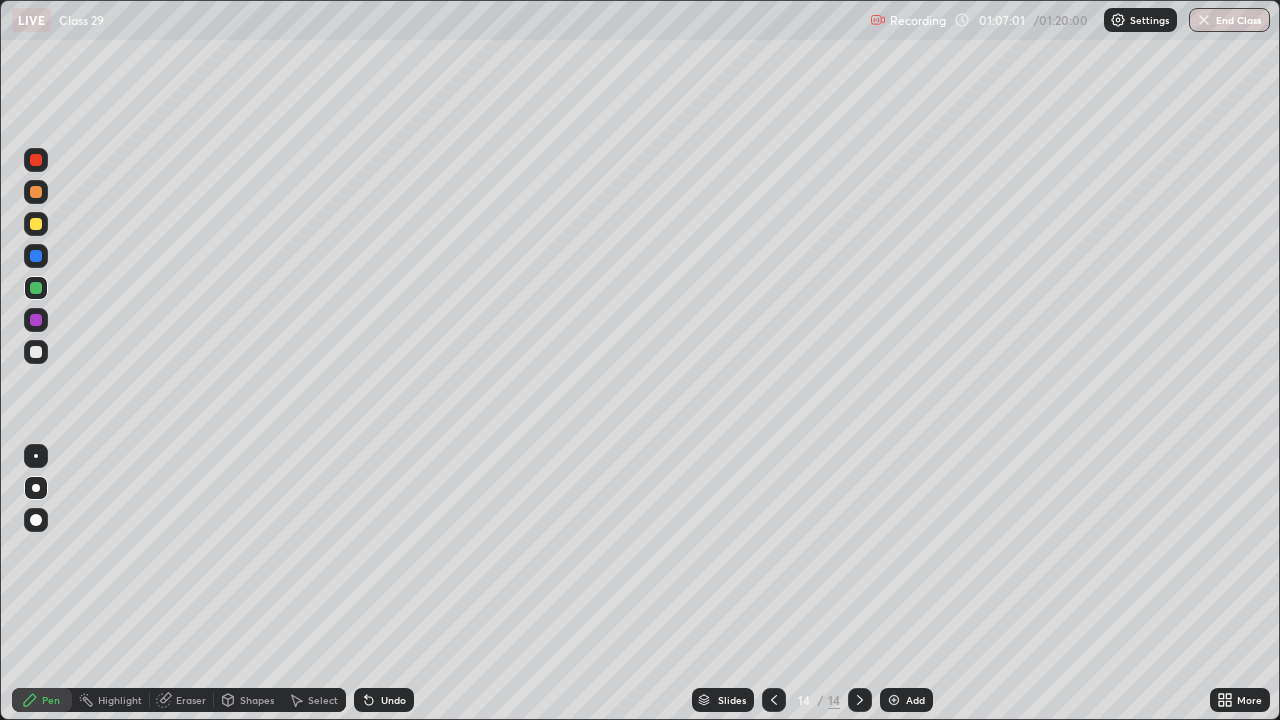 click at bounding box center (36, 352) 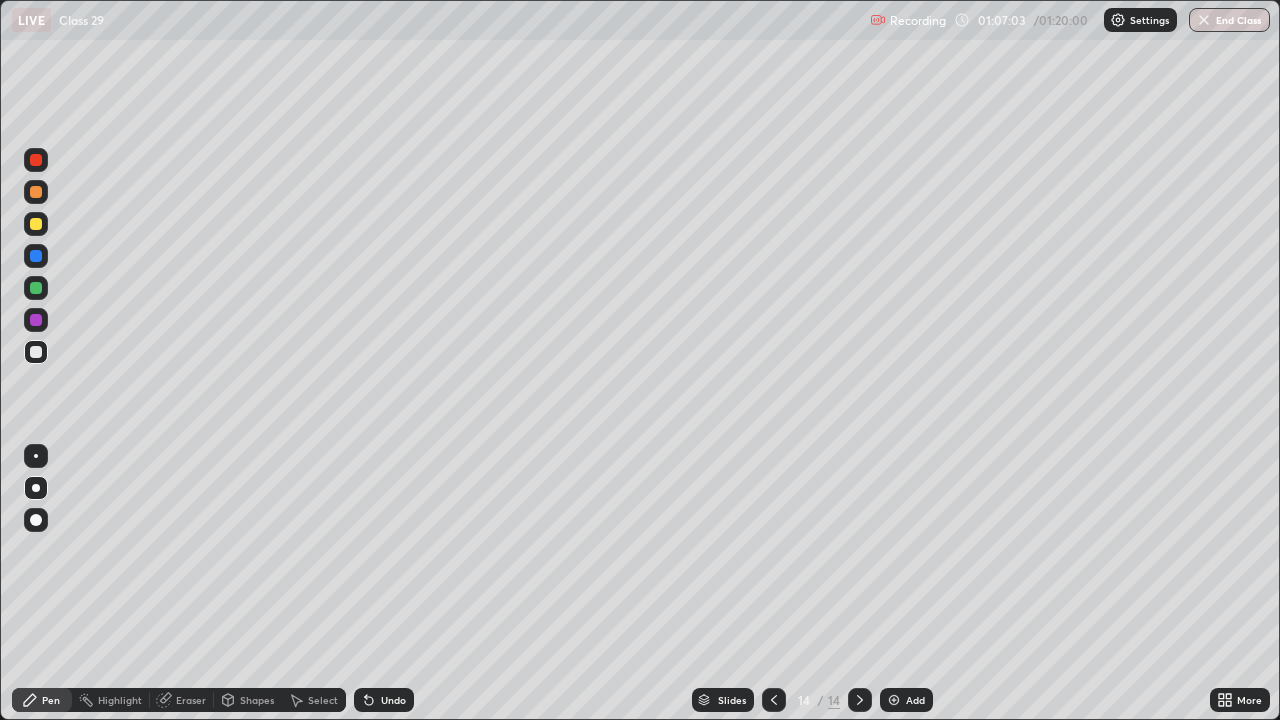 click 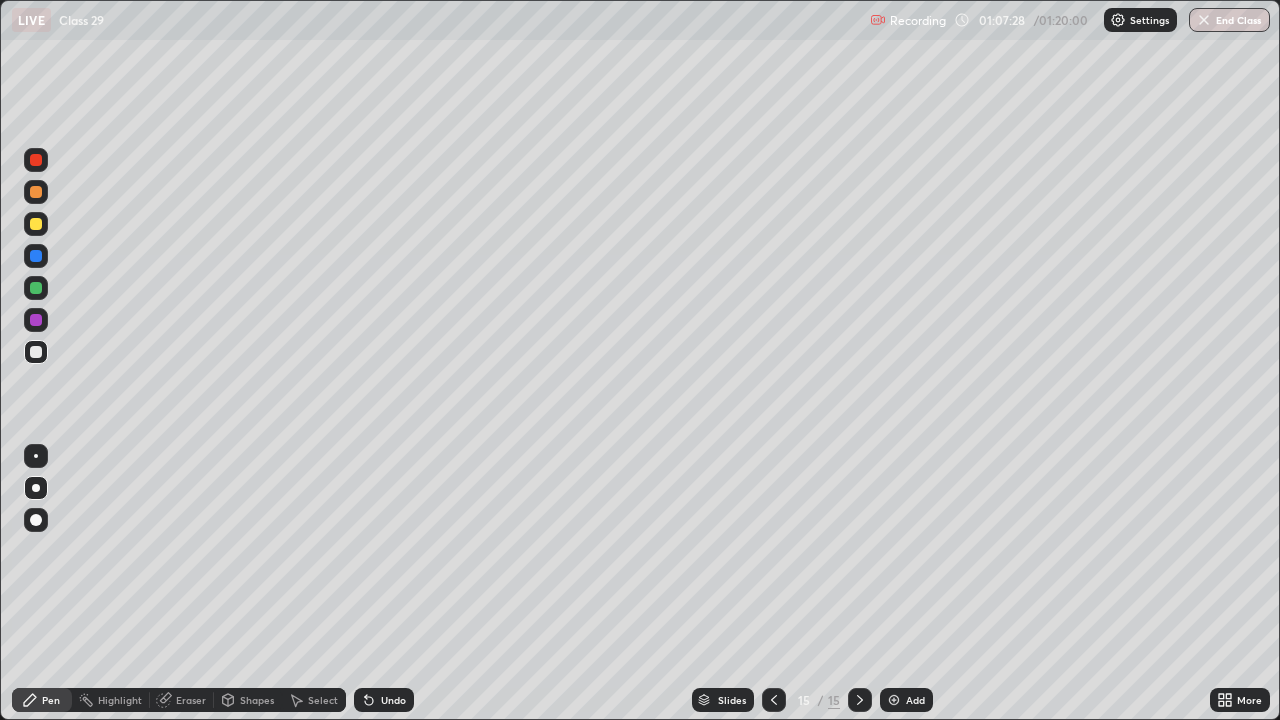 click at bounding box center (36, 288) 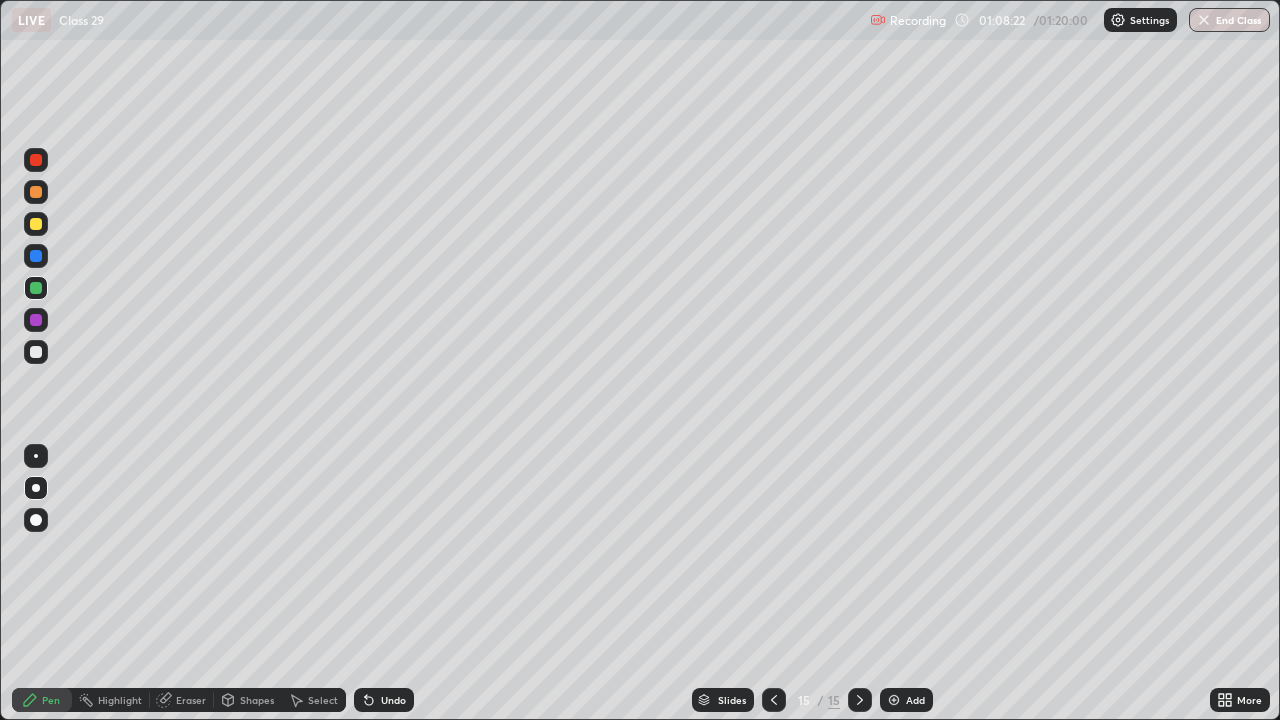 click on "Eraser" at bounding box center (182, 700) 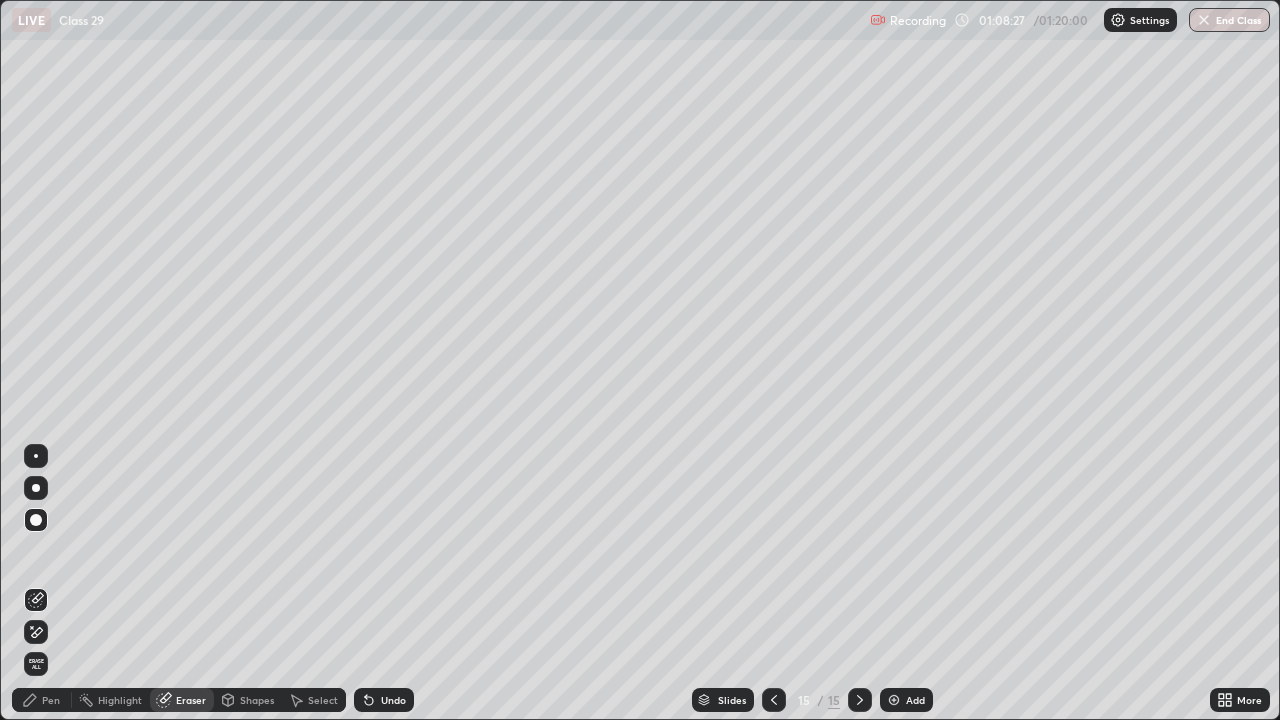 click on "Pen" at bounding box center [42, 700] 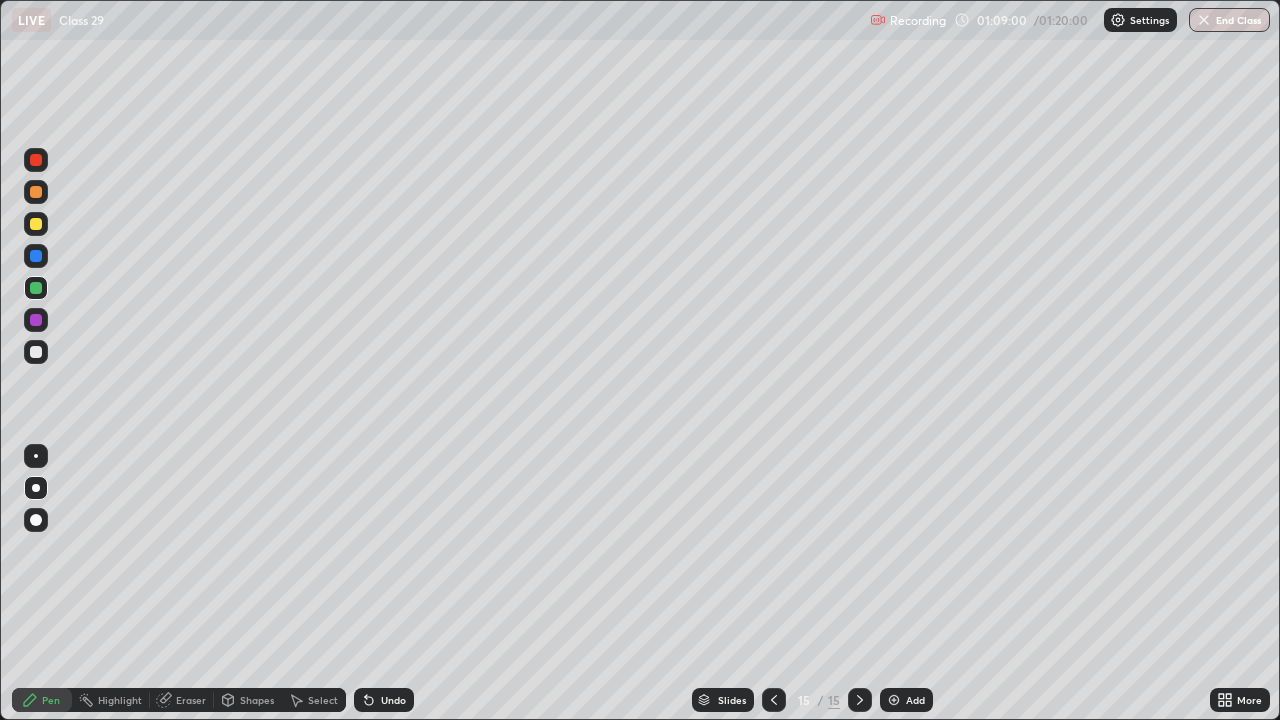 click on "Undo" at bounding box center [384, 700] 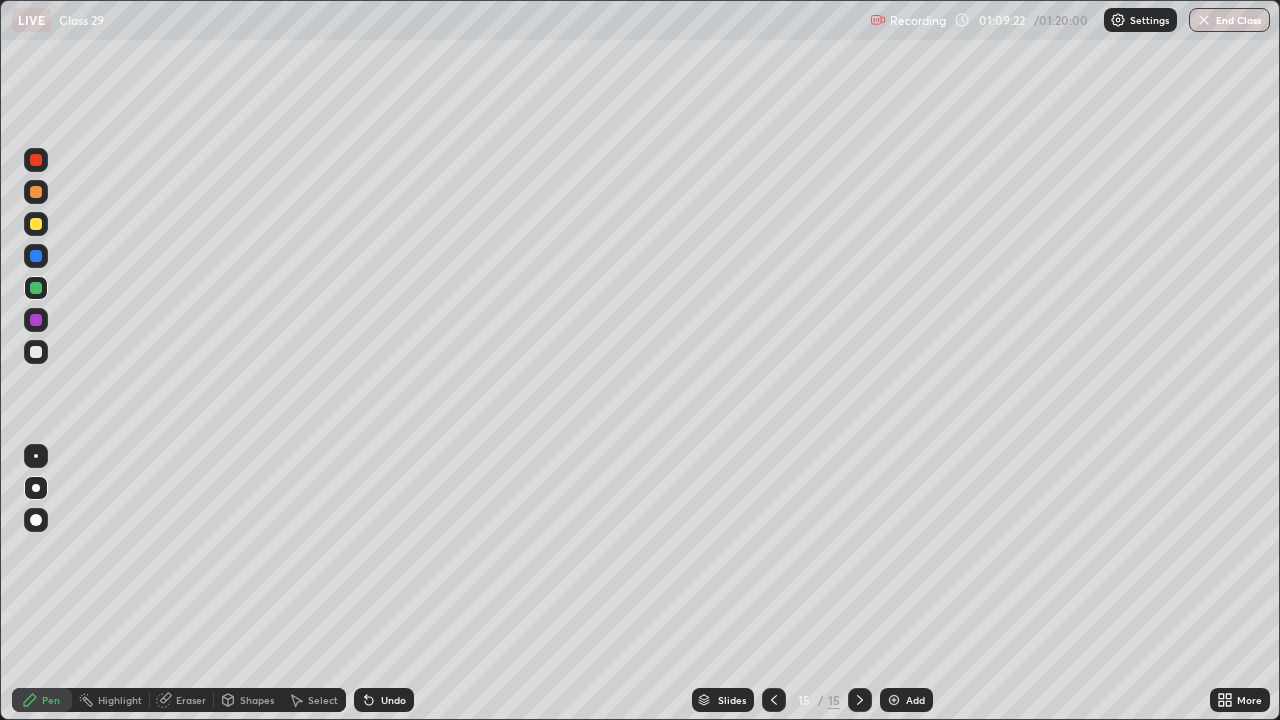 click at bounding box center (36, 352) 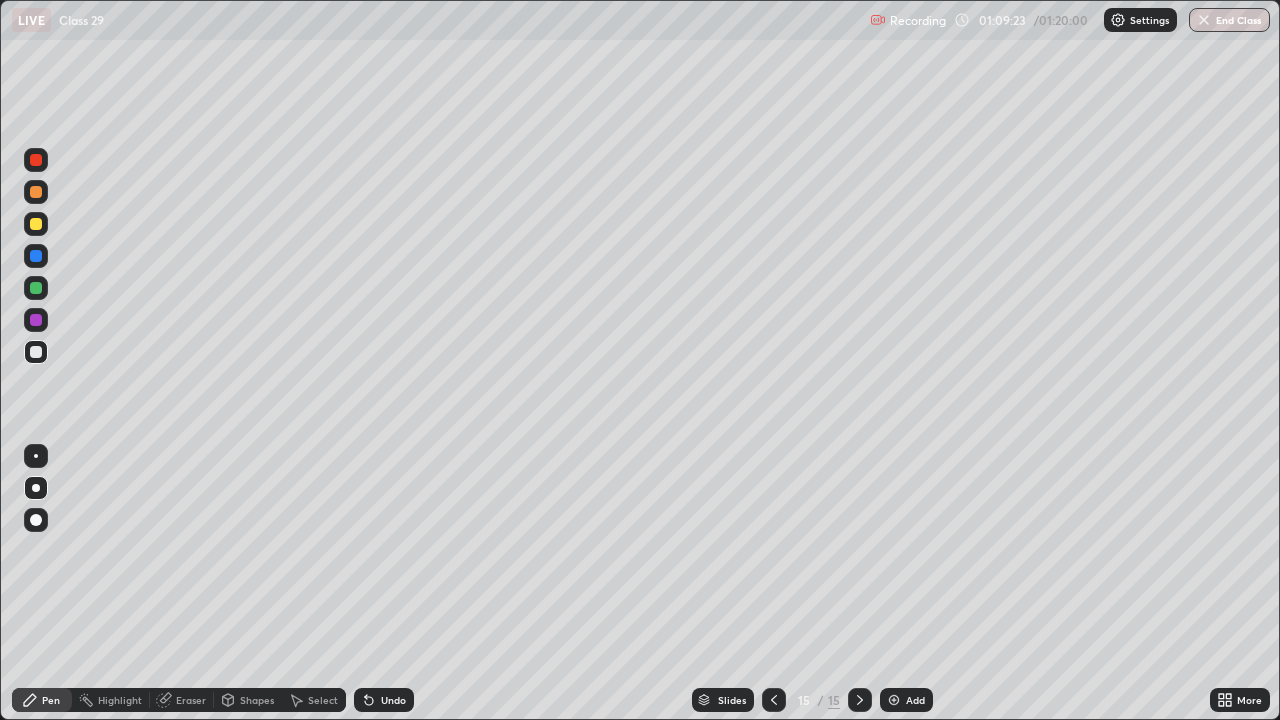 click at bounding box center (36, 288) 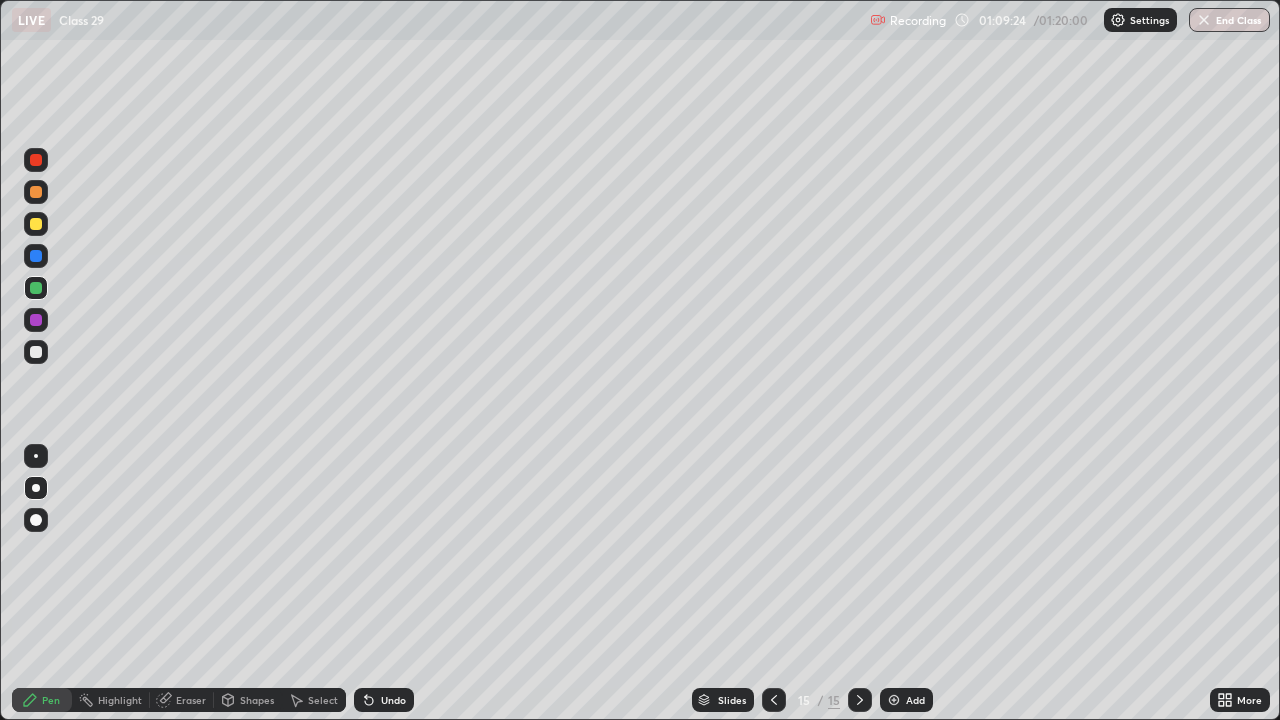 click at bounding box center (36, 320) 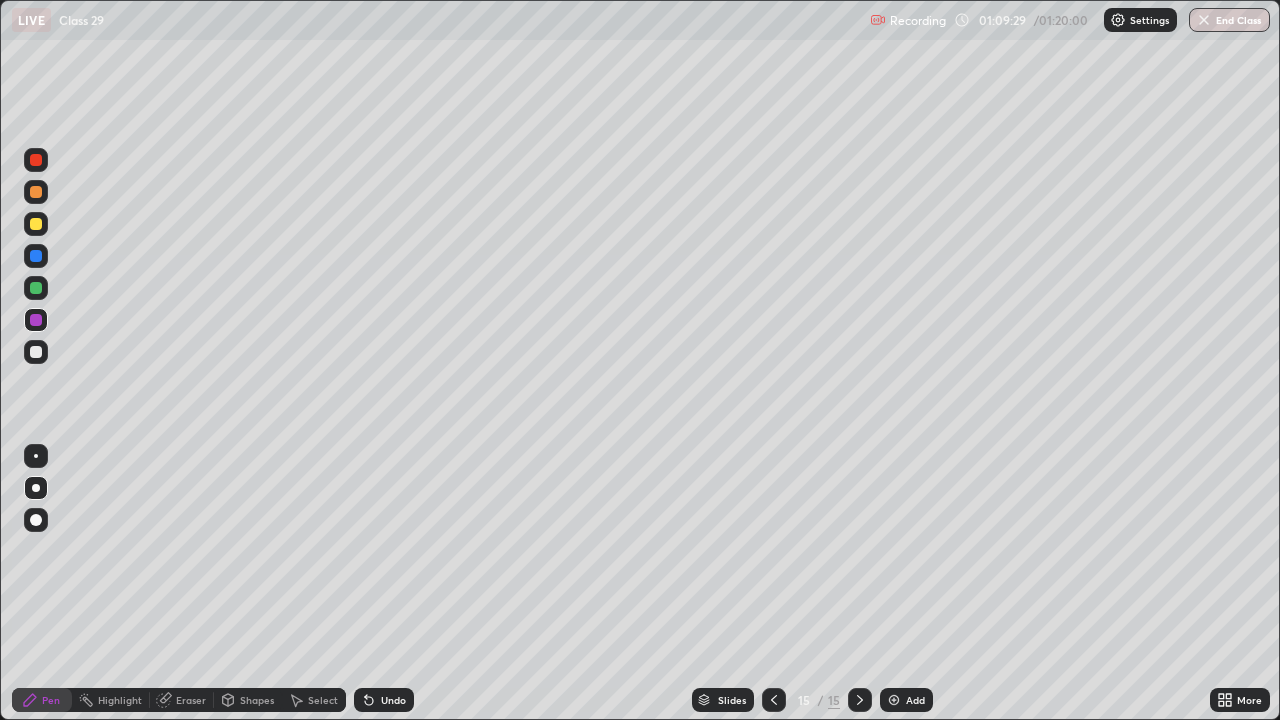 click 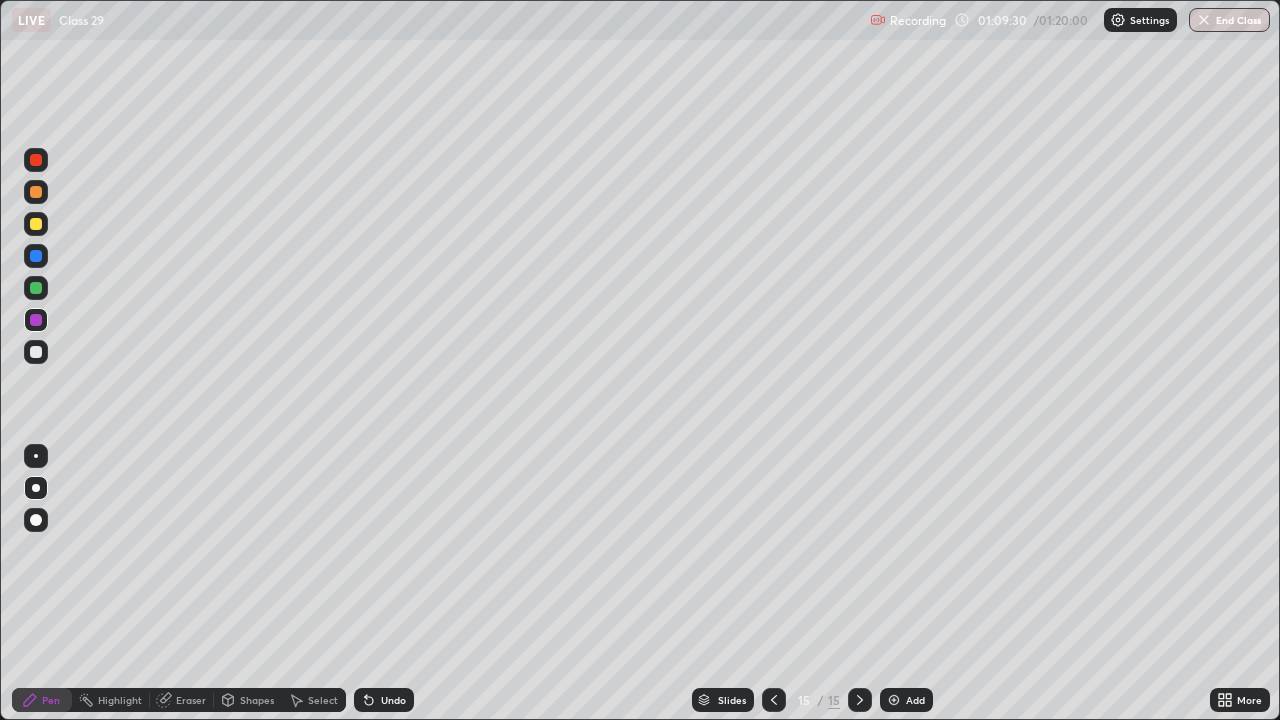 click 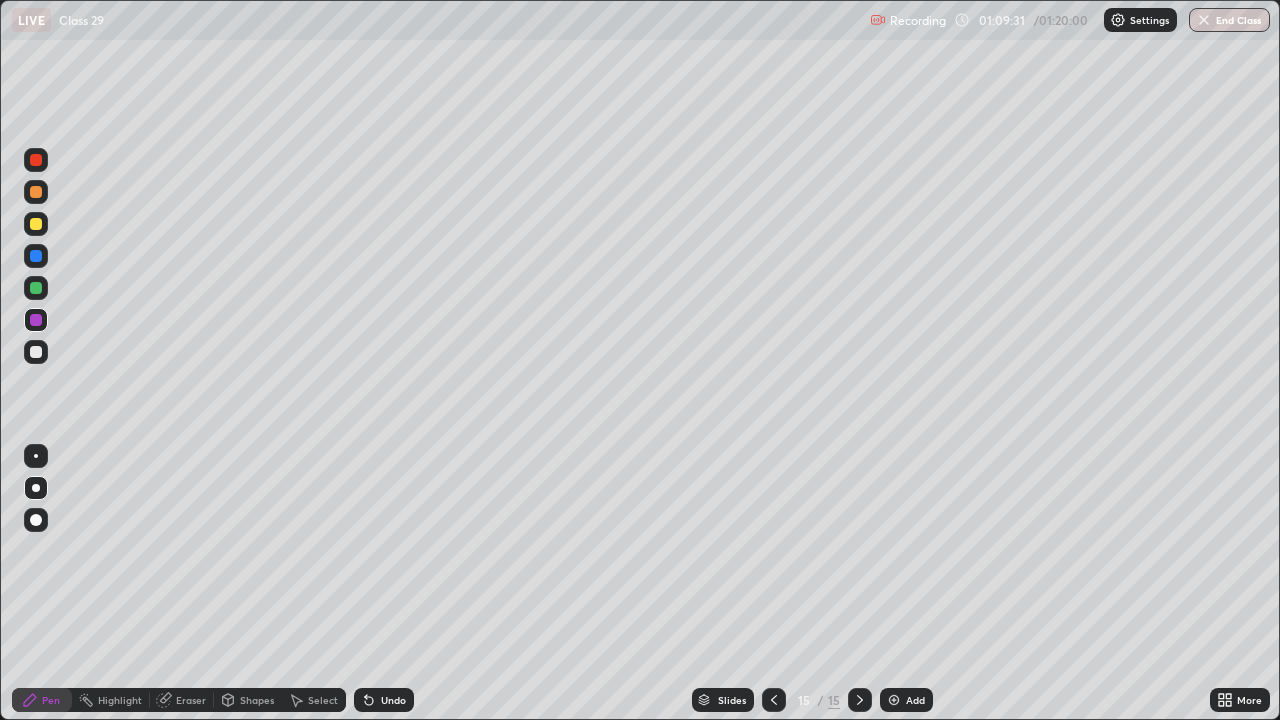 click 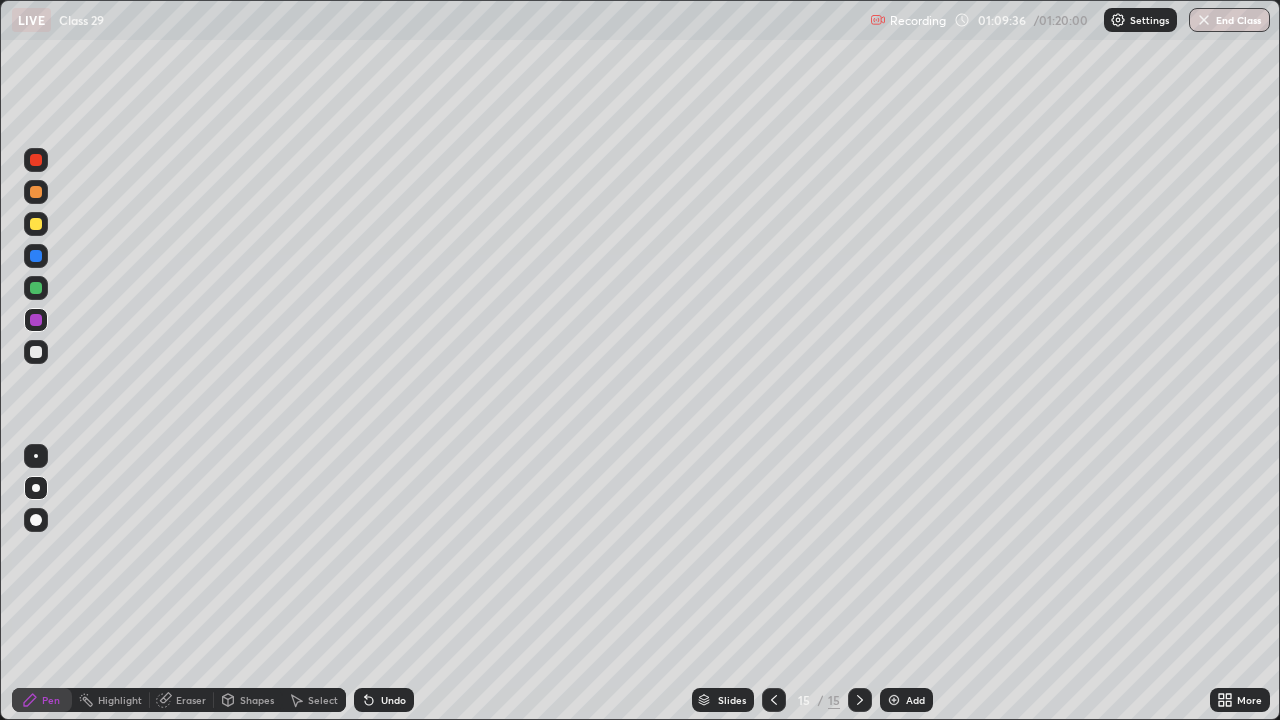 click at bounding box center (36, 224) 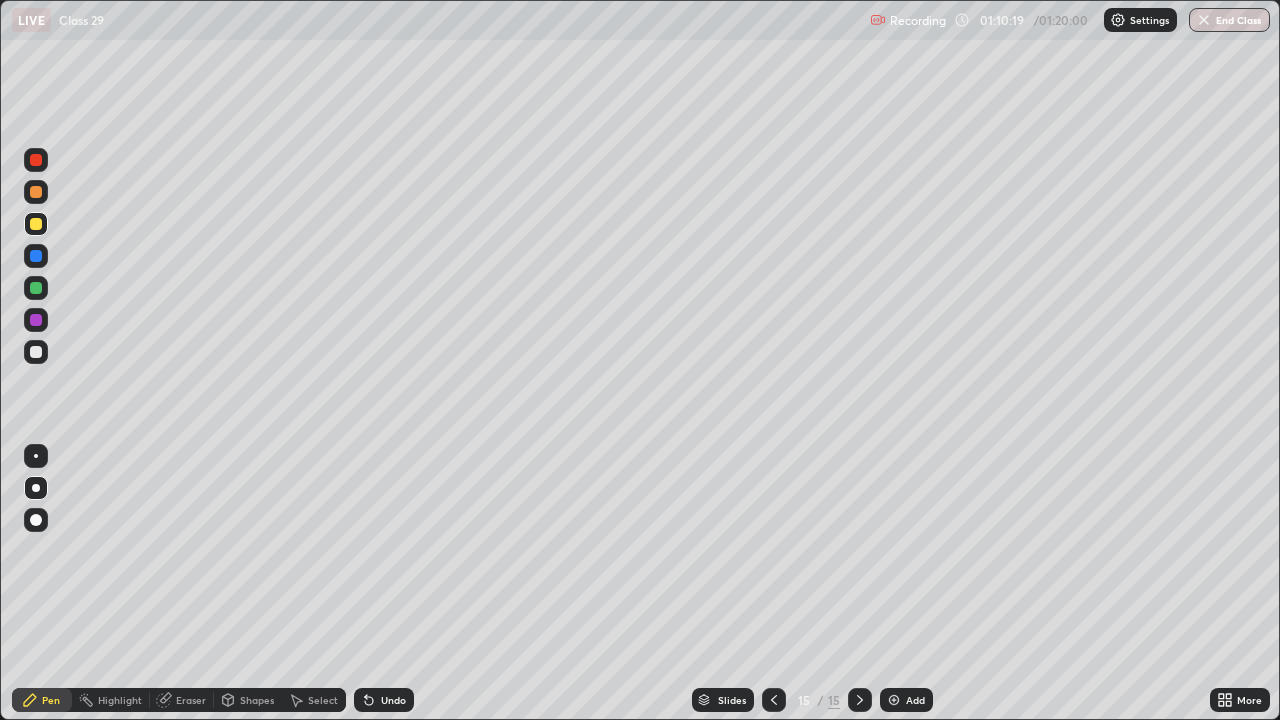 click on "Eraser" at bounding box center (191, 700) 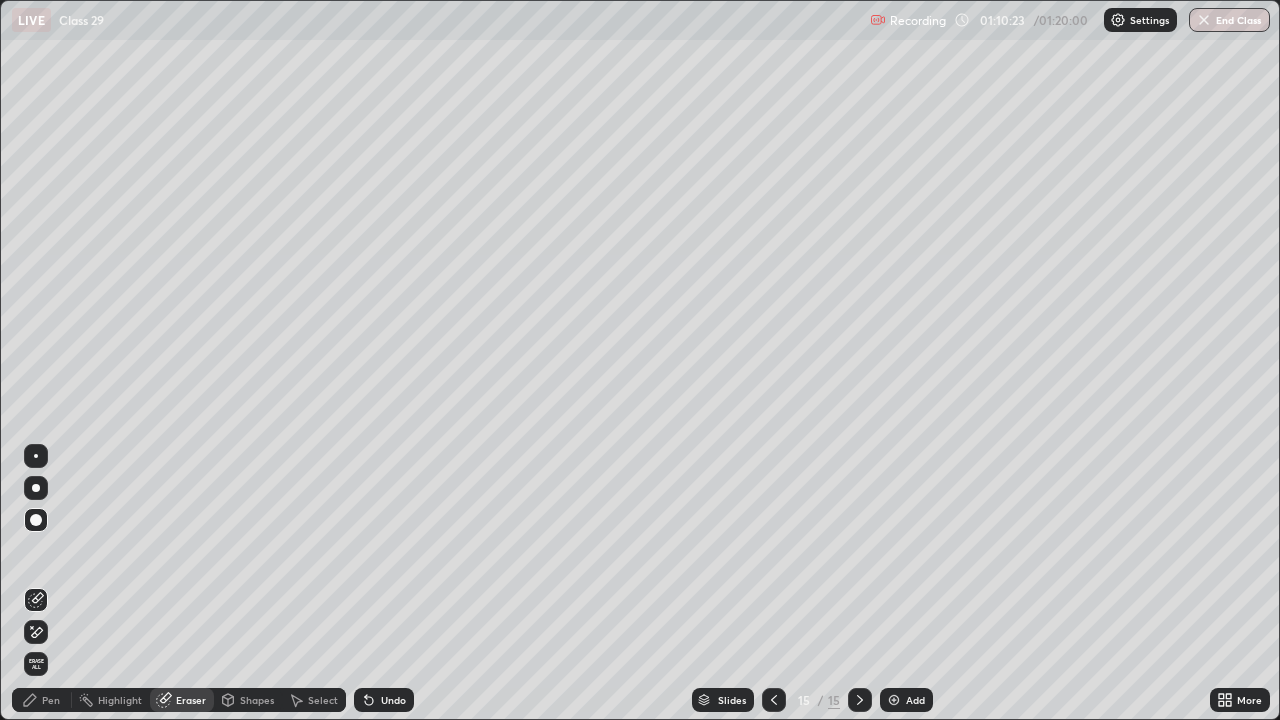click on "Pen" at bounding box center [51, 700] 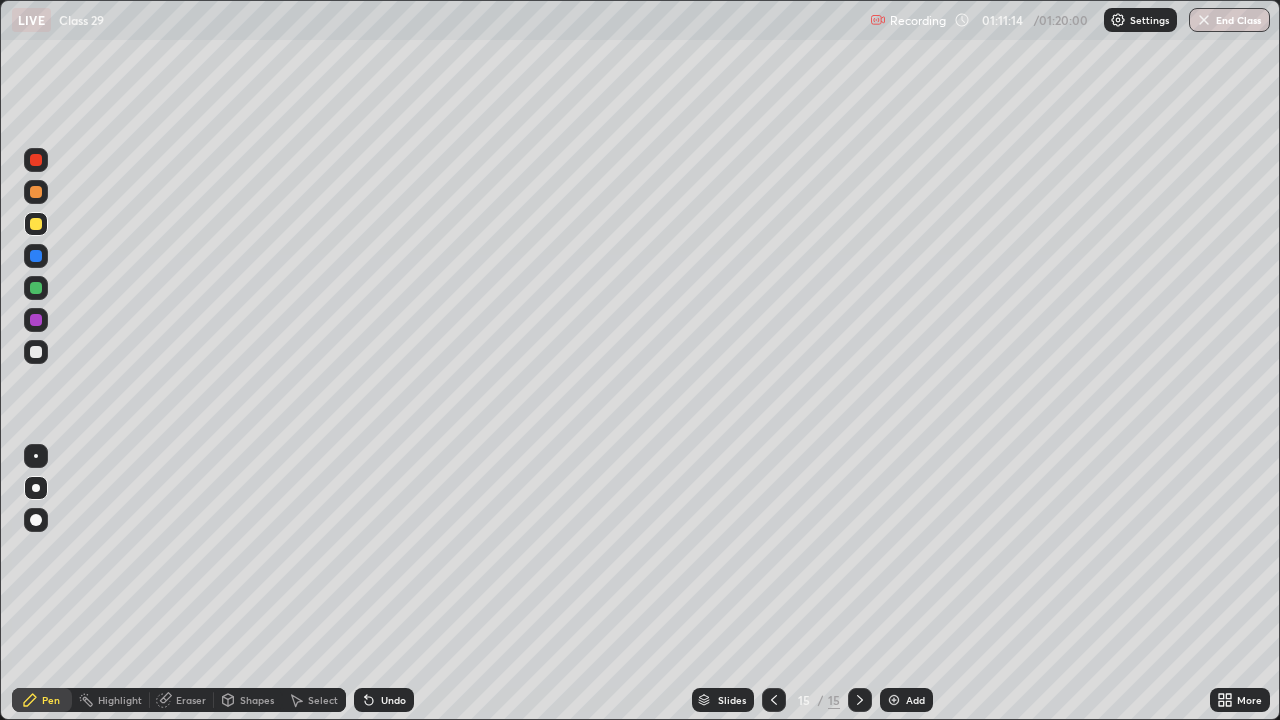 click on "Undo" at bounding box center (393, 700) 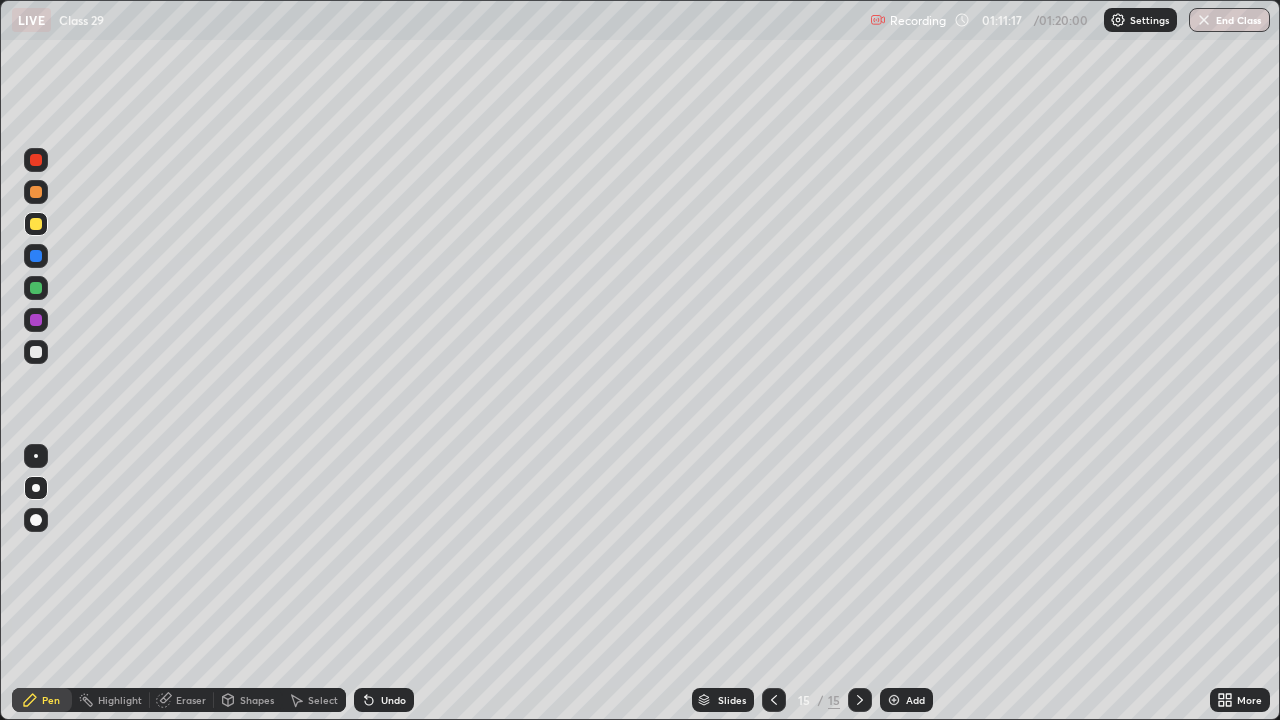 click 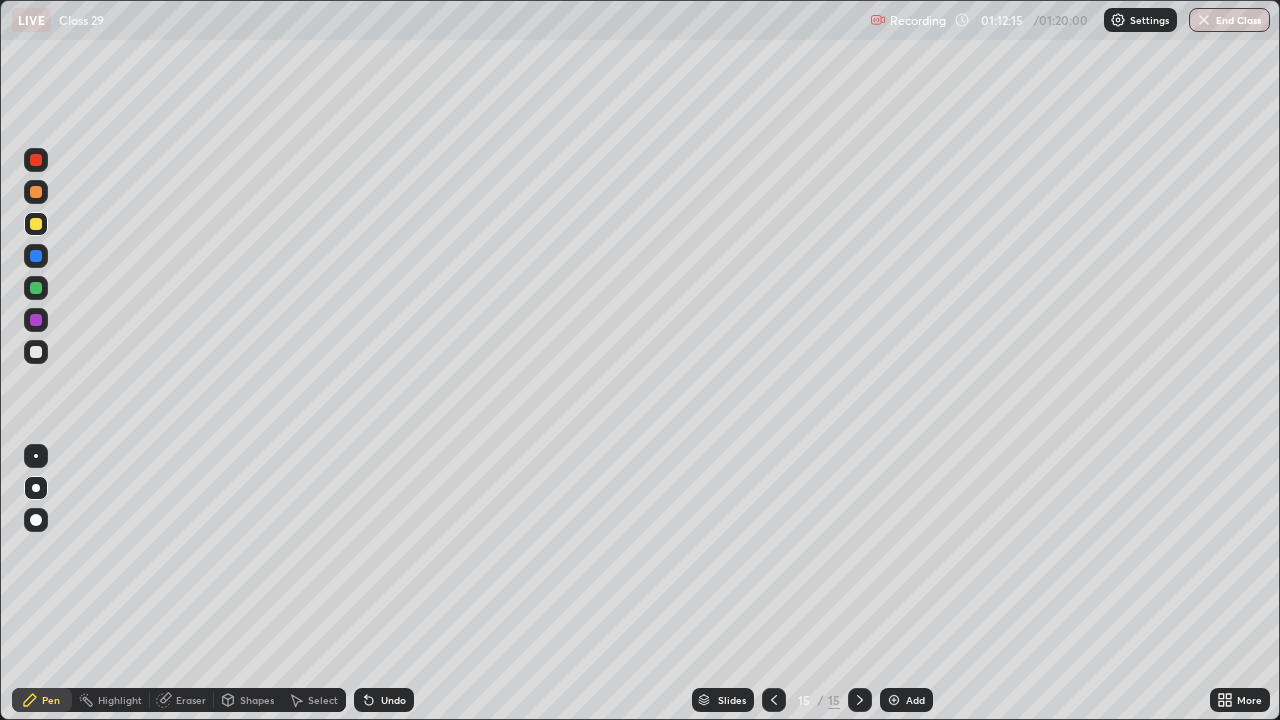 click 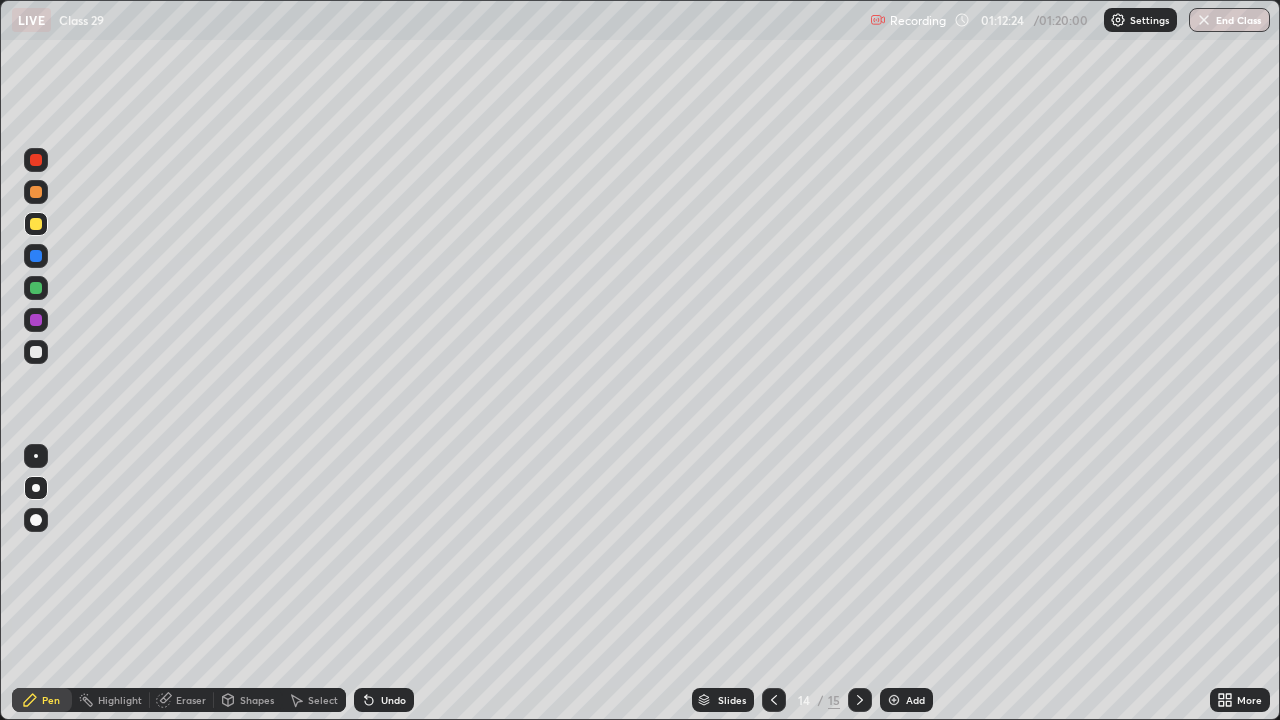 click on "End Class" at bounding box center [1229, 20] 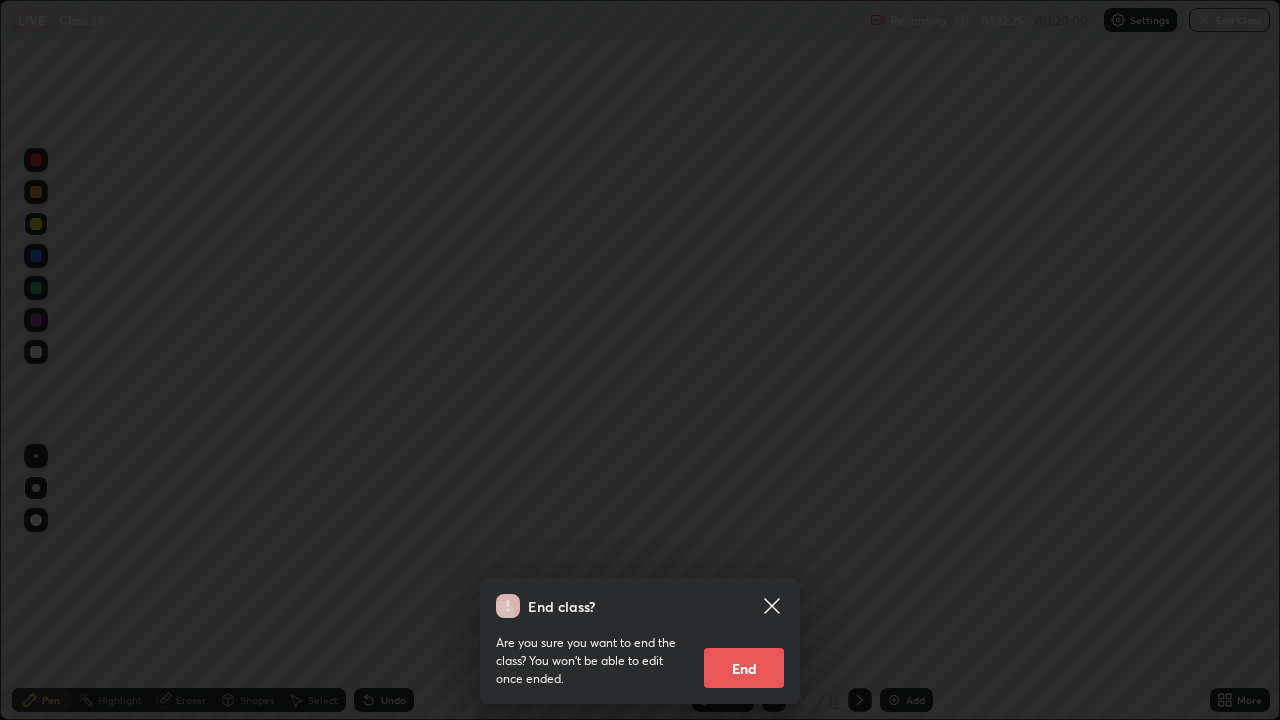 click on "End" at bounding box center [744, 668] 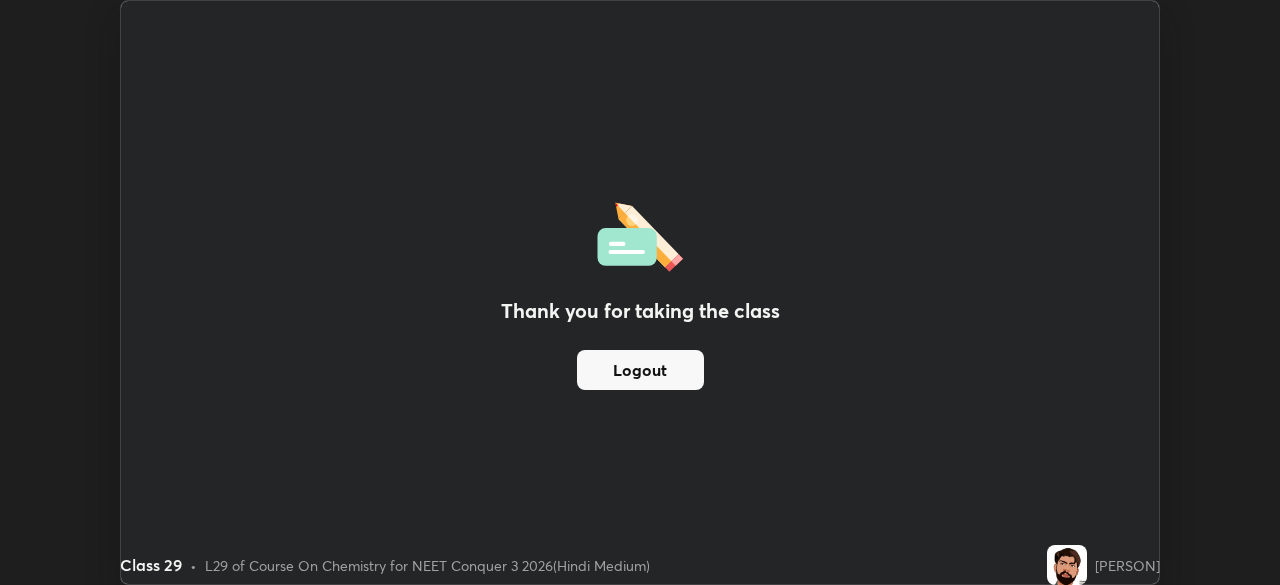 scroll, scrollTop: 585, scrollLeft: 1280, axis: both 